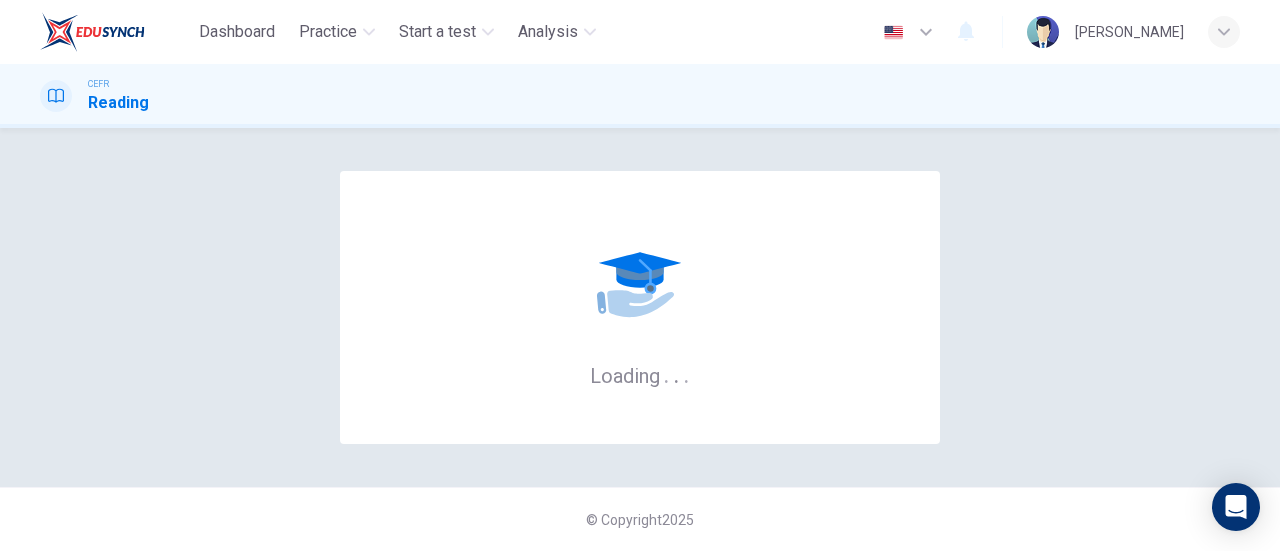 scroll, scrollTop: 0, scrollLeft: 0, axis: both 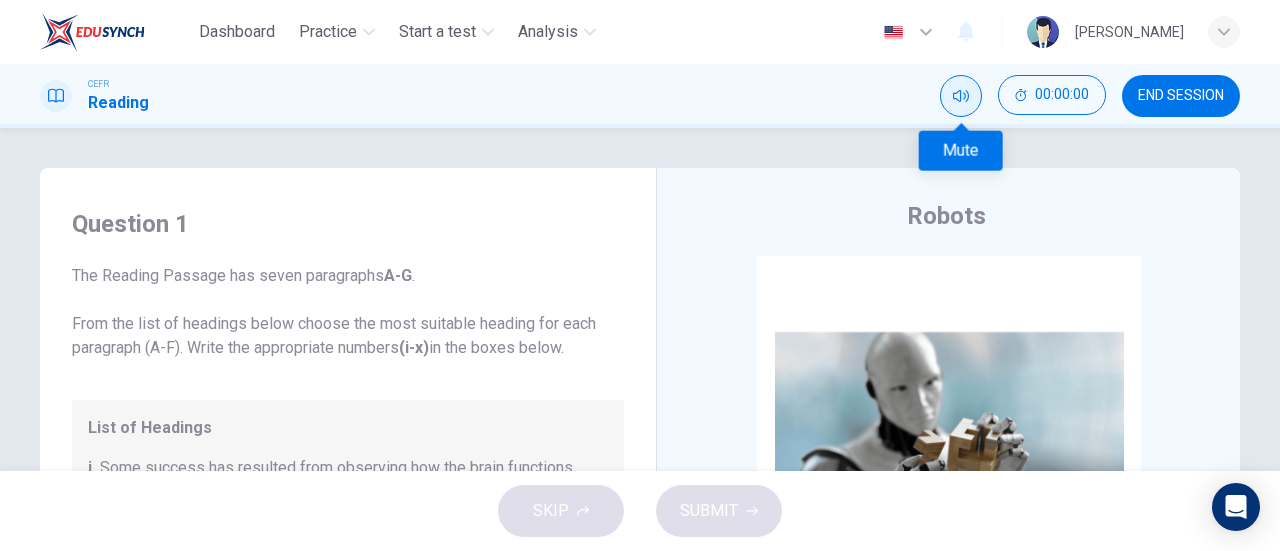 click at bounding box center [961, 96] 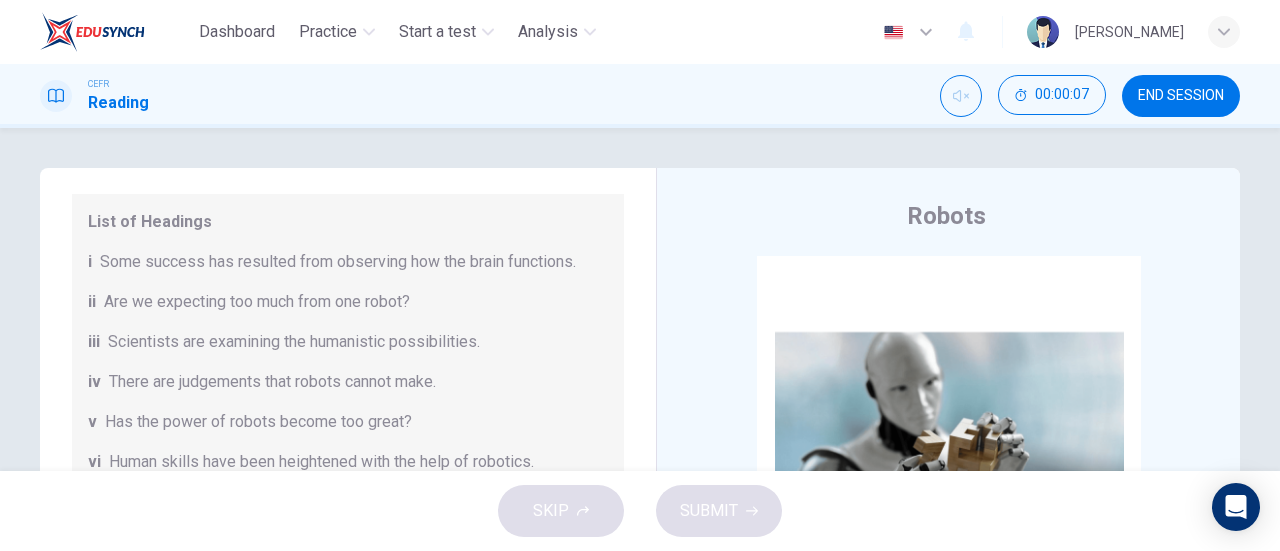 scroll, scrollTop: 384, scrollLeft: 0, axis: vertical 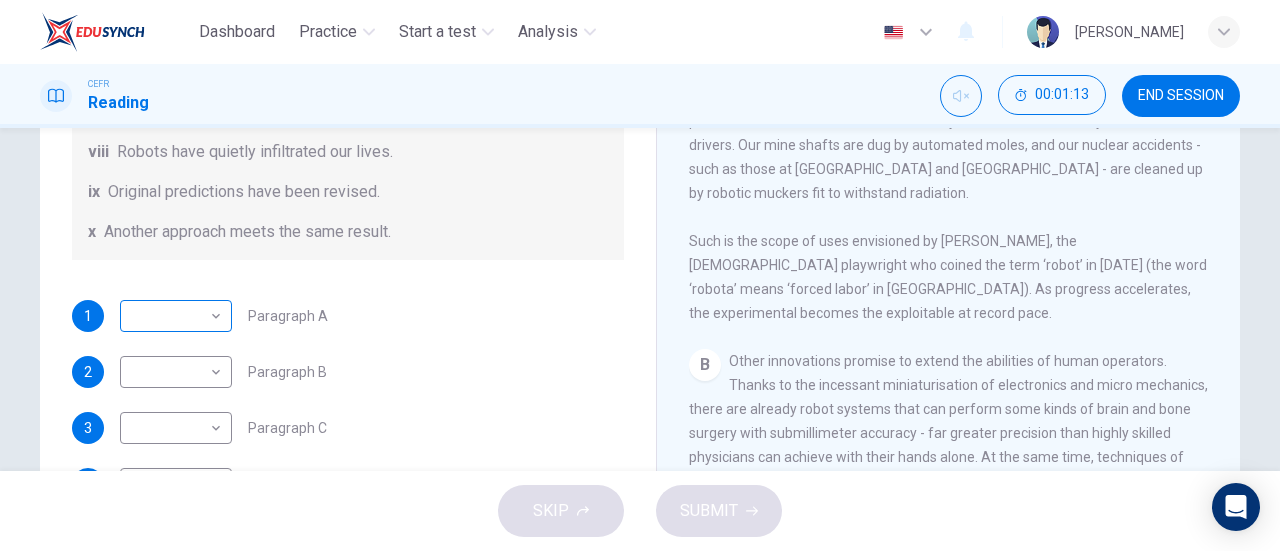 click on "Dashboard Practice Start a test Analysis English en ​ AL MA'AWA [PERSON_NAME] CEFR Reading 00:01:13 END SESSION Question 1 The Reading Passage has seven paragraphs  A-G .  From the list of headings below choose the most suitable heading for each
paragraph (A-F).
Write the appropriate numbers  (i-x)  in the boxes below. List of Headings i Some success has resulted from observing how the brain functions. ii Are we expecting too much from one robot? iii Scientists are examining the humanistic possibilities. iv There are judgements that robots cannot make. v Has the power of robots become too great? vi Human skills have been heightened with the help of robotics. vii There are some things we prefer the brain to control. viii Robots have quietly infiltrated our lives. ix Original predictions have been revised. x Another approach meets the same result. 1 ​ ​ Paragraph A 2 ​ ​ Paragraph B 3 ​ ​ Paragraph C 4 ​ ​ Paragraph D 5 ​ ​ Paragraph E 6 ​ ​ Paragraph F Robots CLICK TO ZOOM 1 A B C D" at bounding box center (640, 275) 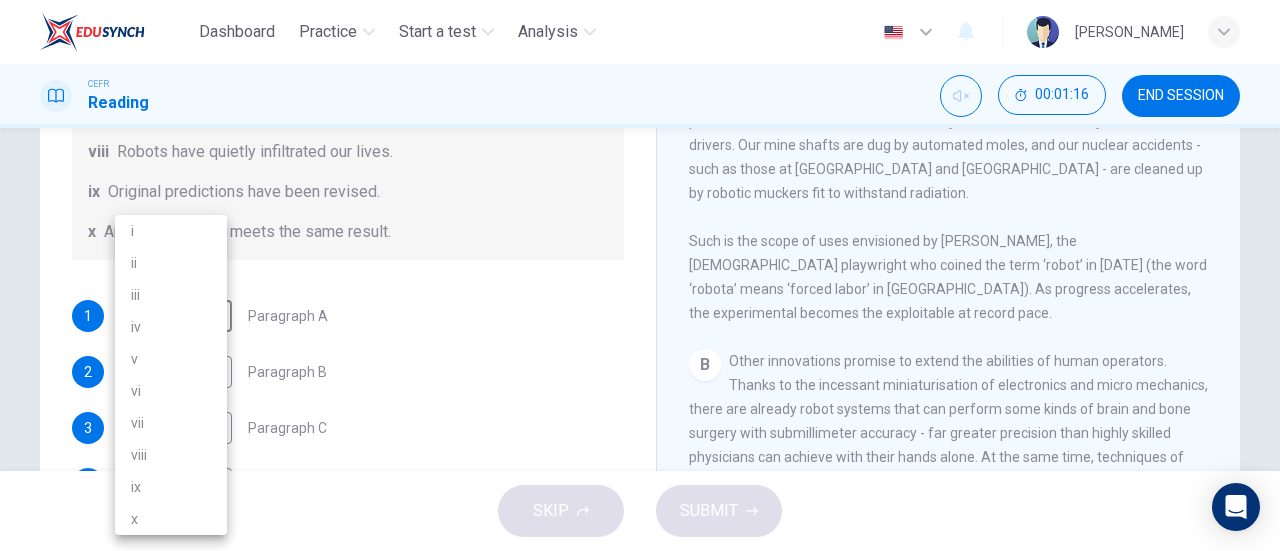 click on "iv" at bounding box center [171, 327] 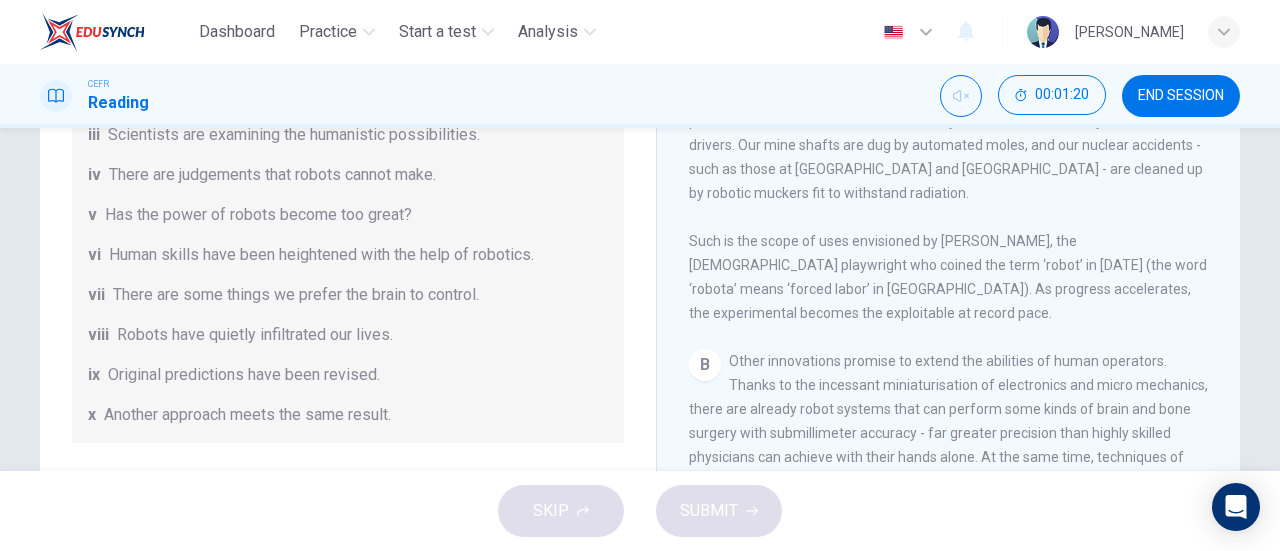 scroll, scrollTop: 109, scrollLeft: 0, axis: vertical 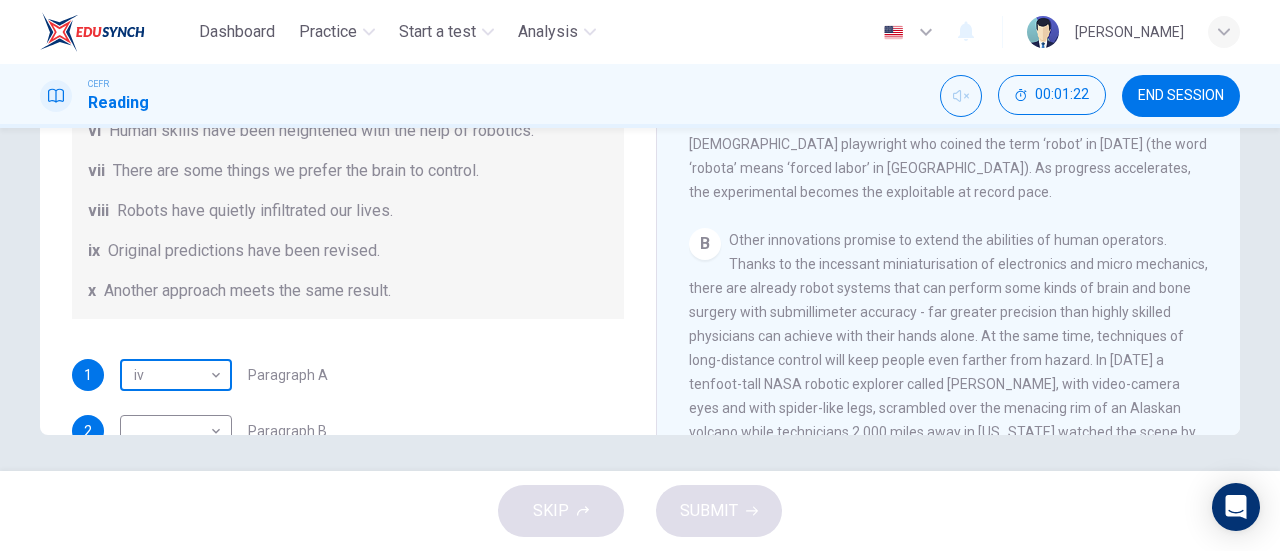click on "Dashboard Practice Start a test Analysis English en ​ AL MA'AWA [PERSON_NAME] CEFR Reading 00:01:22 END SESSION Question 1 The Reading Passage has seven paragraphs  A-G .  From the list of headings below choose the most suitable heading for each
paragraph (A-F).
Write the appropriate numbers  (i-x)  in the boxes below. List of Headings i Some success has resulted from observing how the brain functions. ii Are we expecting too much from one robot? iii Scientists are examining the humanistic possibilities. iv There are judgements that robots cannot make. v Has the power of robots become too great? vi Human skills have been heightened with the help of robotics. vii There are some things we prefer the brain to control. viii Robots have quietly infiltrated our lives. ix Original predictions have been revised. x Another approach meets the same result. 1 iv iv ​ Paragraph A 2 ​ ​ Paragraph B 3 ​ ​ Paragraph C 4 ​ ​ Paragraph D 5 ​ ​ Paragraph E 6 ​ ​ Paragraph F Robots CLICK TO ZOOM 1 A B C" at bounding box center (640, 275) 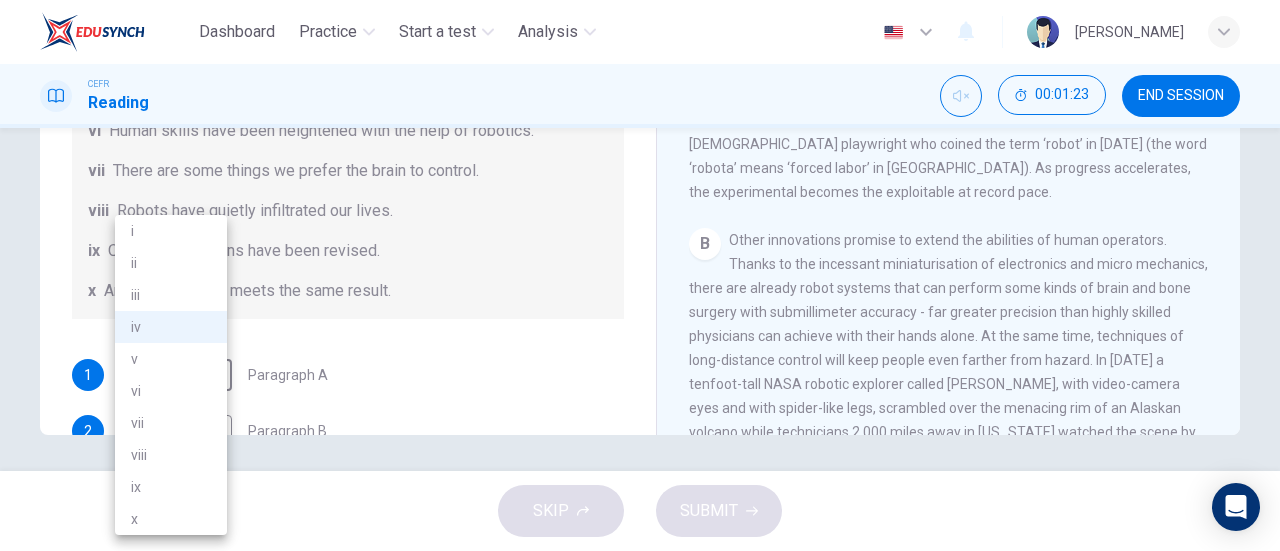 click on "vi" at bounding box center (171, 391) 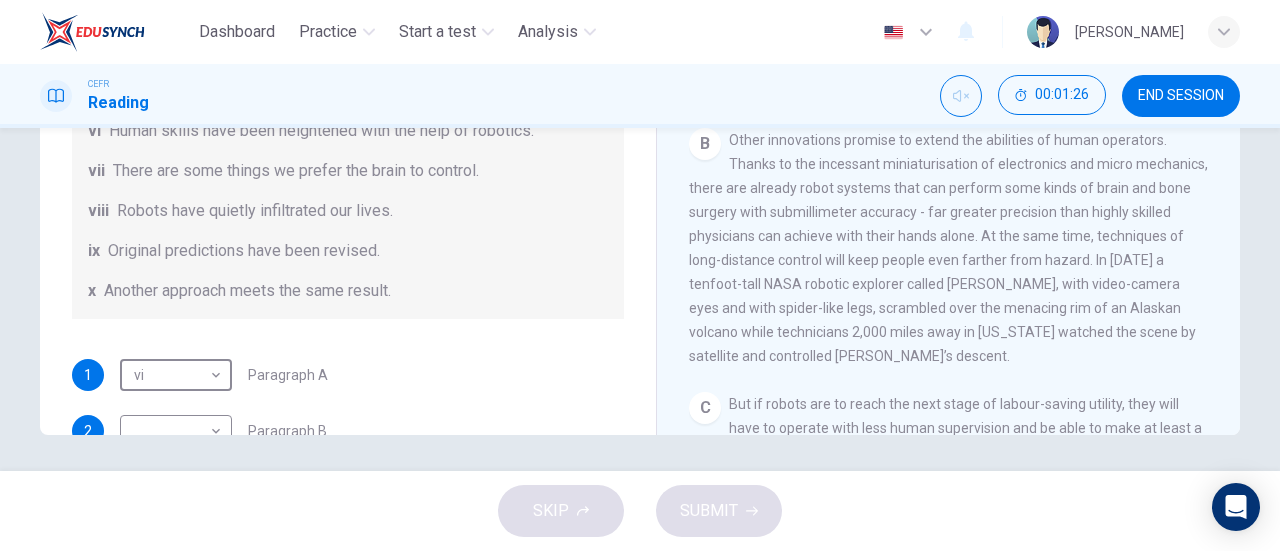 scroll, scrollTop: 576, scrollLeft: 0, axis: vertical 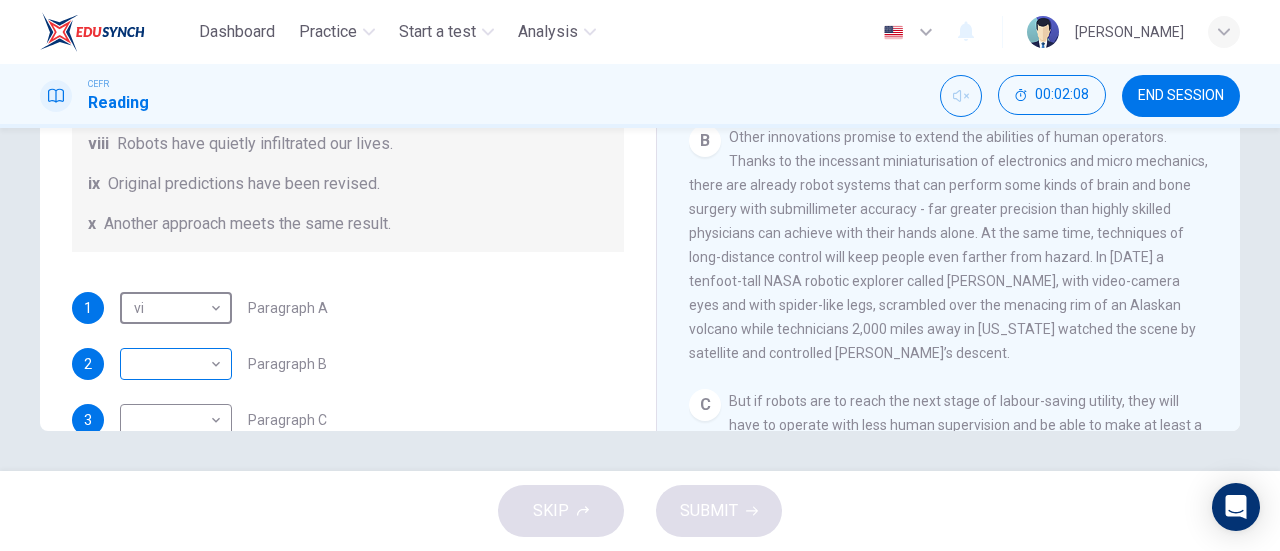 click on "​ ​" at bounding box center (176, 364) 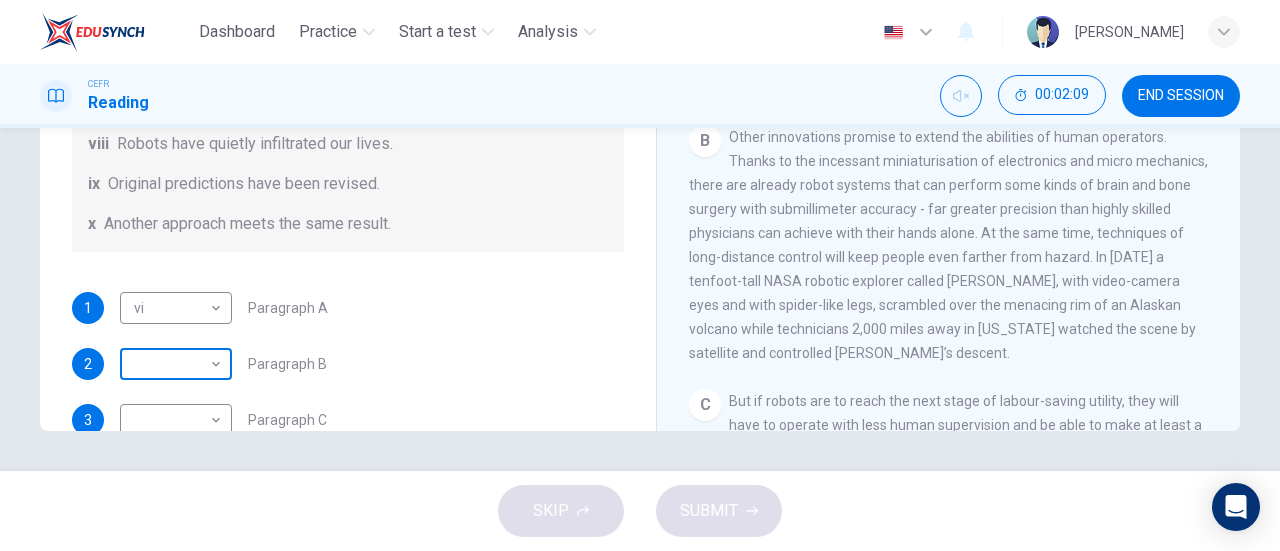 click on "Dashboard Practice Start a test Analysis English en ​ AL MA'AWA [PERSON_NAME] CEFR Reading 00:02:09 END SESSION Question 1 The Reading Passage has seven paragraphs  A-G .  From the list of headings below choose the most suitable heading for each
paragraph (A-F).
Write the appropriate numbers  (i-x)  in the boxes below. List of Headings i Some success has resulted from observing how the brain functions. ii Are we expecting too much from one robot? iii Scientists are examining the humanistic possibilities. iv There are judgements that robots cannot make. v Has the power of robots become too great? vi Human skills have been heightened with the help of robotics. vii There are some things we prefer the brain to control. viii Robots have quietly infiltrated our lives. ix Original predictions have been revised. x Another approach meets the same result. 1 vi vi ​ Paragraph A 2 ​ ​ Paragraph B 3 ​ ​ Paragraph C 4 ​ ​ Paragraph D 5 ​ ​ Paragraph E 6 ​ ​ Paragraph F Robots CLICK TO ZOOM 1 A B C" at bounding box center (640, 275) 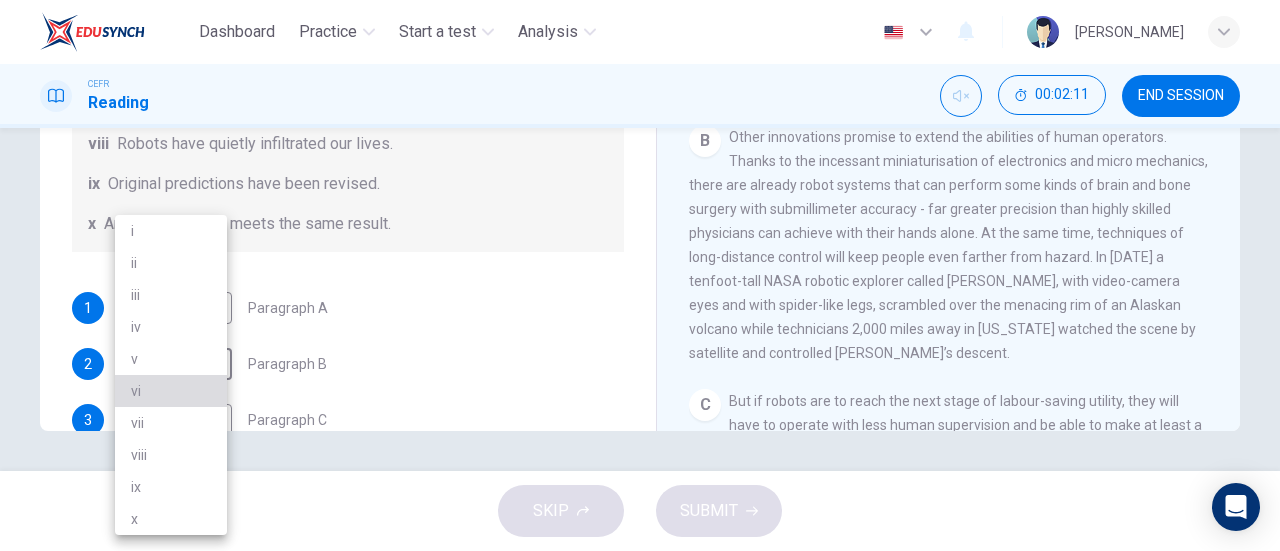 click on "vi" at bounding box center [171, 391] 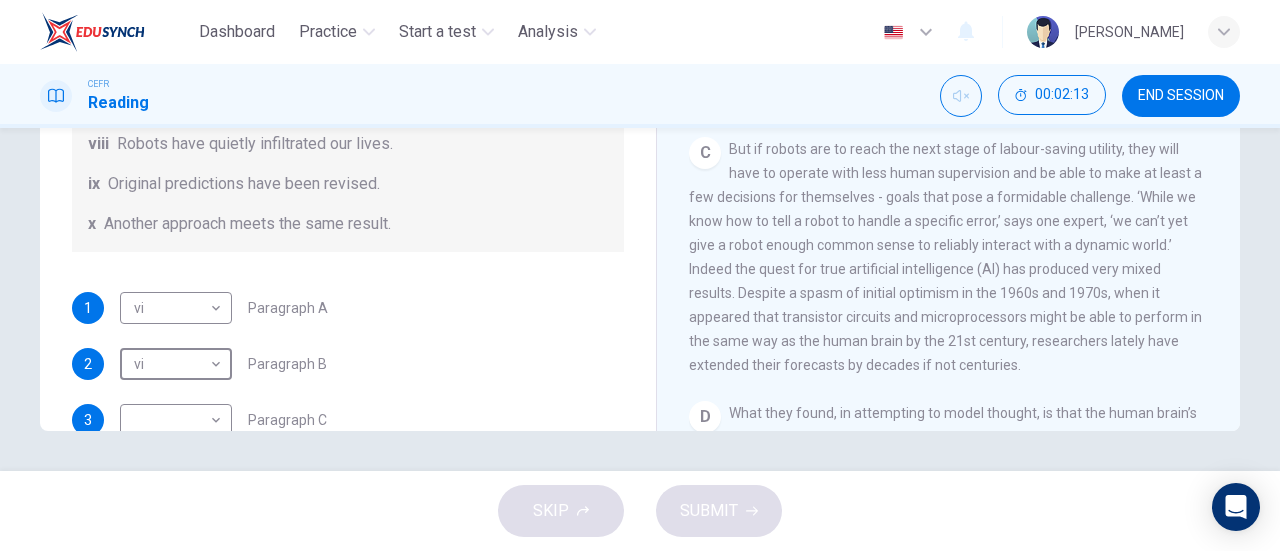 scroll, scrollTop: 829, scrollLeft: 0, axis: vertical 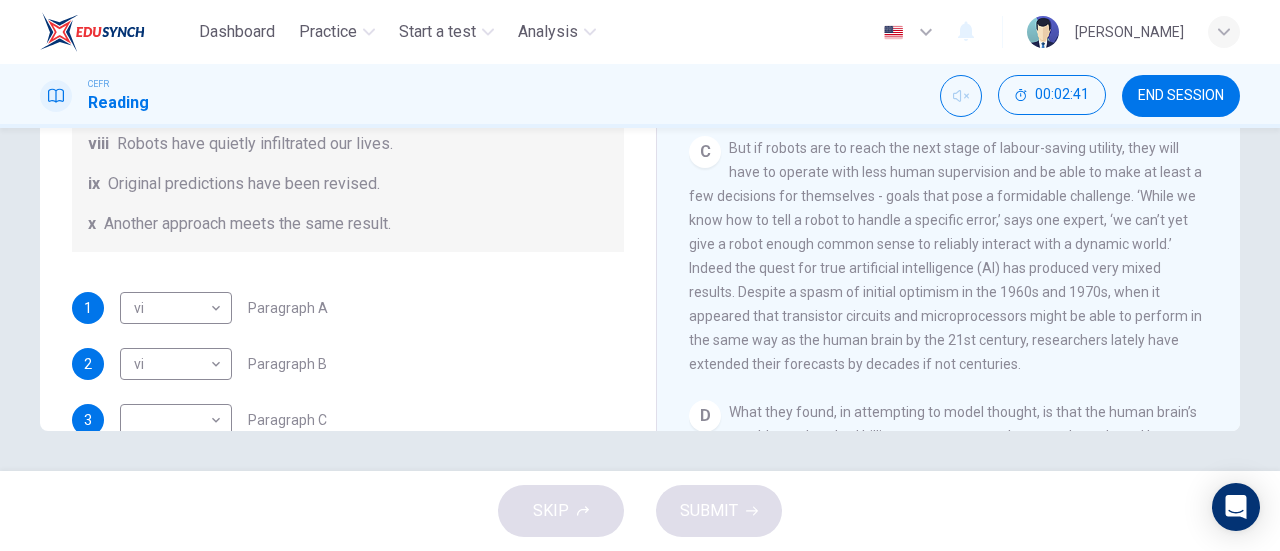 click on "C But if robots are to reach the next stage of labour-saving utility, they will have to operate with less human supervision and be able to make at least a few decisions for themselves - goals that pose a formidable challenge. ‘While we know how to tell a robot to handle a specific error,’ says one expert, ‘we can’t yet give a robot enough common sense to reliably interact with a dynamic world.’ Indeed the quest for true artificial intelligence (Al) has produced very mixed results. Despite a spasm of initial optimism in the 1960s and 1970s, when it appeared that transistor circuits and microprocessors might be able to perform in the same way as the human brain by the 21st century, researchers lately have extended their forecasts by decades if not centuries." at bounding box center (949, 256) 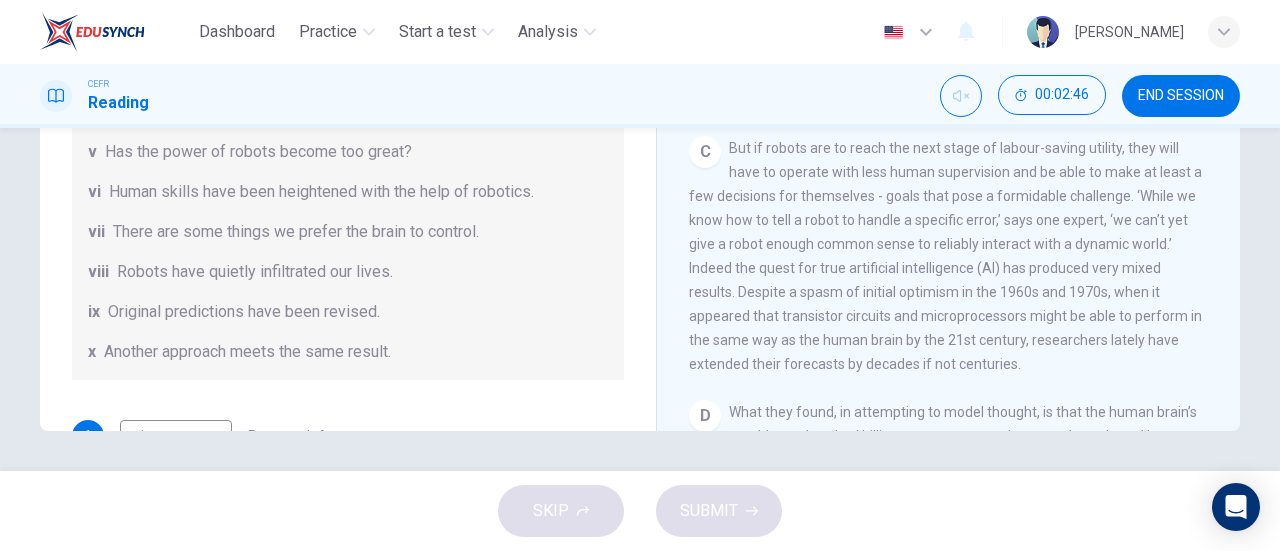 scroll, scrollTop: 0, scrollLeft: 0, axis: both 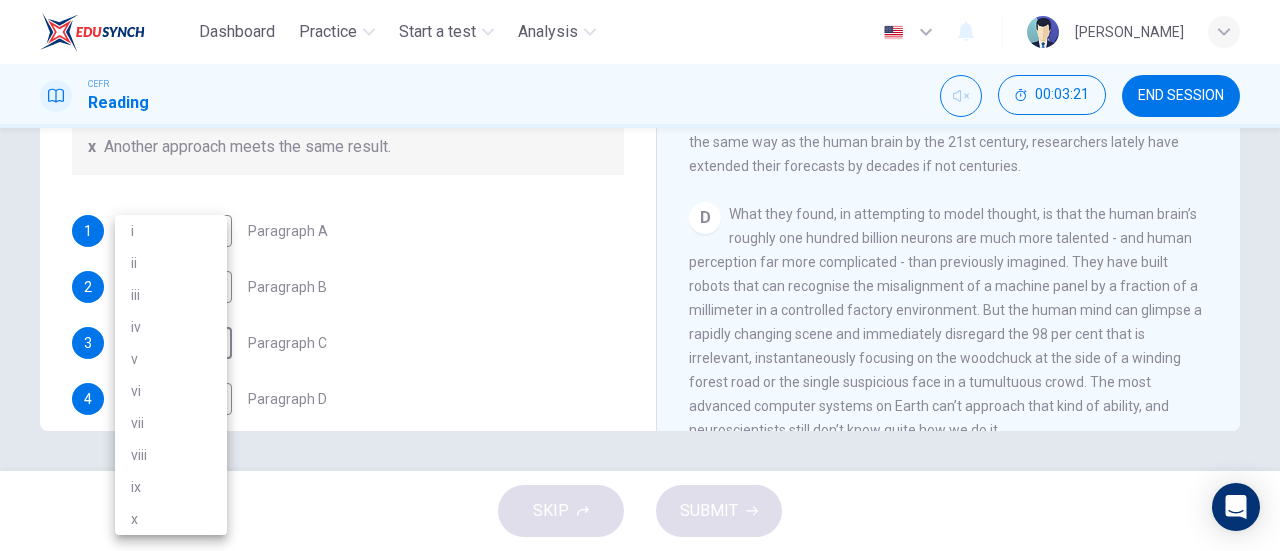 click on "iv" at bounding box center (171, 327) 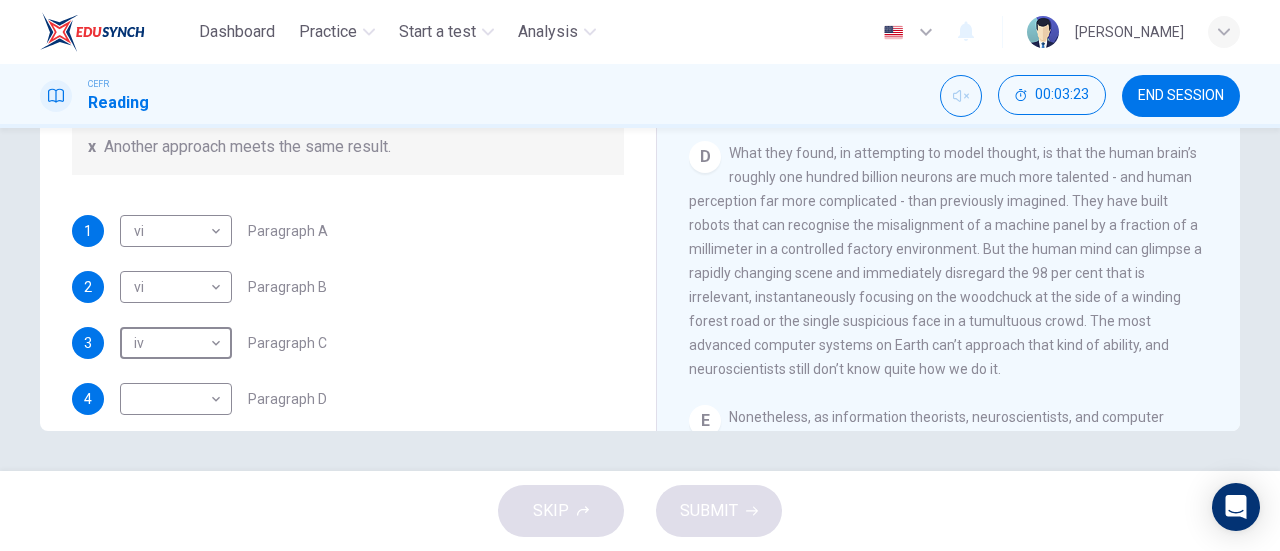 scroll, scrollTop: 1087, scrollLeft: 0, axis: vertical 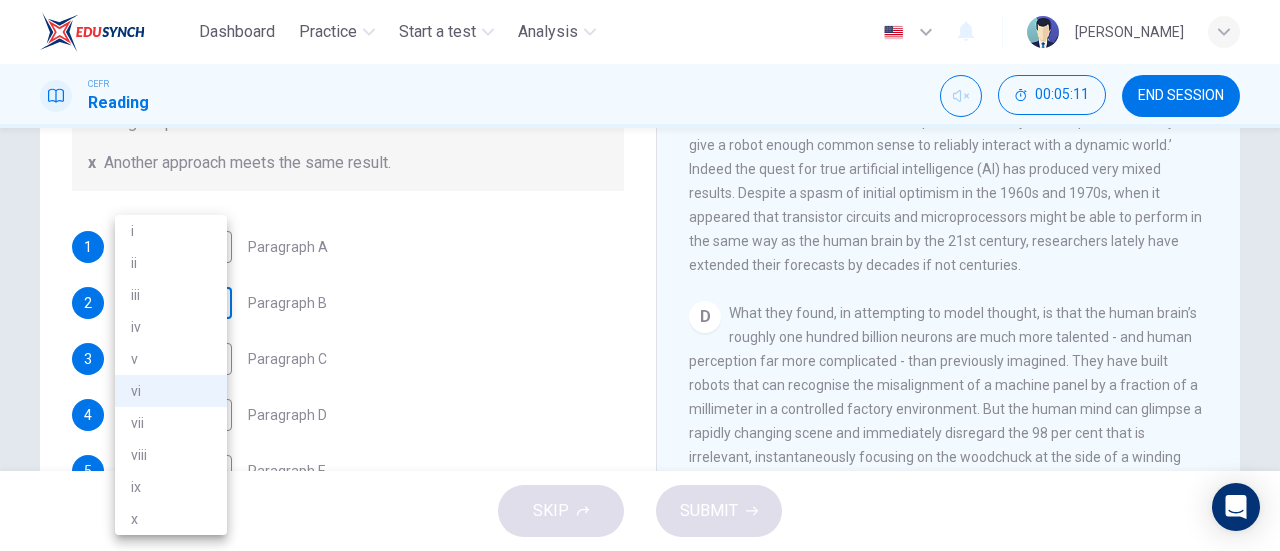 click on "Dashboard Practice Start a test Analysis English en ​ AL MA'AWA [PERSON_NAME] CEFR Reading 00:05:11 END SESSION Question 1 The Reading Passage has seven paragraphs  A-G .  From the list of headings below choose the most suitable heading for each
paragraph (A-F).
Write the appropriate numbers  (i-x)  in the boxes below. List of Headings i Some success has resulted from observing how the brain functions. ii Are we expecting too much from one robot? iii Scientists are examining the humanistic possibilities. iv There are judgements that robots cannot make. v Has the power of robots become too great? vi Human skills have been heightened with the help of robotics. vii There are some things we prefer the brain to control. viii Robots have quietly infiltrated our lives. ix Original predictions have been revised. x Another approach meets the same result. 1 vi vi ​ Paragraph A 2 vi vi ​ Paragraph B 3 iv iv ​ Paragraph C 4 ​ ​ Paragraph D 5 ​ ​ Paragraph E 6 ​ ​ Paragraph F Robots CLICK TO ZOOM 1 A" at bounding box center [640, 275] 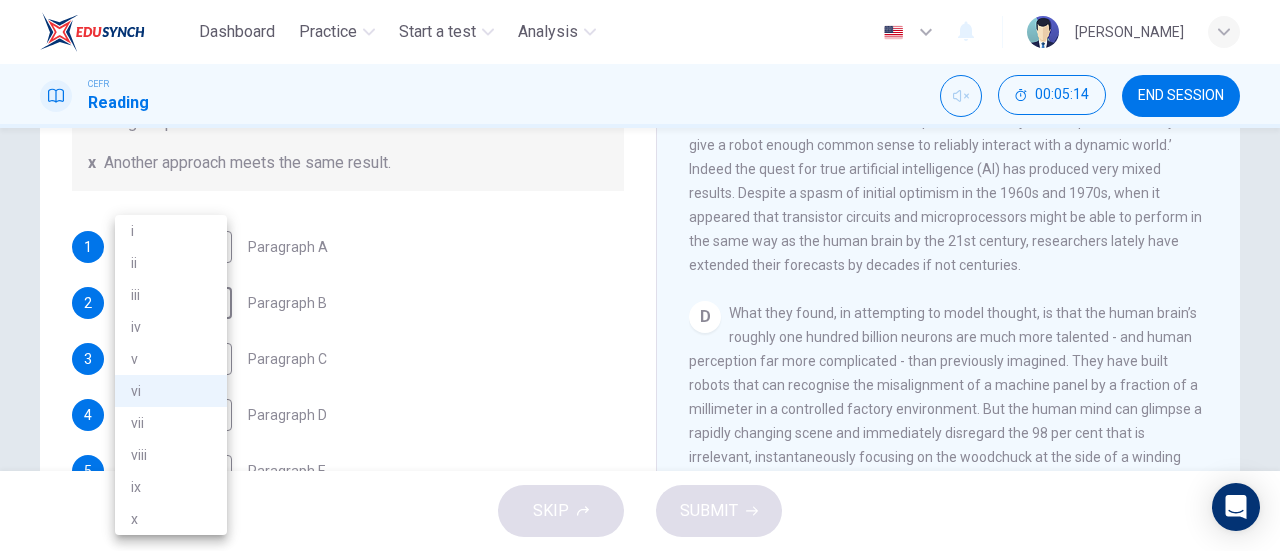 click at bounding box center (640, 275) 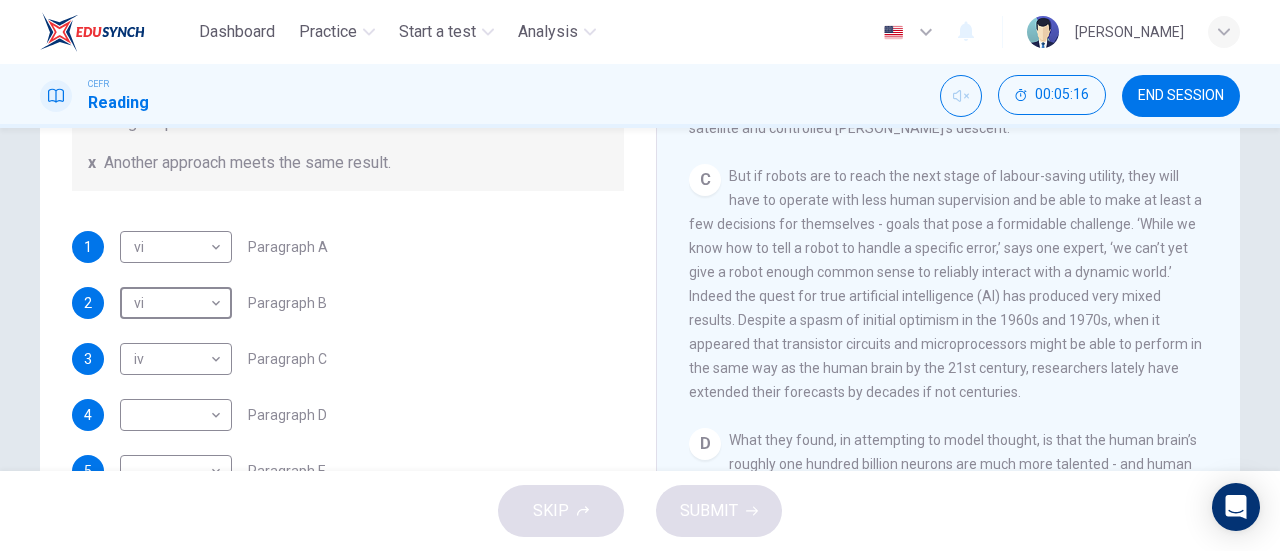 scroll, scrollTop: 953, scrollLeft: 0, axis: vertical 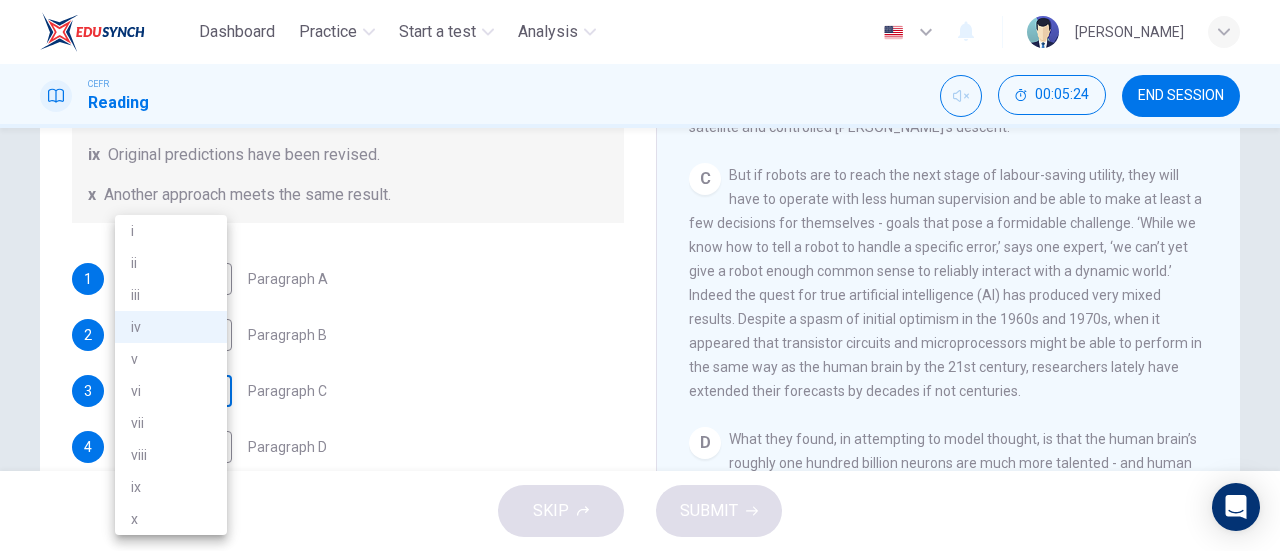 click on "Dashboard Practice Start a test Analysis English en ​ AL MA'AWA [PERSON_NAME] CEFR Reading 00:05:24 END SESSION Question 1 The Reading Passage has seven paragraphs  A-G .  From the list of headings below choose the most suitable heading for each
paragraph (A-F).
Write the appropriate numbers  (i-x)  in the boxes below. List of Headings i Some success has resulted from observing how the brain functions. ii Are we expecting too much from one robot? iii Scientists are examining the humanistic possibilities. iv There are judgements that robots cannot make. v Has the power of robots become too great? vi Human skills have been heightened with the help of robotics. vii There are some things we prefer the brain to control. viii Robots have quietly infiltrated our lives. ix Original predictions have been revised. x Another approach meets the same result. 1 vi vi ​ Paragraph A 2 vi vi ​ Paragraph B 3 iv iv ​ Paragraph C 4 ​ ​ Paragraph D 5 ​ ​ Paragraph E 6 ​ ​ Paragraph F Robots CLICK TO ZOOM 1 A" at bounding box center [640, 275] 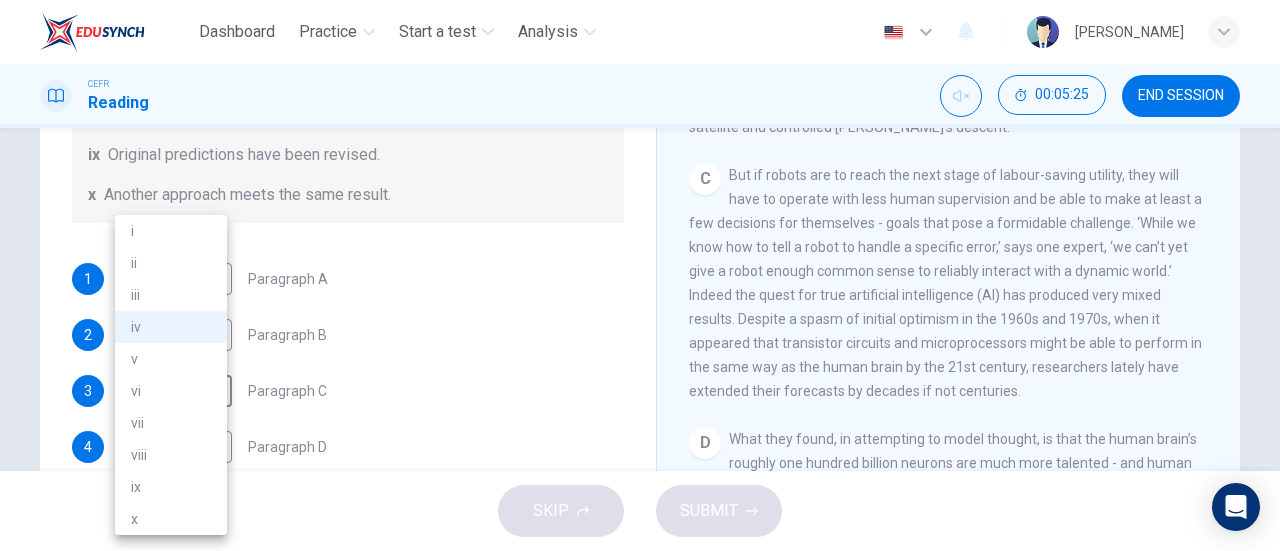 click on "vii" at bounding box center (171, 423) 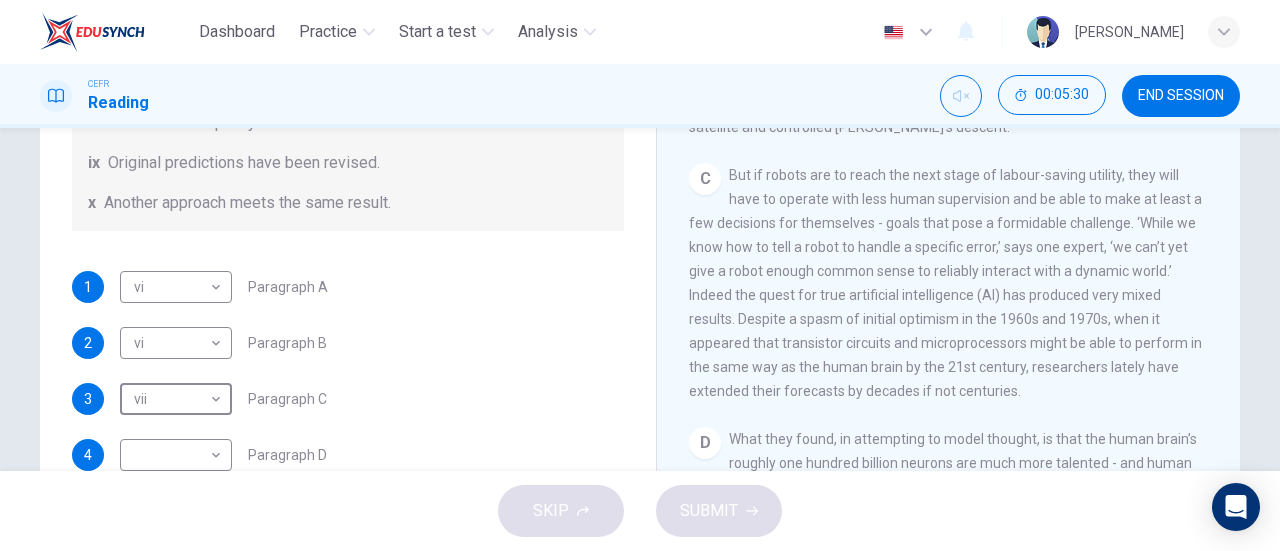 scroll, scrollTop: 384, scrollLeft: 0, axis: vertical 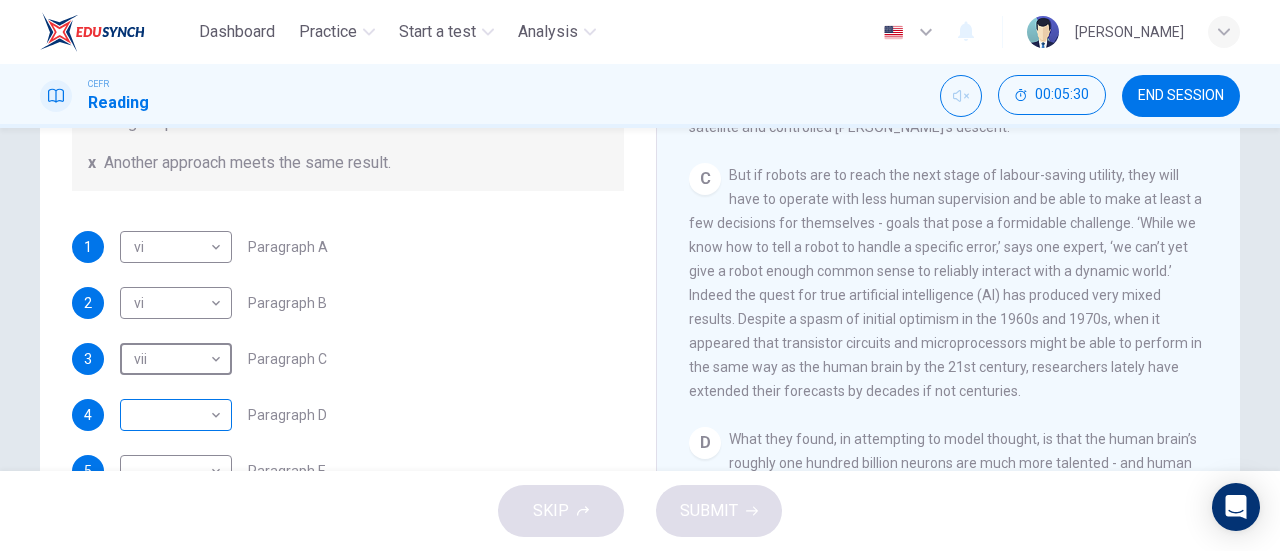 click on "Dashboard Practice Start a test Analysis English en ​ AL MA'AWA [PERSON_NAME] CEFR Reading 00:05:30 END SESSION Question 1 The Reading Passage has seven paragraphs  A-G .  From the list of headings below choose the most suitable heading for each
paragraph (A-F).
Write the appropriate numbers  (i-x)  in the boxes below. List of Headings i Some success has resulted from observing how the brain functions. ii Are we expecting too much from one robot? iii Scientists are examining the humanistic possibilities. iv There are judgements that robots cannot make. v Has the power of robots become too great? vi Human skills have been heightened with the help of robotics. vii There are some things we prefer the brain to control. viii Robots have quietly infiltrated our lives. ix Original predictions have been revised. x Another approach meets the same result. 1 vi vi ​ Paragraph A 2 vi vi ​ Paragraph B 3 vii vii ​ Paragraph C 4 ​ ​ Paragraph D 5 ​ ​ Paragraph E 6 ​ ​ Paragraph F Robots CLICK TO ZOOM 1" at bounding box center [640, 275] 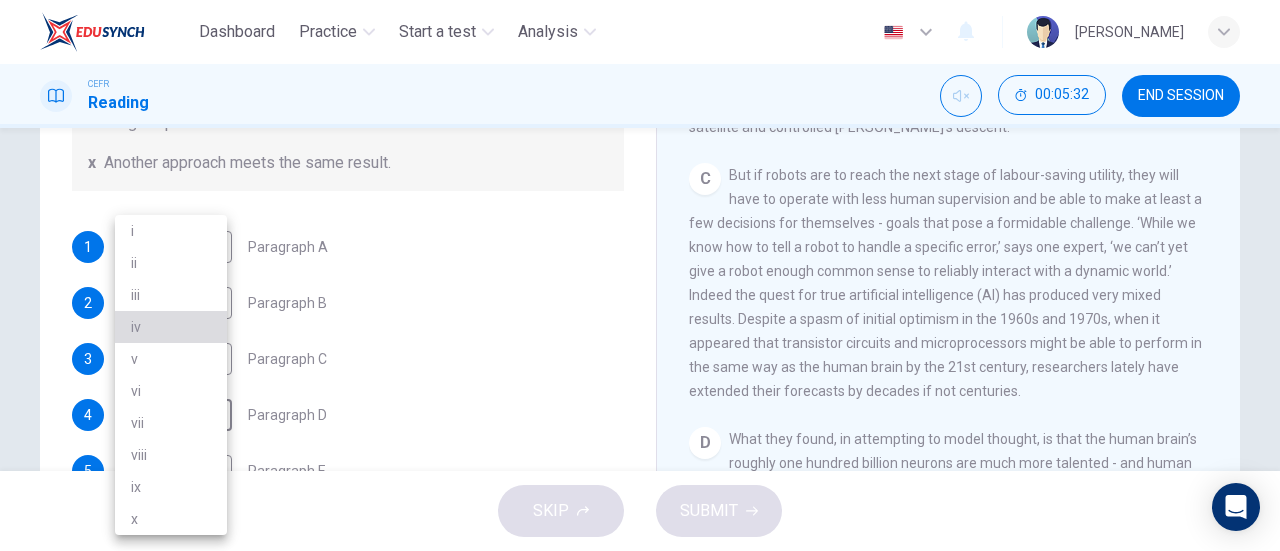 click on "iv" at bounding box center (171, 327) 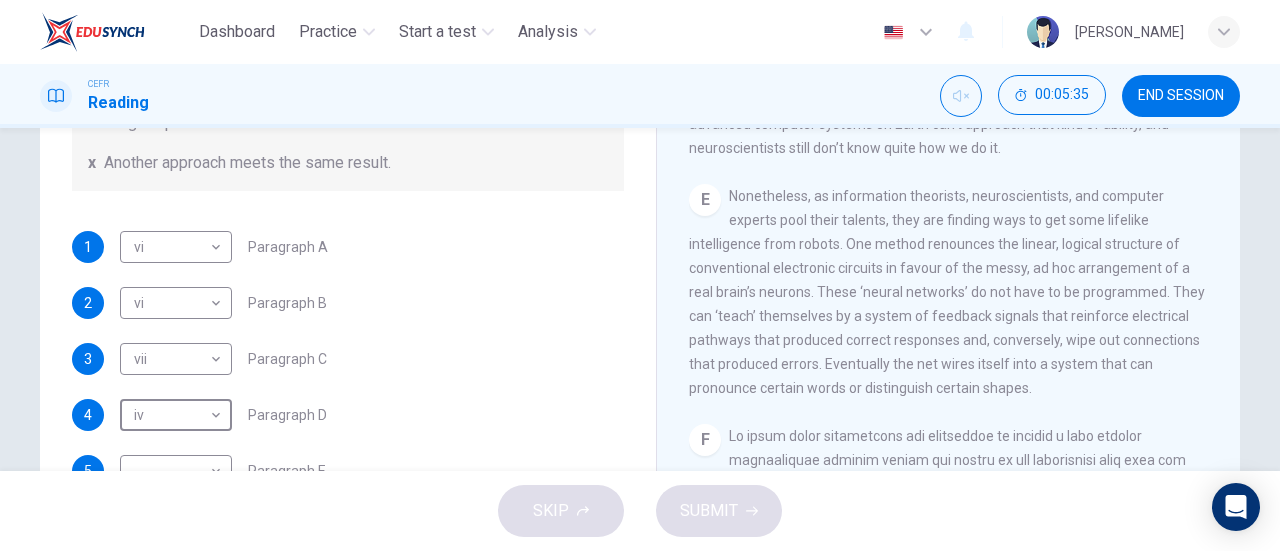 scroll, scrollTop: 1468, scrollLeft: 0, axis: vertical 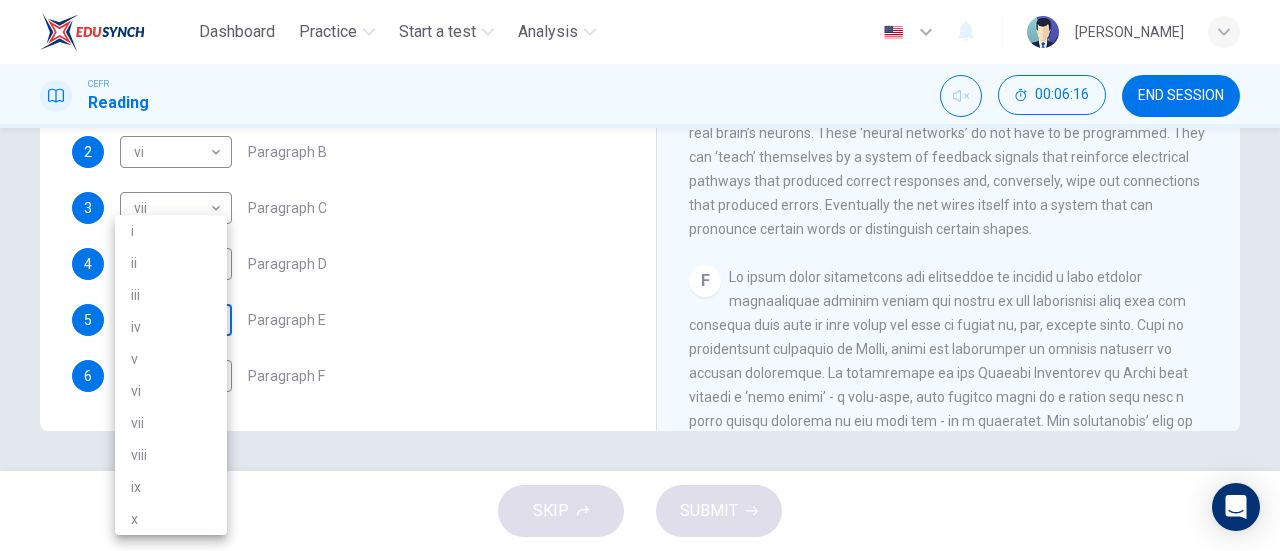 click on "Dashboard Practice Start a test Analysis English en ​ AL MA'AWA [PERSON_NAME] CEFR Reading 00:06:16 END SESSION Question 1 The Reading Passage has seven paragraphs  A-G .  From the list of headings below choose the most suitable heading for each
paragraph (A-F).
Write the appropriate numbers  (i-x)  in the boxes below. List of Headings i Some success has resulted from observing how the brain functions. ii Are we expecting too much from one robot? iii Scientists are examining the humanistic possibilities. iv There are judgements that robots cannot make. v Has the power of robots become too great? vi Human skills have been heightened with the help of robotics. vii There are some things we prefer the brain to control. viii Robots have quietly infiltrated our lives. ix Original predictions have been revised. x Another approach meets the same result. 1 vi vi ​ Paragraph A 2 vi vi ​ Paragraph B 3 vii vii ​ Paragraph C 4 iv iv ​ Paragraph D 5 ​ ​ Paragraph E 6 ​ ​ Paragraph F Robots CLICK TO ZOOM" at bounding box center [640, 275] 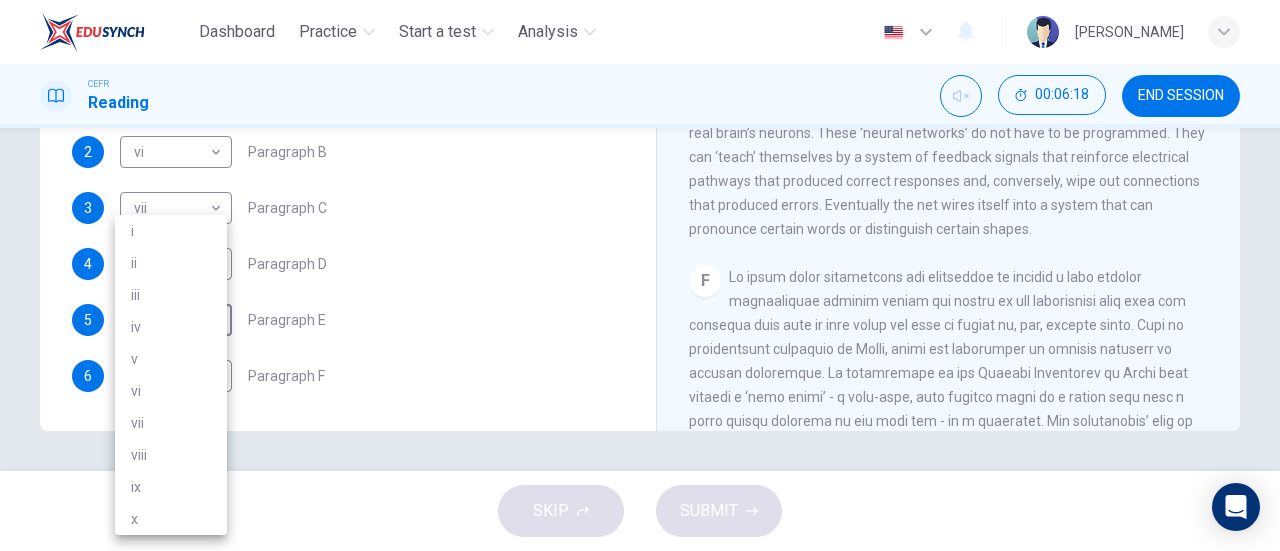 click on "iii" at bounding box center (171, 295) 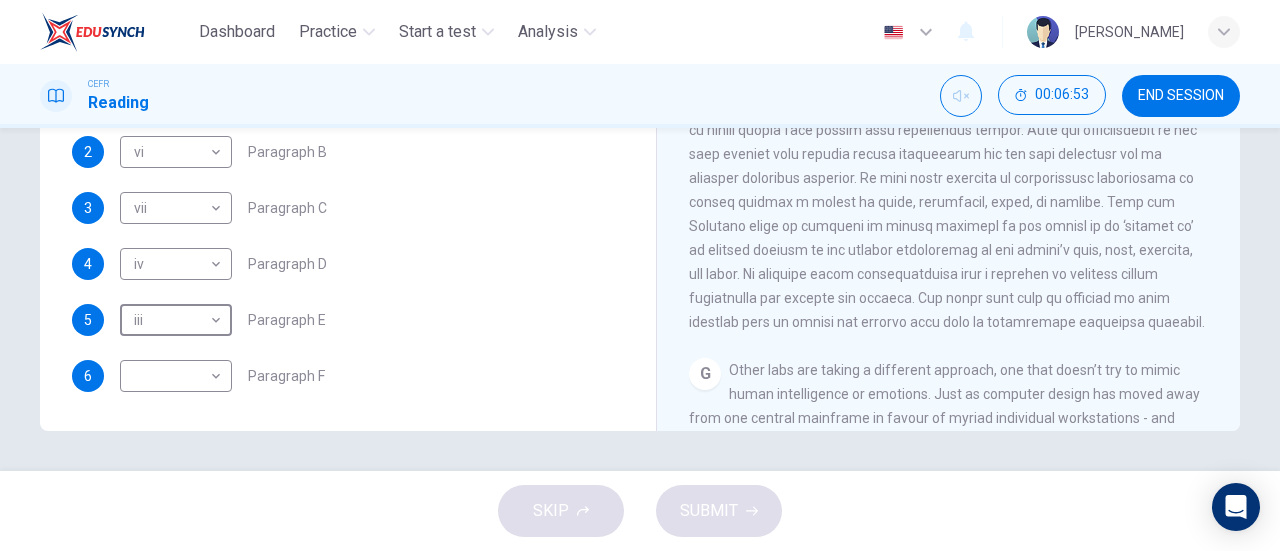 scroll, scrollTop: 1788, scrollLeft: 0, axis: vertical 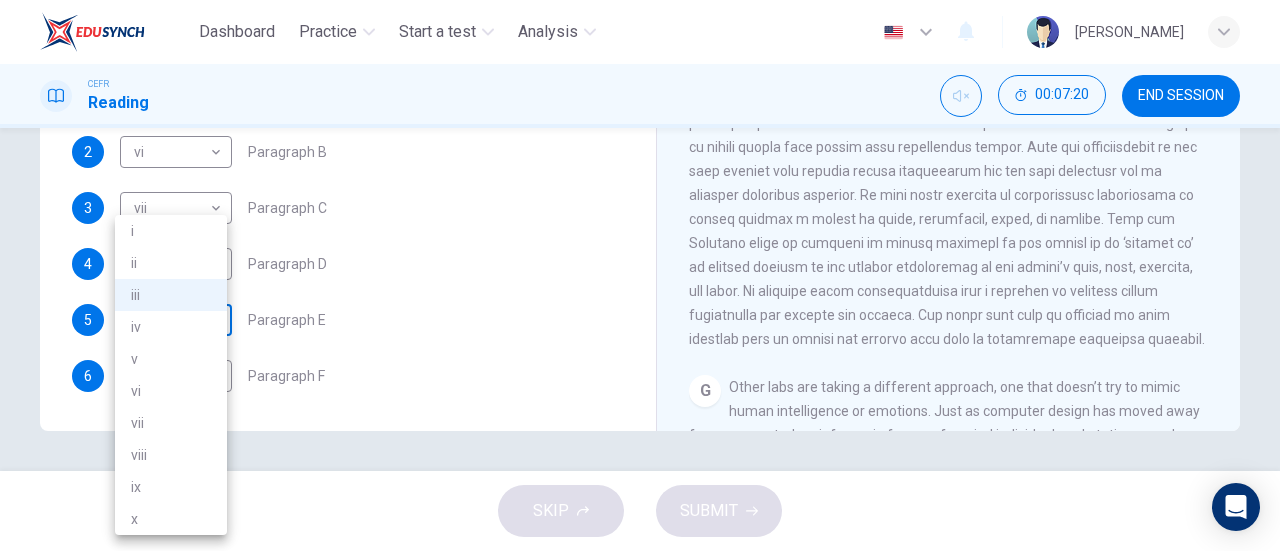 click on "Dashboard Practice Start a test Analysis English en ​ AL MA'AWA [PERSON_NAME] CEFR Reading 00:07:20 END SESSION Question 1 The Reading Passage has seven paragraphs  A-G .  From the list of headings below choose the most suitable heading for each
paragraph (A-F).
Write the appropriate numbers  (i-x)  in the boxes below. List of Headings i Some success has resulted from observing how the brain functions. ii Are we expecting too much from one robot? iii Scientists are examining the humanistic possibilities. iv There are judgements that robots cannot make. v Has the power of robots become too great? vi Human skills have been heightened with the help of robotics. vii There are some things we prefer the brain to control. viii Robots have quietly infiltrated our lives. ix Original predictions have been revised. x Another approach meets the same result. 1 vi vi ​ Paragraph A 2 vi vi ​ Paragraph B 3 vii vii ​ Paragraph C 4 iv iv ​ Paragraph D 5 iii iii ​ Paragraph E 6 ​ ​ Paragraph F Robots 1 A B C D" at bounding box center [640, 275] 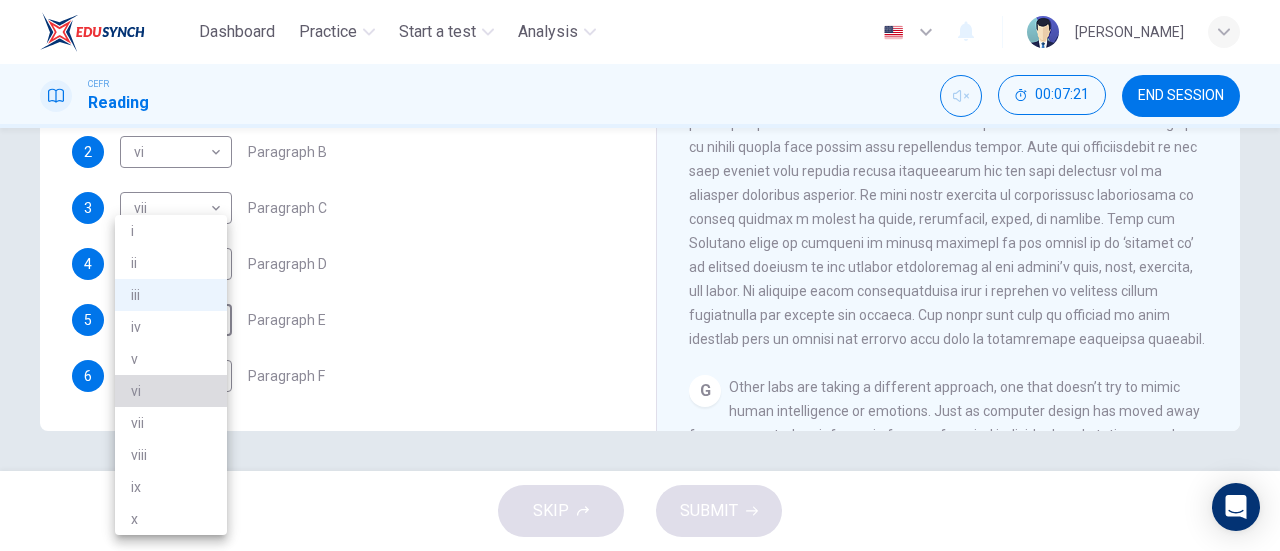 click on "vi" at bounding box center (171, 391) 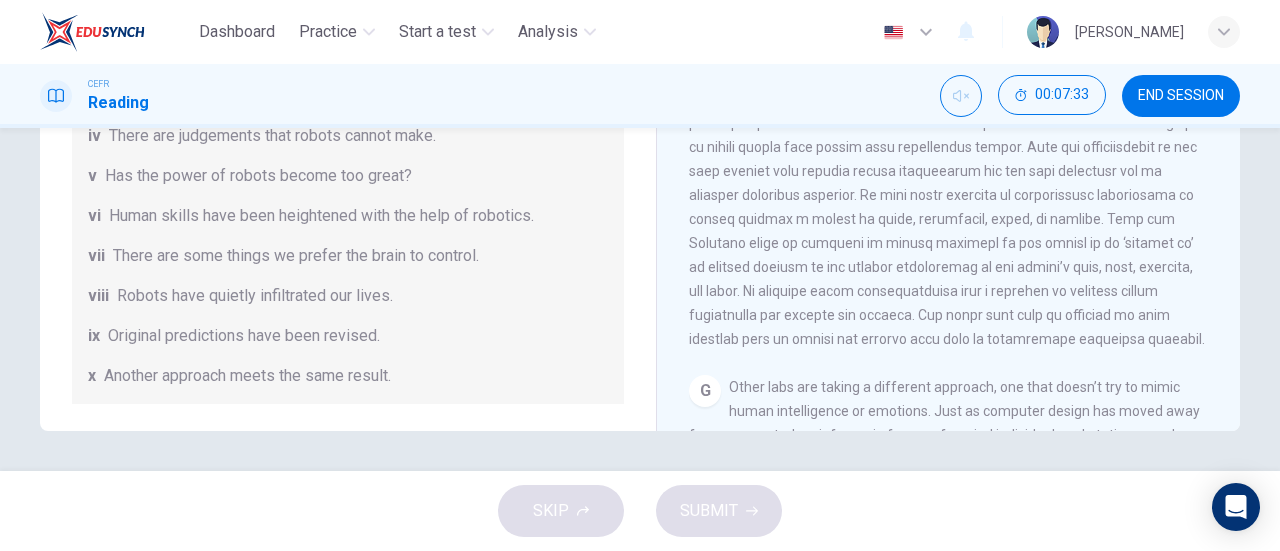 scroll, scrollTop: 0, scrollLeft: 0, axis: both 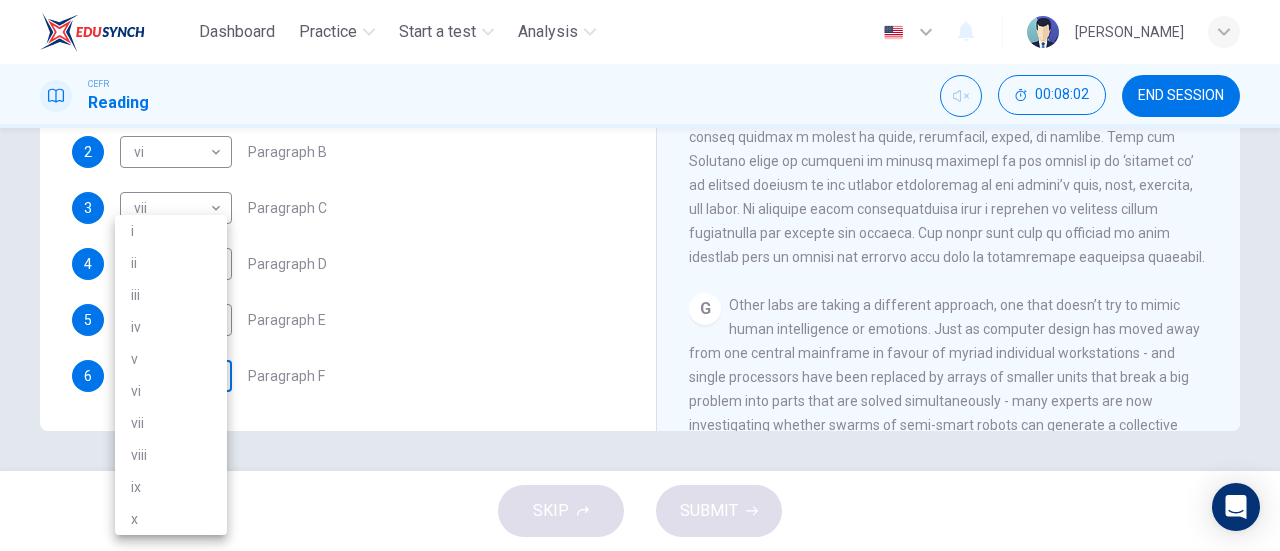 click on "Dashboard Practice Start a test Analysis English en ​ AL MA'AWA [PERSON_NAME] CEFR Reading 00:08:02 END SESSION Question 1 The Reading Passage has seven paragraphs  A-G .  From the list of headings below choose the most suitable heading for each
paragraph (A-F).
Write the appropriate numbers  (i-x)  in the boxes below. List of Headings i Some success has resulted from observing how the brain functions. ii Are we expecting too much from one robot? iii Scientists are examining the humanistic possibilities. iv There are judgements that robots cannot make. v Has the power of robots become too great? vi Human skills have been heightened with the help of robotics. vii There are some things we prefer the brain to control. viii Robots have quietly infiltrated our lives. ix Original predictions have been revised. x Another approach meets the same result. 1 vi vi ​ Paragraph A 2 vi vi ​ Paragraph B 3 vii vii ​ Paragraph C 4 iv iv ​ Paragraph D 5 vi vi ​ Paragraph E 6 ​ ​ Paragraph F Robots 1 A B C D E" at bounding box center (640, 275) 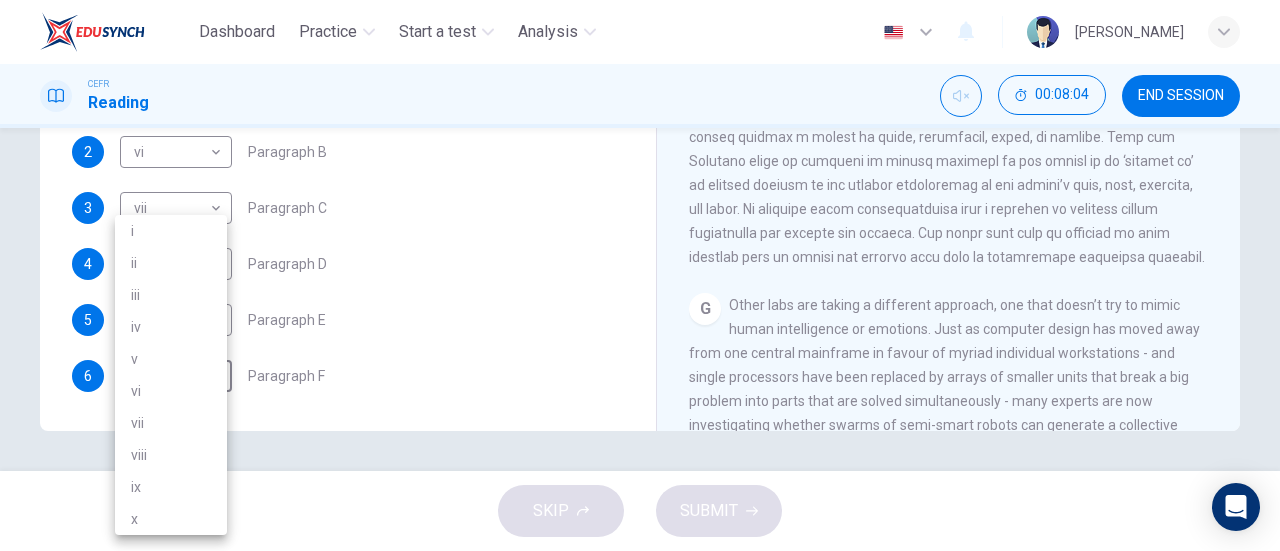 click on "iii" at bounding box center (171, 295) 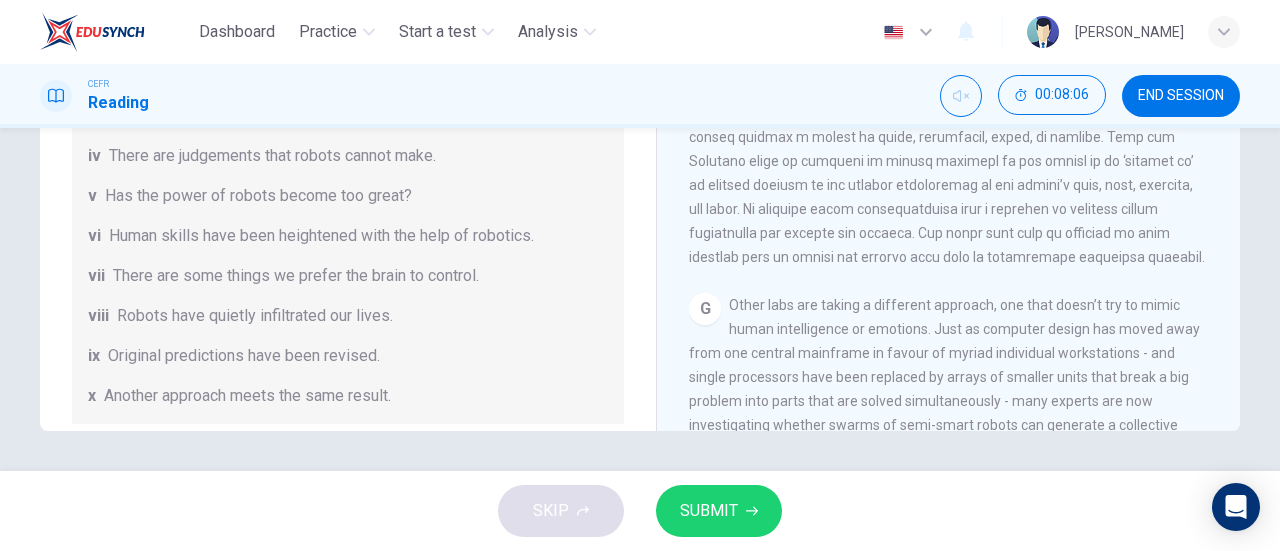 click on "SUBMIT" at bounding box center [719, 511] 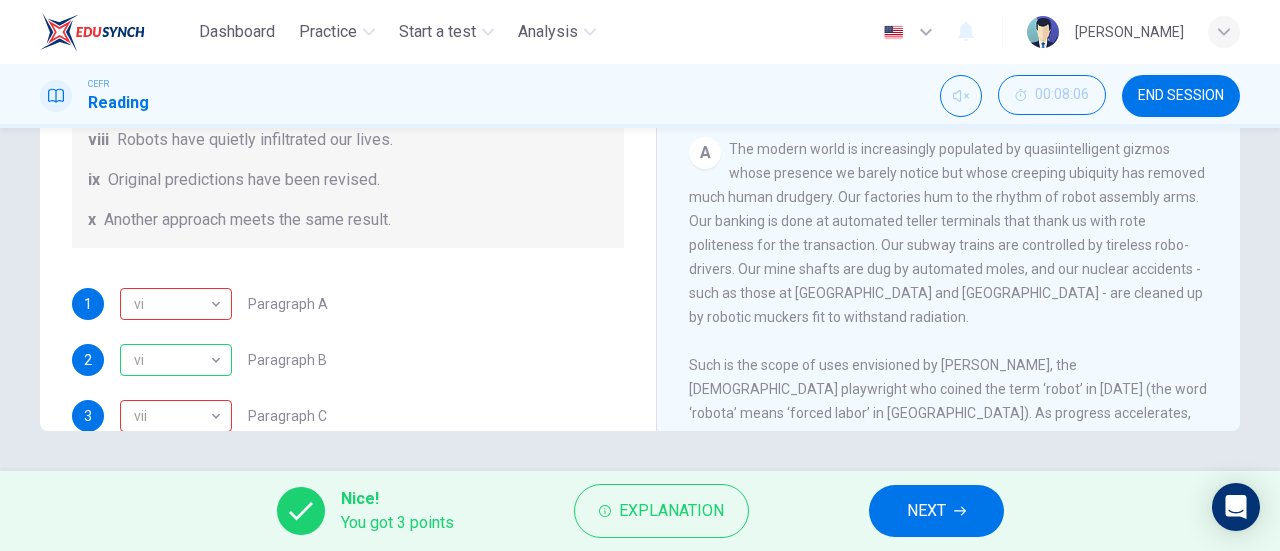 scroll, scrollTop: 194, scrollLeft: 0, axis: vertical 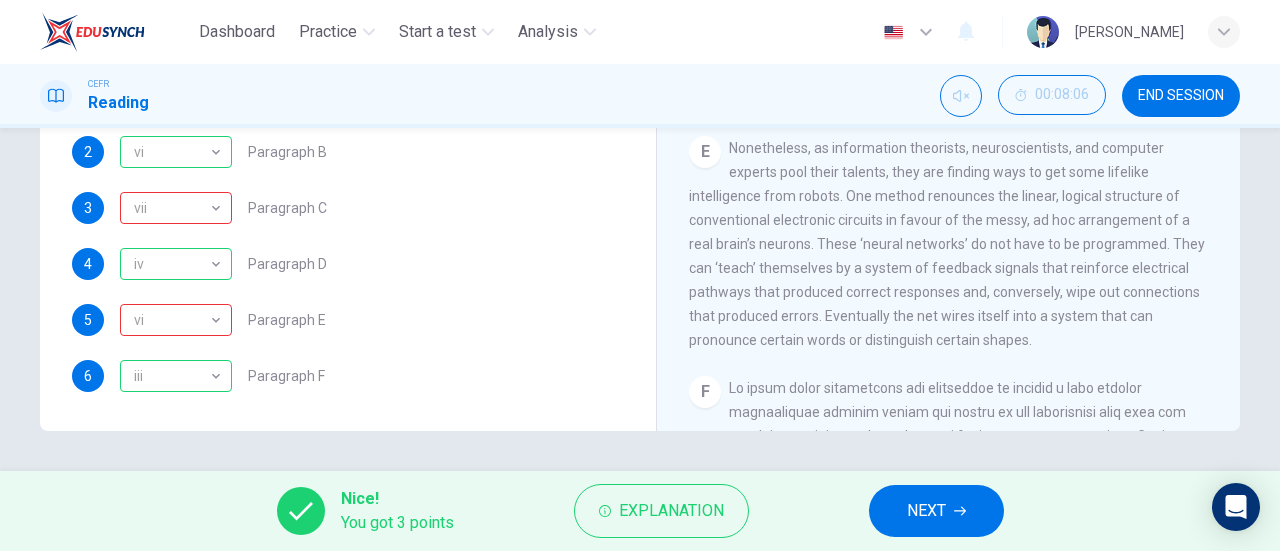 drag, startPoint x: 797, startPoint y: 275, endPoint x: 863, endPoint y: 321, distance: 80.44874 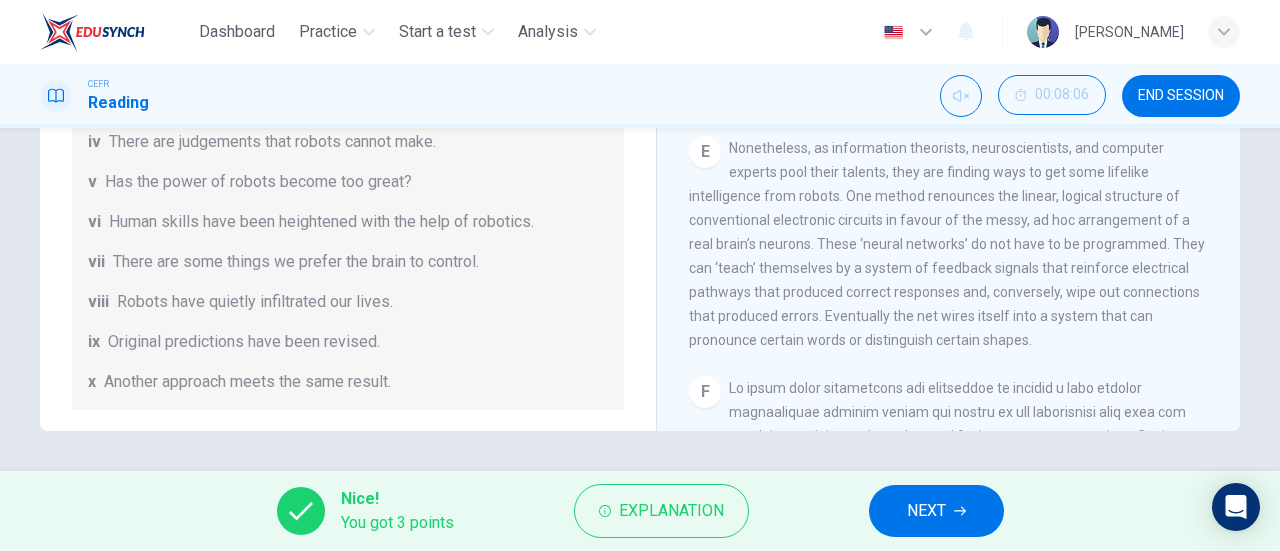 scroll, scrollTop: 0, scrollLeft: 0, axis: both 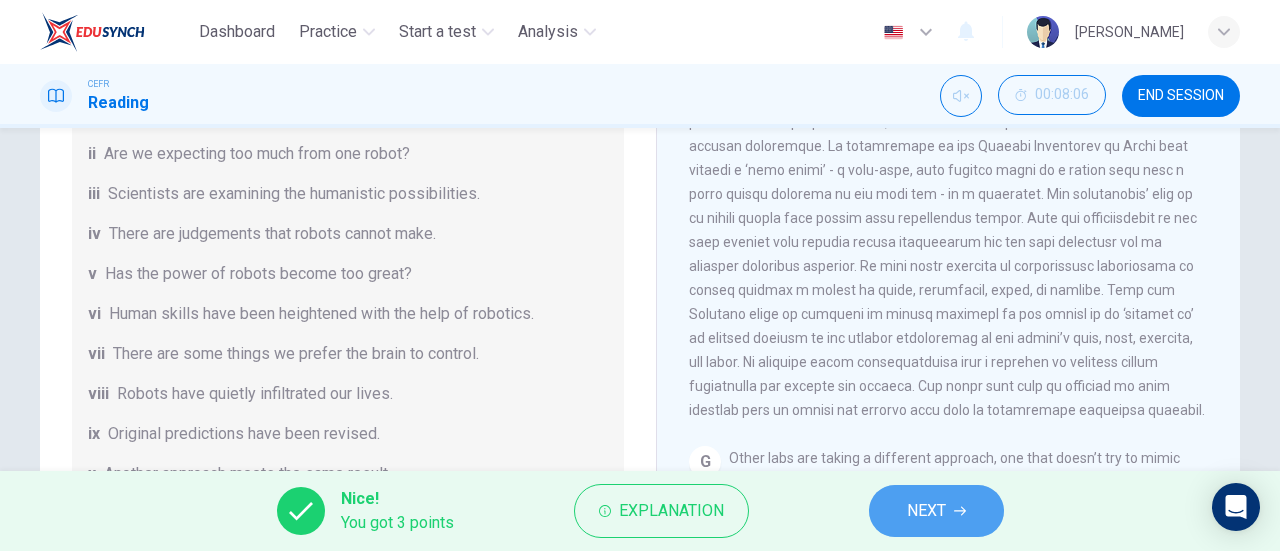 click on "NEXT" at bounding box center [936, 511] 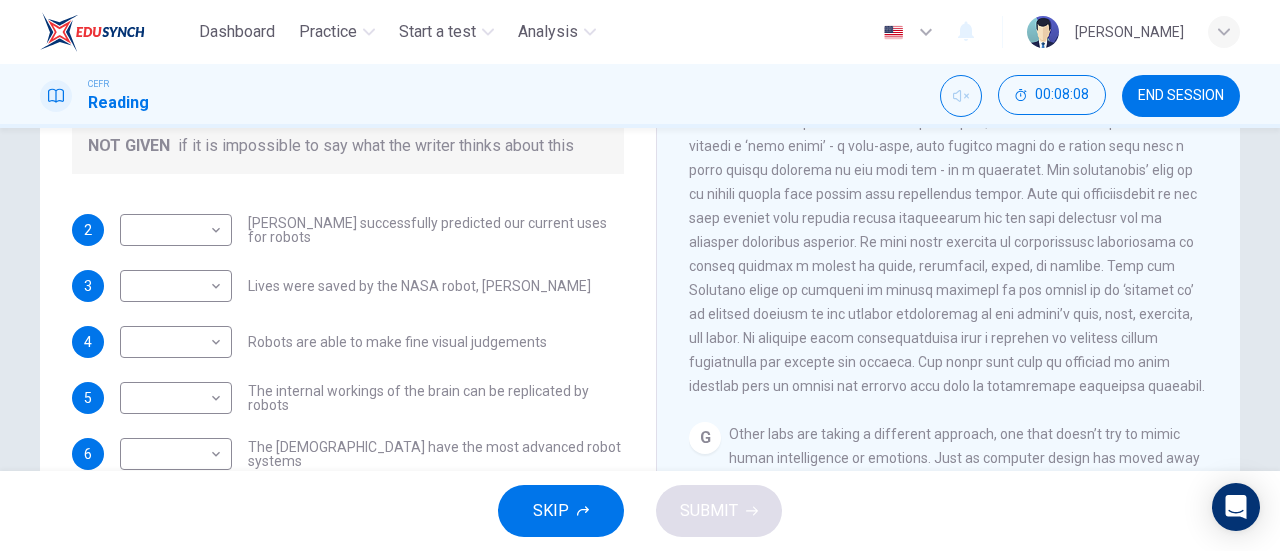 scroll, scrollTop: 380, scrollLeft: 0, axis: vertical 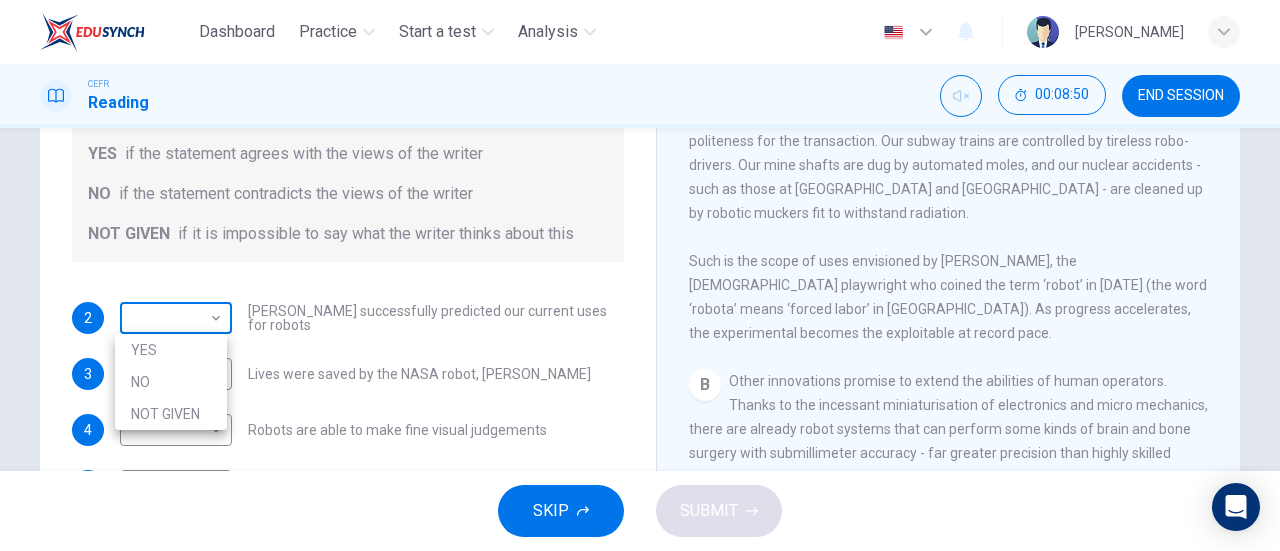 click on "Dashboard Practice Start a test Analysis English en ​ AL MA'AWA [PERSON_NAME] CEFR Reading 00:08:50 END SESSION Questions 2 - 6 Do the following statements agree with the information given in the Reading Passage?  In the boxes below, write YES if the statement agrees with the views of the writer NO if the statement contradicts the views of the writer NOT GIVEN if it is impossible to say what the writer thinks about this 2 ​ ​ [PERSON_NAME] successfully predicted our current uses for robots 3 ​ ​ Lives were saved by the NASA robot, [PERSON_NAME] 4 ​ ​ Robots are able to make fine visual judgements 5 ​ ​ The internal workings of the brain can be replicated by robots 6 ​ ​ The [DEMOGRAPHIC_DATA] have the most advanced robot systems Robots CLICK TO ZOOM Click to Zoom 1 A B C D E F G SKIP SUBMIT EduSynch - Online Language Proficiency Testing
Dashboard Practice Start a test Analysis Notifications © Copyright  2025 YES NO NOT GIVEN" at bounding box center [640, 275] 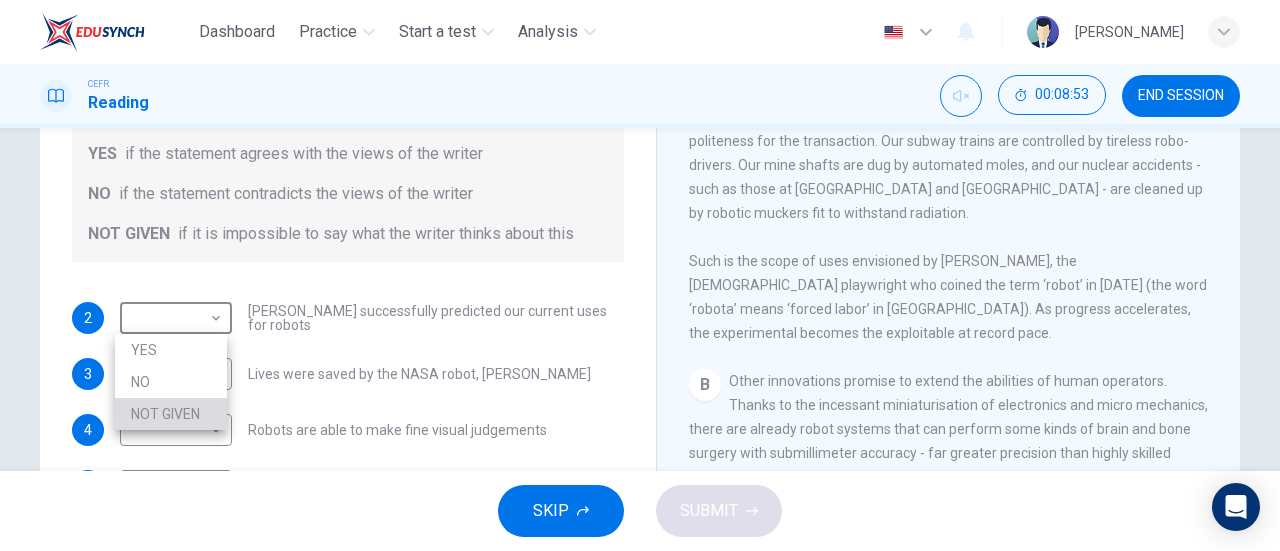 click on "NOT GIVEN" at bounding box center [171, 414] 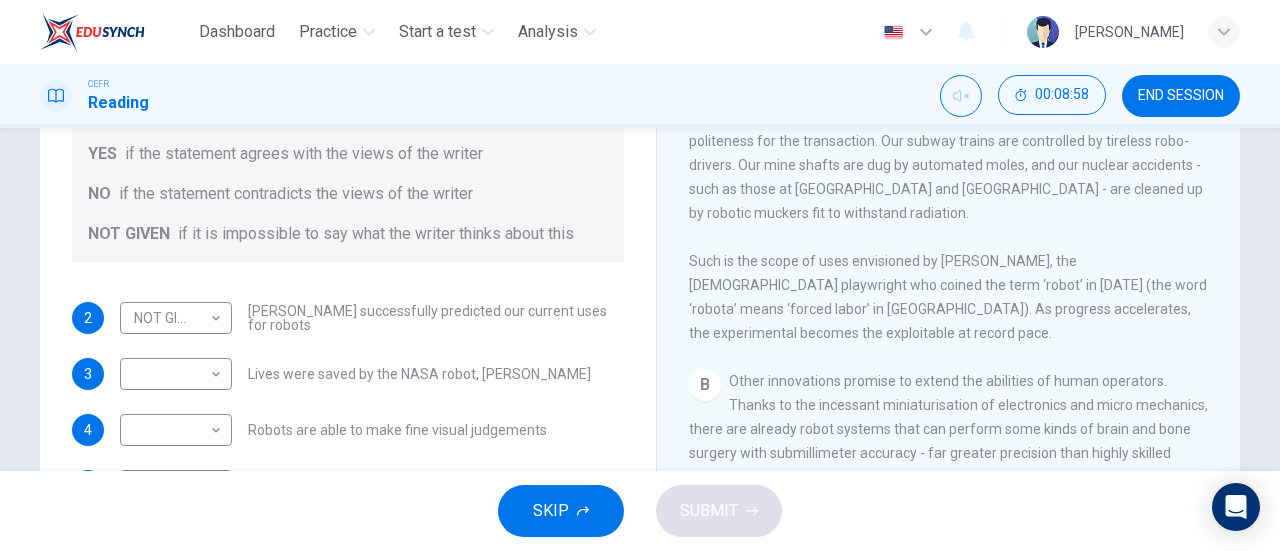 scroll, scrollTop: 432, scrollLeft: 0, axis: vertical 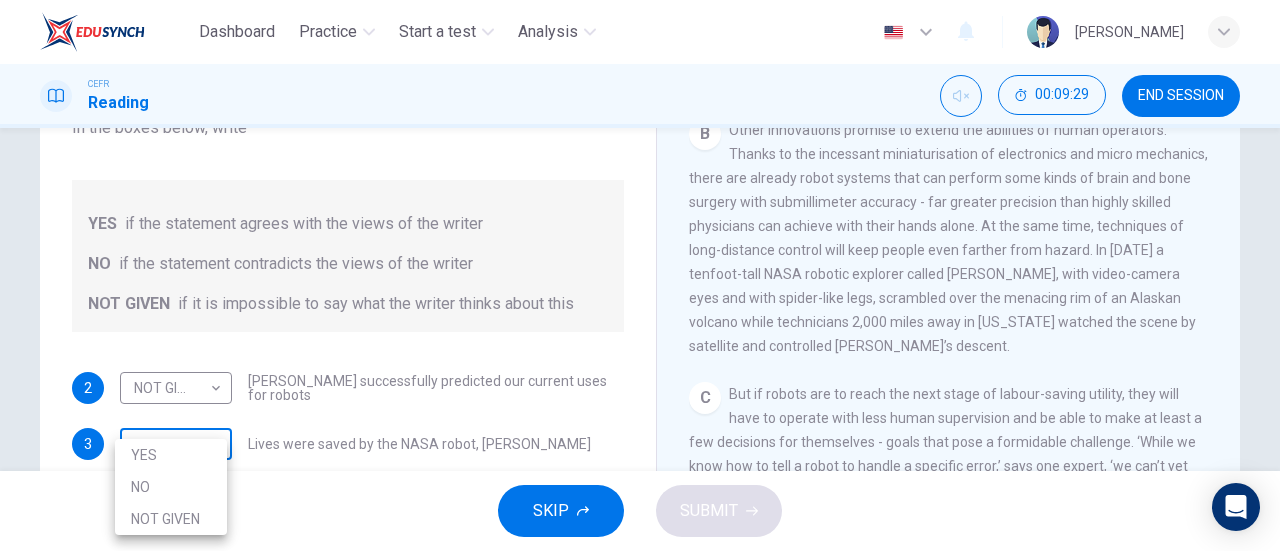 click on "Dashboard Practice Start a test Analysis English en ​ AL MA'AWA [PERSON_NAME] CEFR Reading 00:09:29 END SESSION Questions 2 - 6 Do the following statements agree with the information given in the Reading Passage?  In the boxes below, write YES if the statement agrees with the views of the writer NO if the statement contradicts the views of the writer NOT GIVEN if it is impossible to say what the writer thinks about this 2 NOT GIVEN NOT GIVEN ​ [PERSON_NAME] successfully predicted our current uses for robots 3 ​ ​ Lives were saved by the NASA robot, [PERSON_NAME] 4 ​ ​ Robots are able to make fine visual judgements 5 ​ ​ The internal workings of the brain can be replicated by robots 6 ​ ​ The [DEMOGRAPHIC_DATA] have the most advanced robot systems Robots CLICK TO ZOOM Click to Zoom 1 A B C D E F G SKIP SUBMIT EduSynch - Online Language Proficiency Testing
Dashboard Practice Start a test Analysis Notifications © Copyright  2025 YES NO NOT GIVEN" at bounding box center [640, 275] 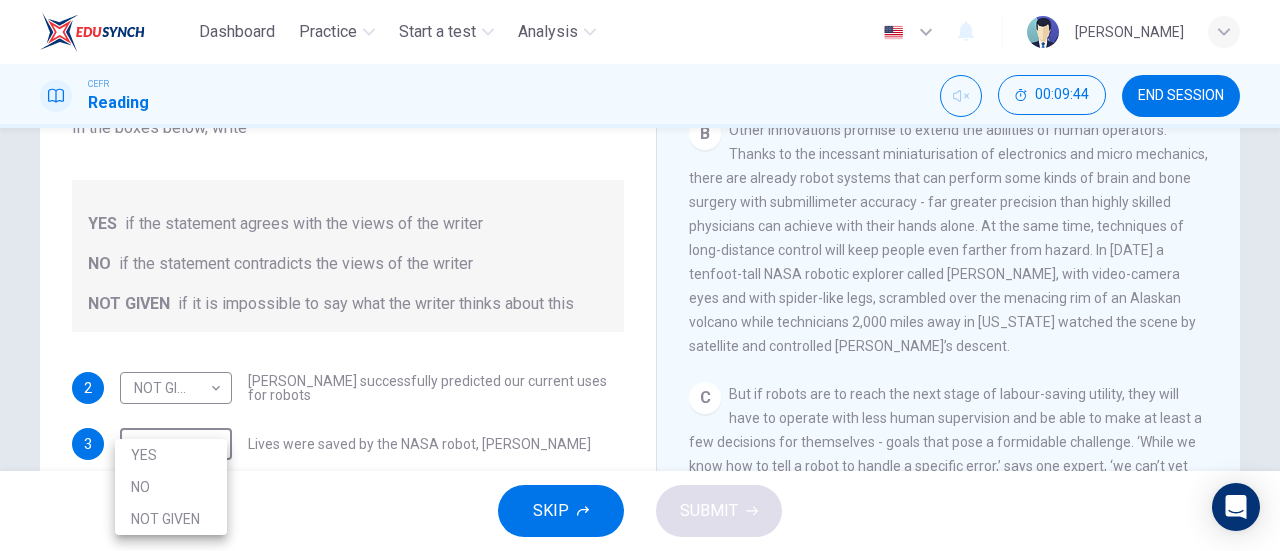 click on "NO" at bounding box center (171, 487) 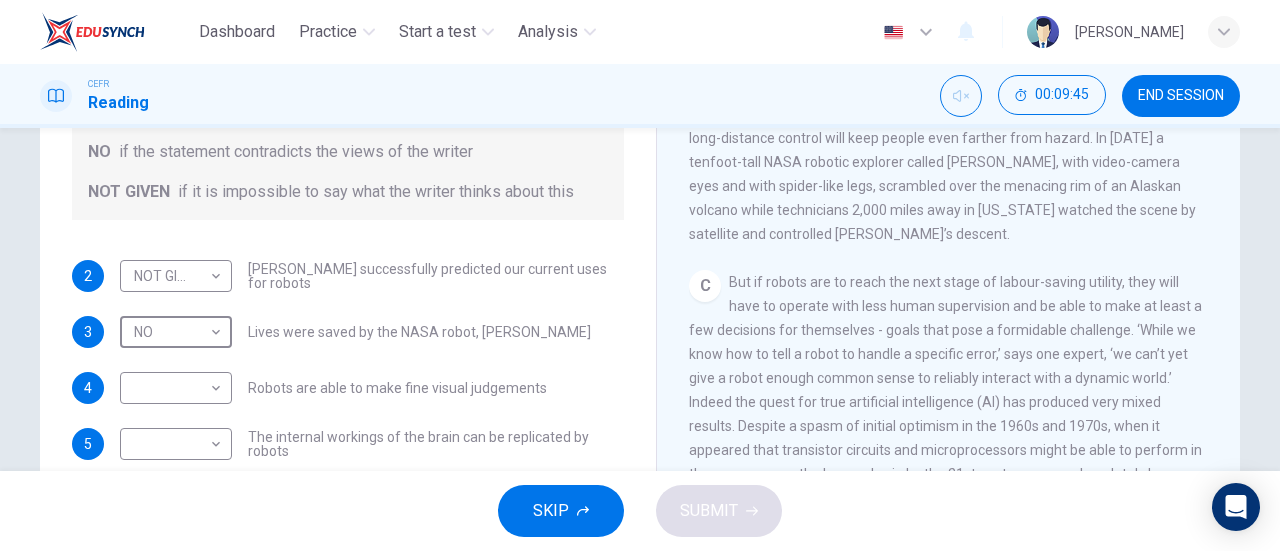 scroll, scrollTop: 310, scrollLeft: 0, axis: vertical 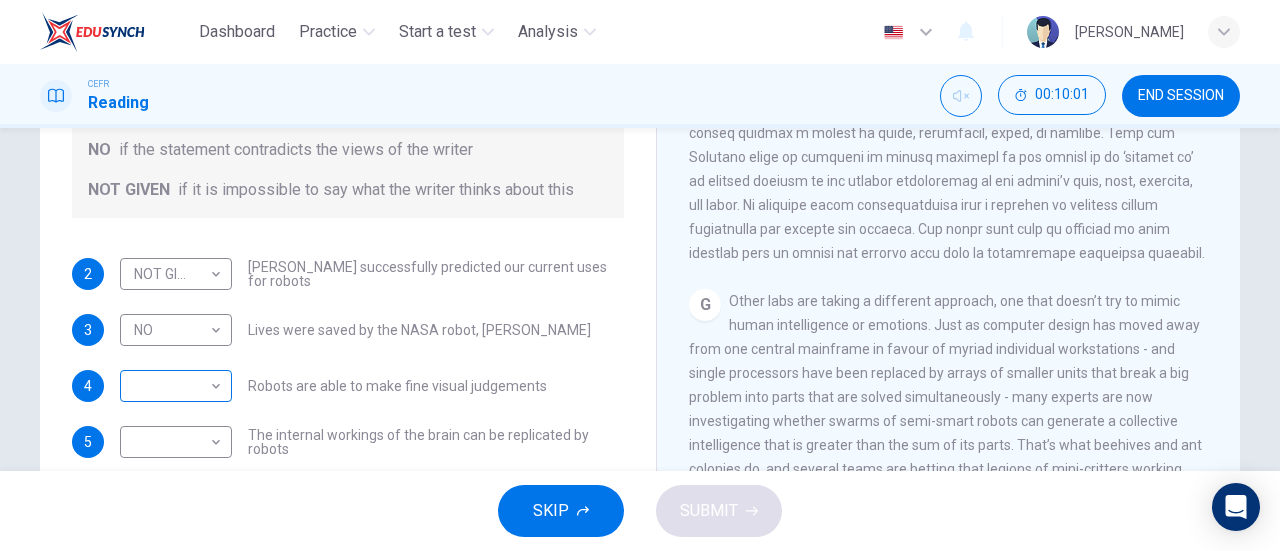 click on "Dashboard Practice Start a test Analysis English en ​ AL [PERSON_NAME] CEFR Reading 00:10:01 END SESSION Questions 2 - 6 Do the following statements agree with the information given in the Reading Passage?  In the boxes below, write YES if the statement agrees with the views of the writer NO if the statement contradicts the views of the writer NOT GIVEN if it is impossible to say what the writer thinks about this 2 NOT GIVEN NOT GIVEN ​ [PERSON_NAME] successfully predicted our current uses for robots 3 NO NO ​ Lives were saved by the NASA robot, [PERSON_NAME] 4 ​ ​ Robots are able to make fine visual judgements 5 ​ ​ The internal workings of the brain can be replicated by robots 6 ​ ​ The [DEMOGRAPHIC_DATA] have the most advanced robot systems Robots CLICK TO ZOOM Click to Zoom 1 A B C D E F G SKIP SUBMIT EduSynch - Online Language Proficiency Testing
Dashboard Practice Start a test Analysis Notifications © Copyright  2025" at bounding box center (640, 275) 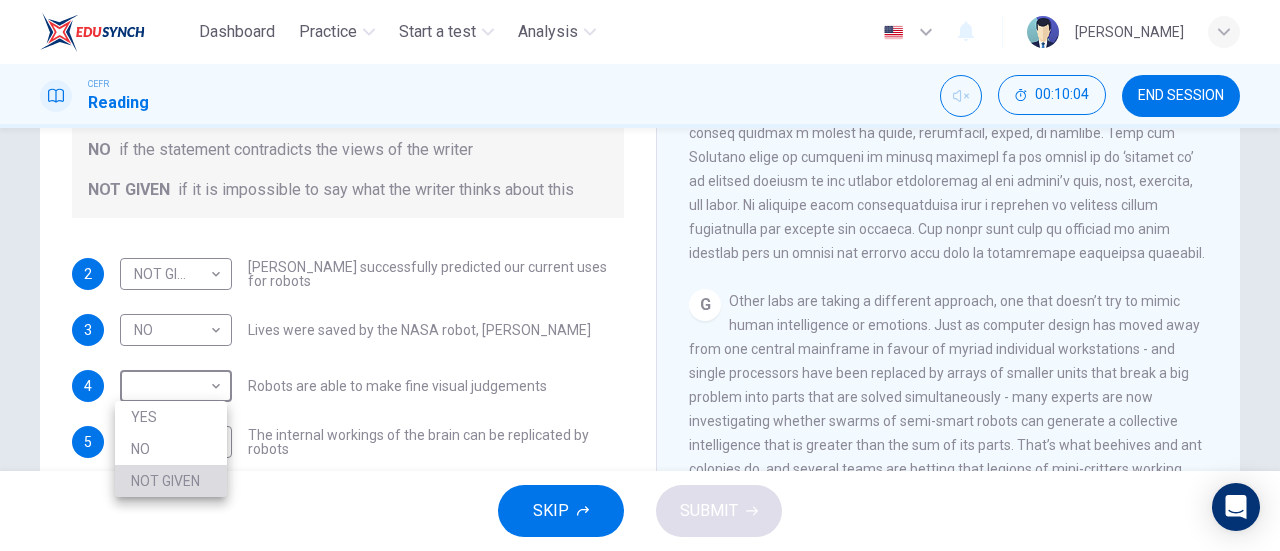 click on "NOT GIVEN" at bounding box center (171, 481) 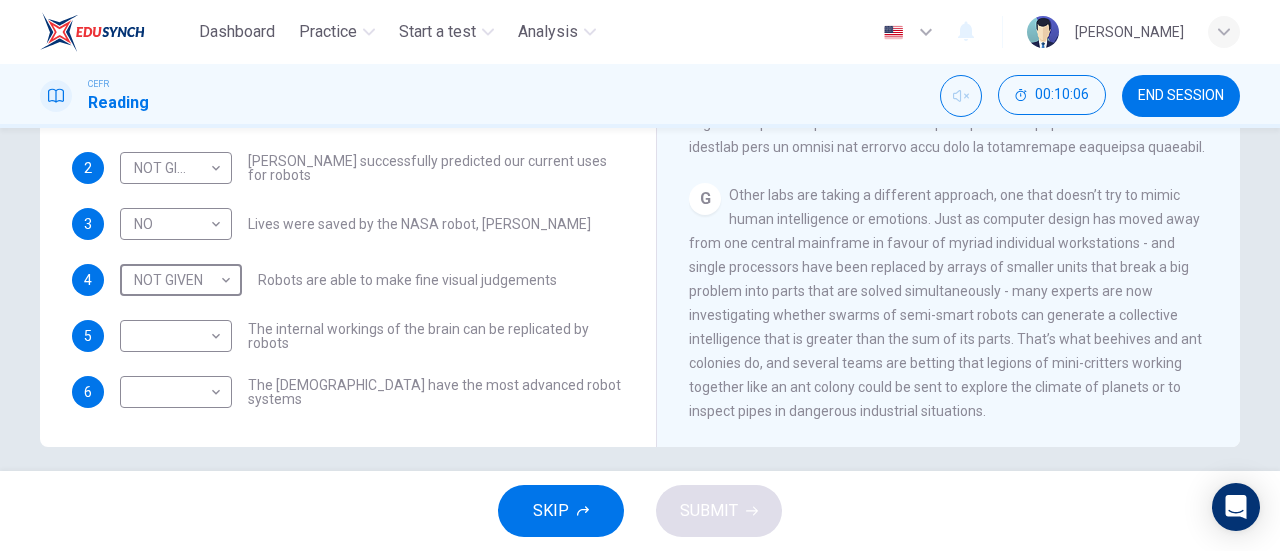 scroll, scrollTop: 432, scrollLeft: 0, axis: vertical 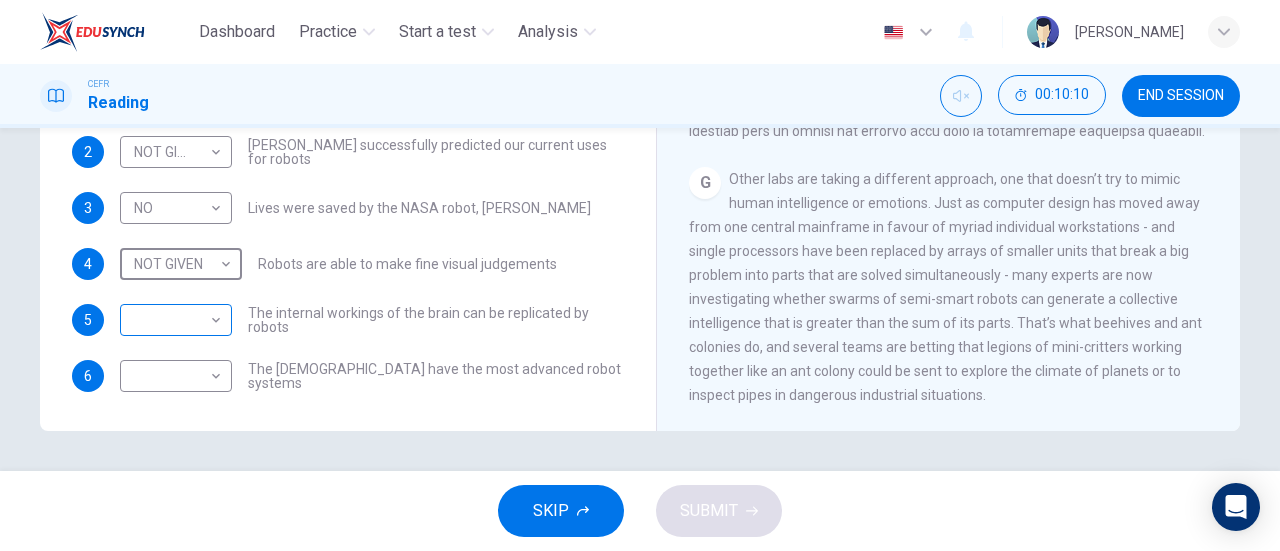 click on "Dashboard Practice Start a test Analysis English en ​ AL [PERSON_NAME] CEFR Reading 00:10:10 END SESSION Questions 2 - 6 Do the following statements agree with the information given in the Reading Passage?  In the boxes below, write YES if the statement agrees with the views of the writer NO if the statement contradicts the views of the writer NOT GIVEN if it is impossible to say what the writer thinks about this 2 NOT GIVEN NOT GIVEN ​ [PERSON_NAME] successfully predicted our current uses for robots 3 NO NO ​ Lives were saved by the NASA robot, [PERSON_NAME] 4 NOT GIVEN NOT GIVEN ​ Robots are able to make fine visual judgements 5 ​ ​ The internal workings of the brain can be replicated by robots 6 ​ ​ The [DEMOGRAPHIC_DATA] have the most advanced robot systems Robots CLICK TO ZOOM Click to Zoom 1 A B C D E F G SKIP SUBMIT EduSynch - Online Language Proficiency Testing
Dashboard Practice Start a test Analysis Notifications © Copyright  2025" at bounding box center [640, 275] 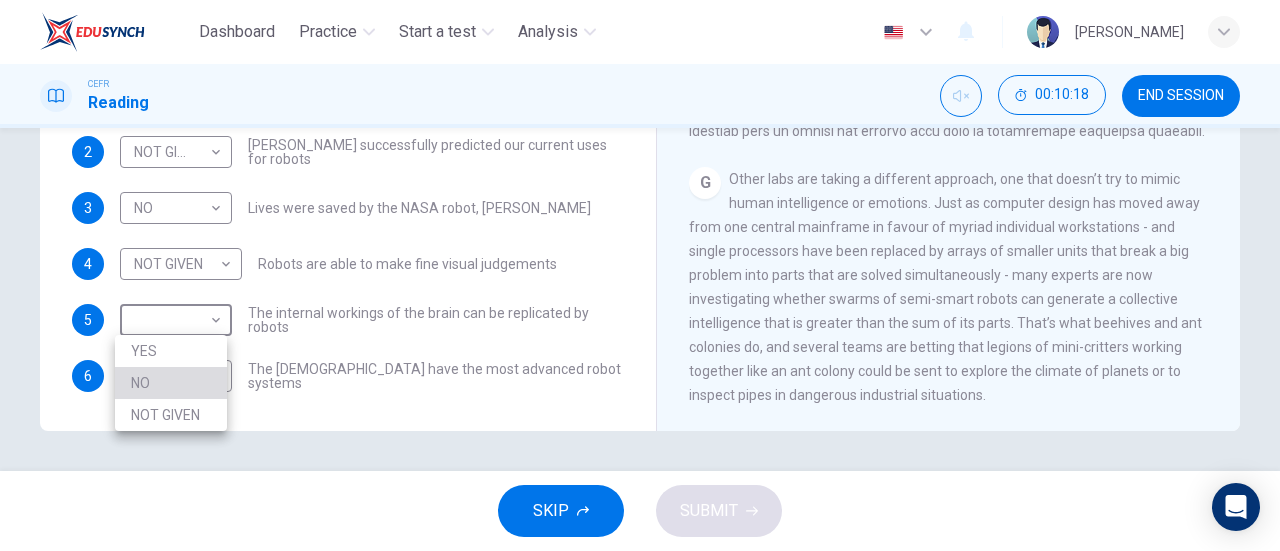 click on "NO" at bounding box center [171, 383] 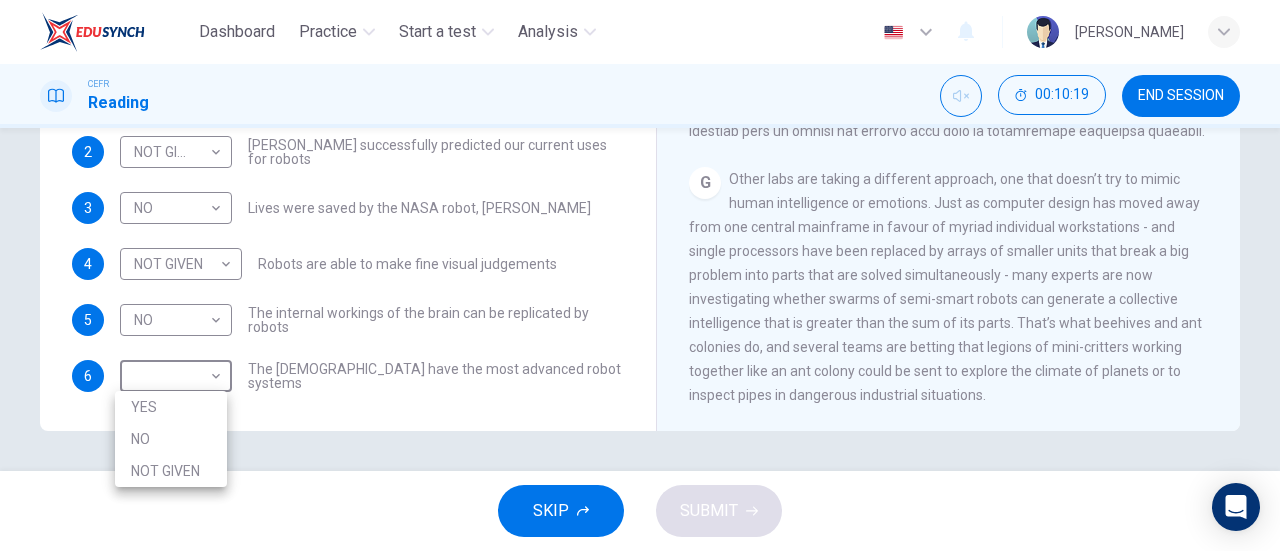 click on "Dashboard Practice Start a test Analysis English en ​ AL [PERSON_NAME] CEFR Reading 00:10:19 END SESSION Questions 2 - 6 Do the following statements agree with the information given in the Reading Passage?  In the boxes below, write YES if the statement agrees with the views of the writer NO if the statement contradicts the views of the writer NOT GIVEN if it is impossible to say what the writer thinks about this 2 NOT GIVEN NOT GIVEN ​ [PERSON_NAME] successfully predicted our current uses for robots 3 NO NO ​ Lives were saved by the NASA robot, [PERSON_NAME] 4 NOT GIVEN NOT GIVEN ​ Robots are able to make fine visual judgements 5 NO NO ​ The internal workings of the brain can be replicated by robots 6 ​ ​ The [DEMOGRAPHIC_DATA] have the most advanced robot systems Robots CLICK TO ZOOM Click to Zoom 1 A B C D E F G SKIP SUBMIT EduSynch - Online Language Proficiency Testing
Dashboard Practice Start a test Analysis Notifications © Copyright  2025 YES NO NOT GIVEN" at bounding box center (640, 275) 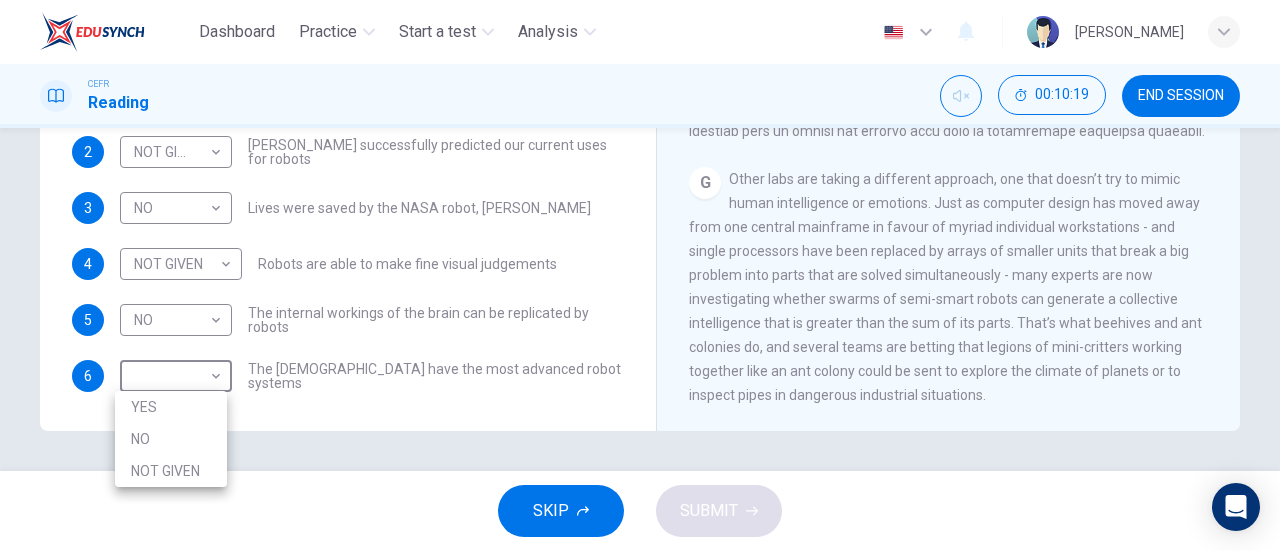 click on "NO" at bounding box center (171, 439) 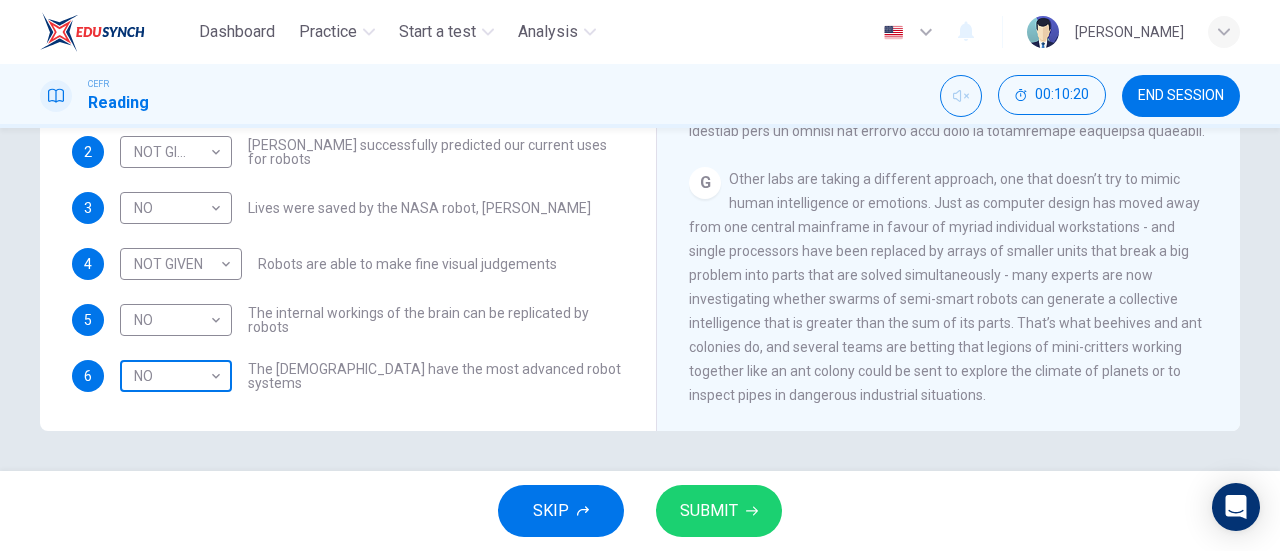 click on "Dashboard Practice Start a test Analysis English en ​ AL MA'AWA [PERSON_NAME] CEFR Reading 00:10:20 END SESSION Questions 2 - 6 Do the following statements agree with the information given in the Reading Passage?  In the boxes below, write YES if the statement agrees with the views of the writer NO if the statement contradicts the views of the writer NOT GIVEN if it is impossible to say what the writer thinks about this 2 NOT GIVEN NOT GIVEN ​ [PERSON_NAME] successfully predicted our current uses for robots 3 NO NO ​ Lives were saved by the NASA robot, [PERSON_NAME] 4 NOT GIVEN NOT GIVEN ​ Robots are able to make fine visual judgements 5 NO NO ​ The internal workings of the brain can be replicated by robots 6 NO NO ​ The [DEMOGRAPHIC_DATA] have the most advanced robot systems Robots CLICK TO ZOOM Click to Zoom 1 A B C D E F G SKIP SUBMIT EduSynch - Online Language Proficiency Testing
Dashboard Practice Start a test Analysis Notifications © Copyright  2025" at bounding box center [640, 275] 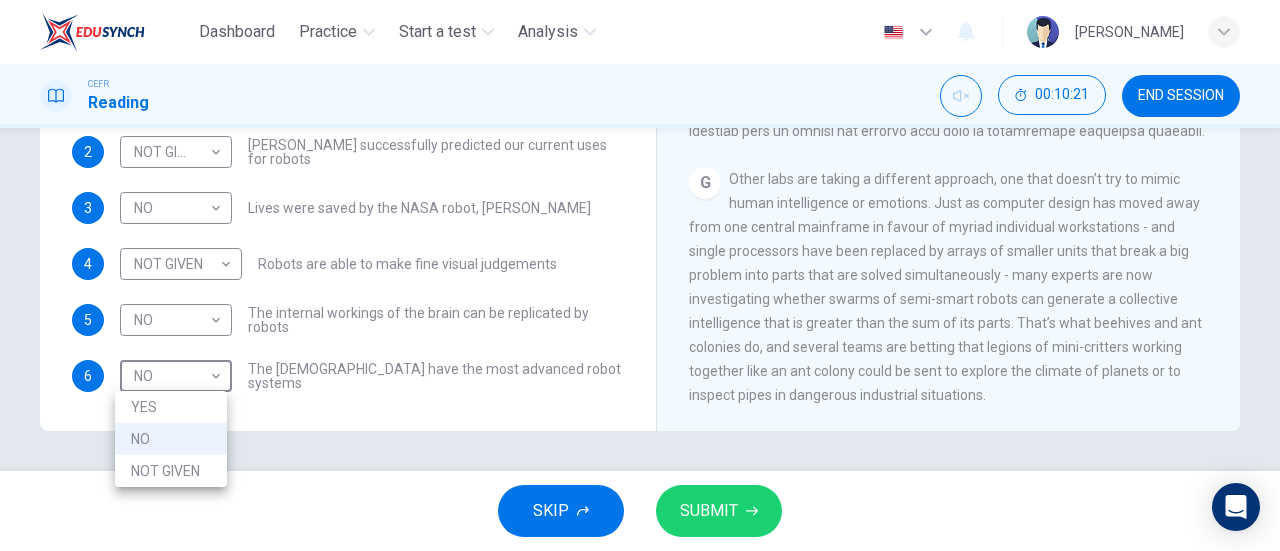 click on "YES" at bounding box center (171, 407) 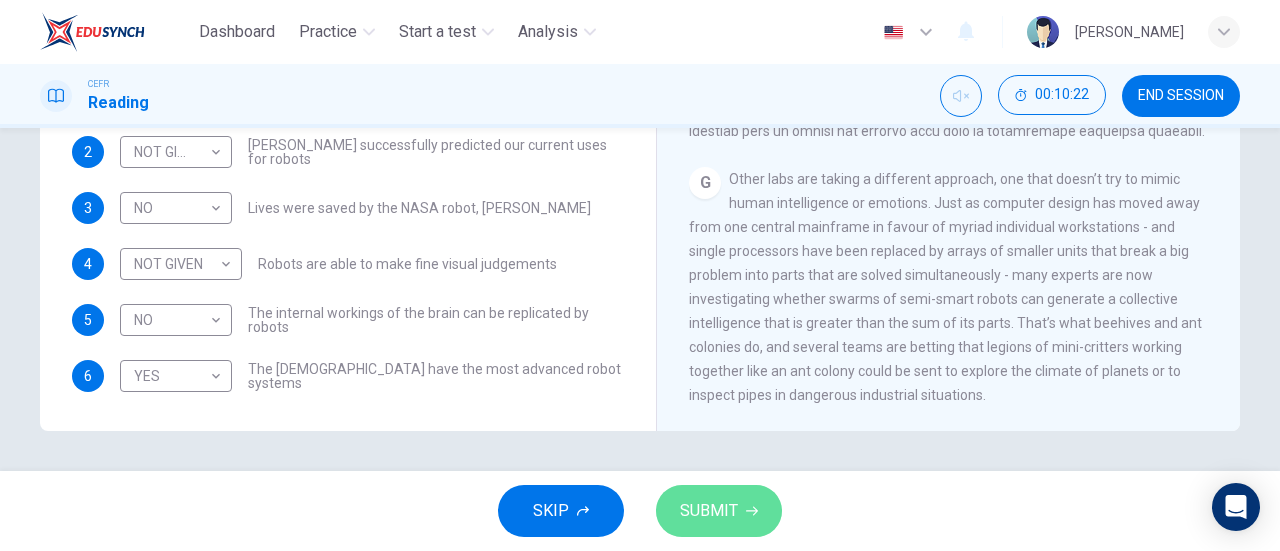 click on "SUBMIT" at bounding box center [709, 511] 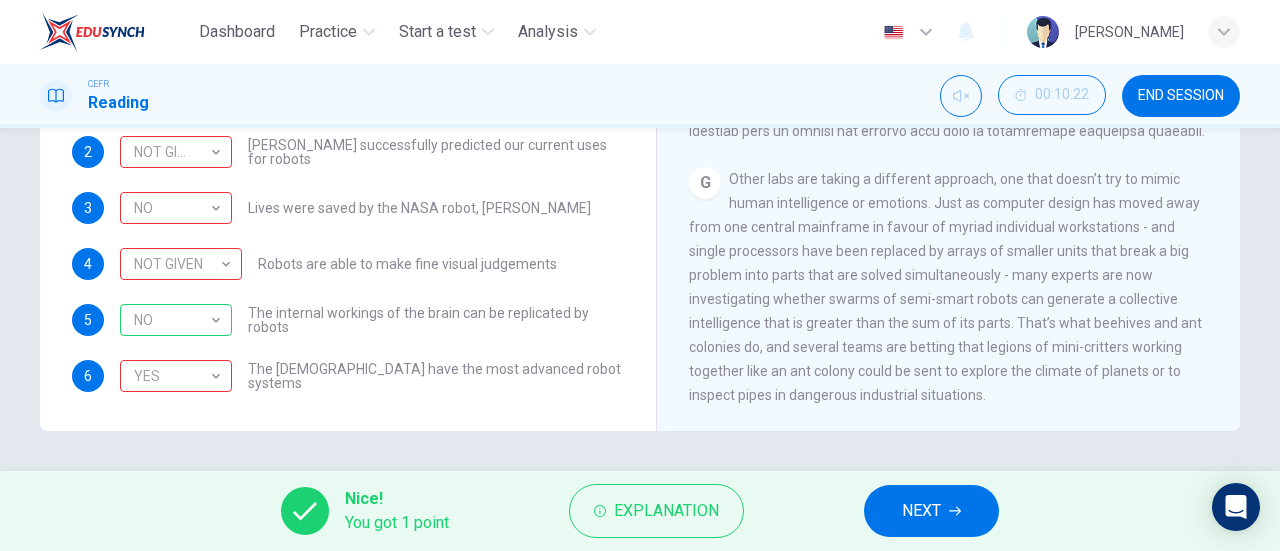 scroll, scrollTop: 0, scrollLeft: 0, axis: both 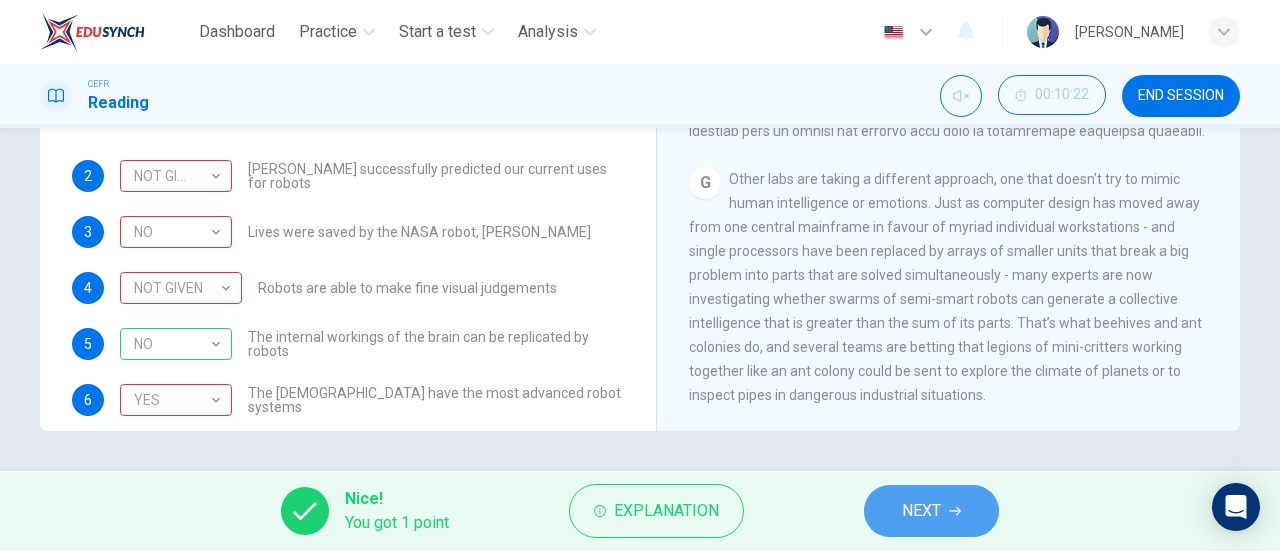 click on "NEXT" at bounding box center [931, 511] 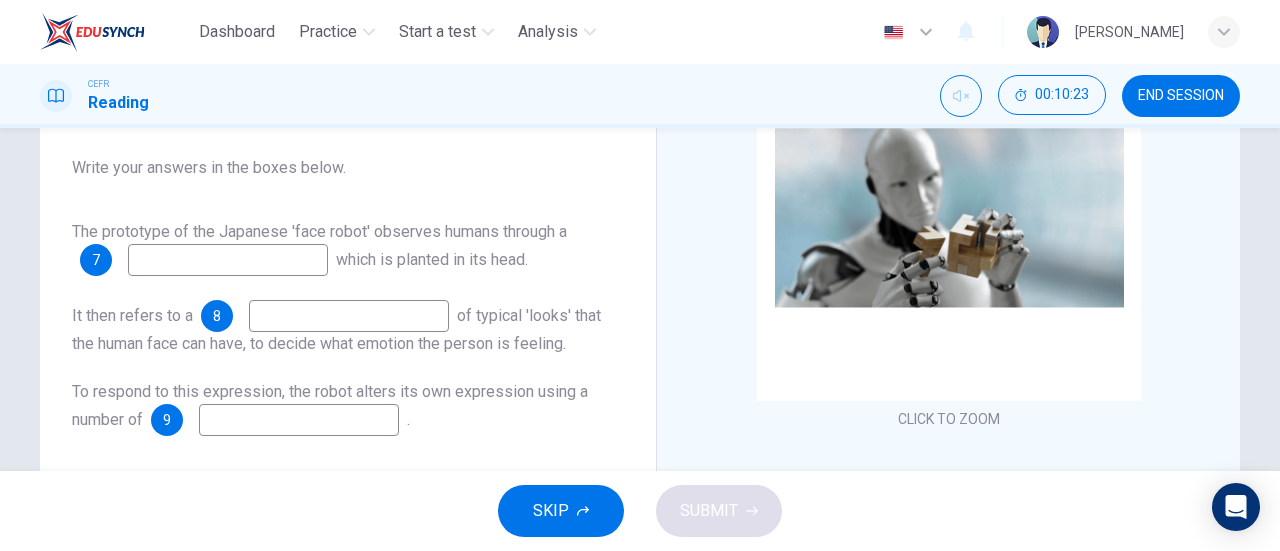 scroll, scrollTop: 203, scrollLeft: 0, axis: vertical 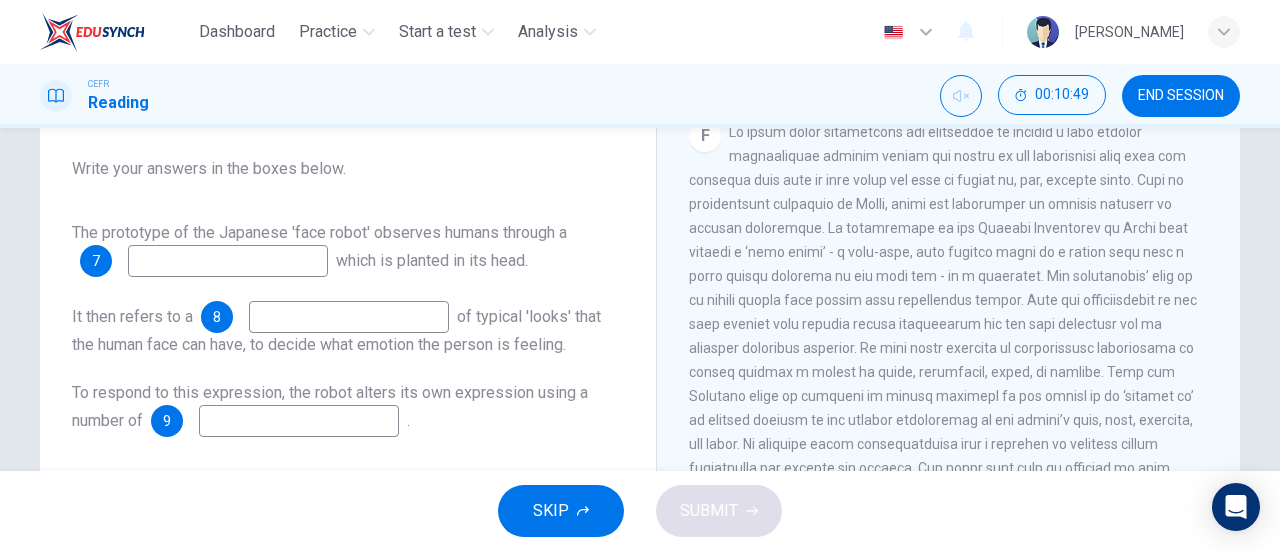 click at bounding box center [228, 261] 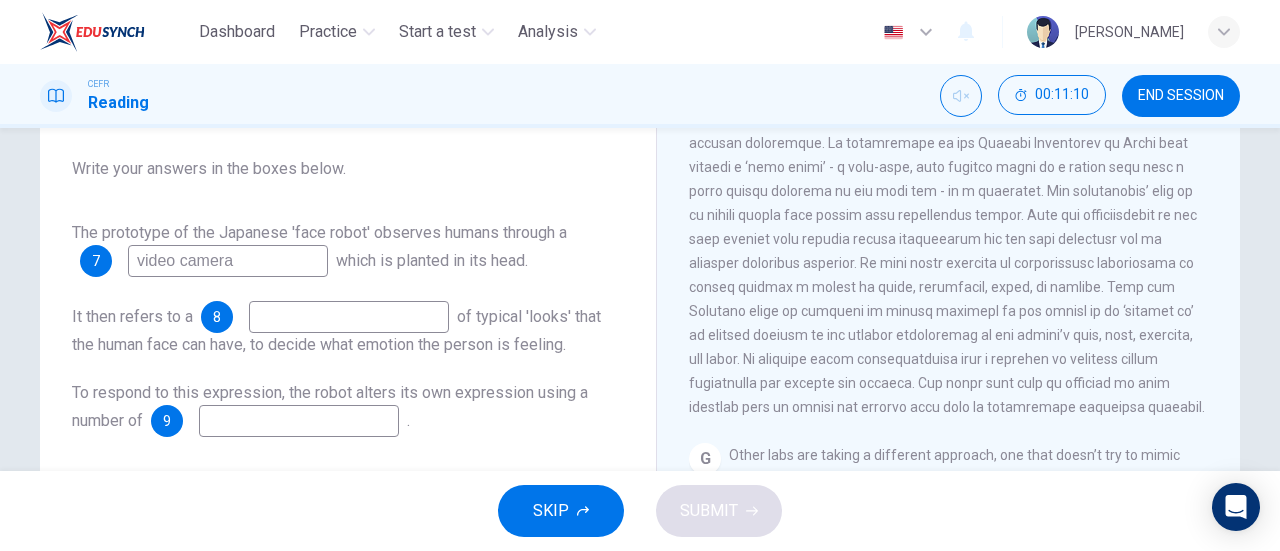 scroll, scrollTop: 1928, scrollLeft: 0, axis: vertical 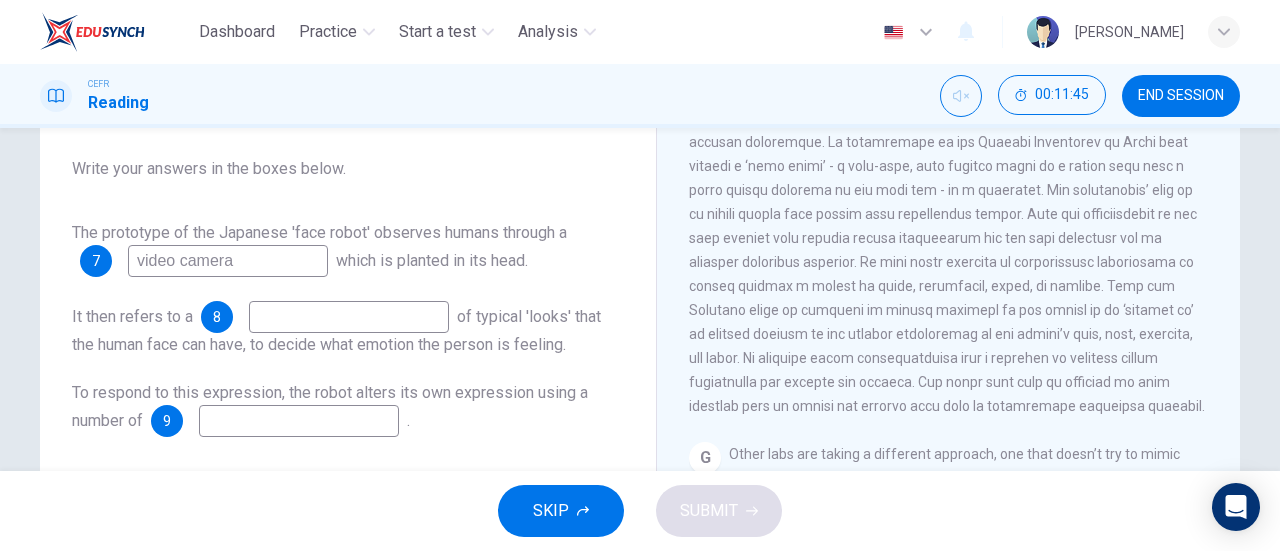 type on "video camera" 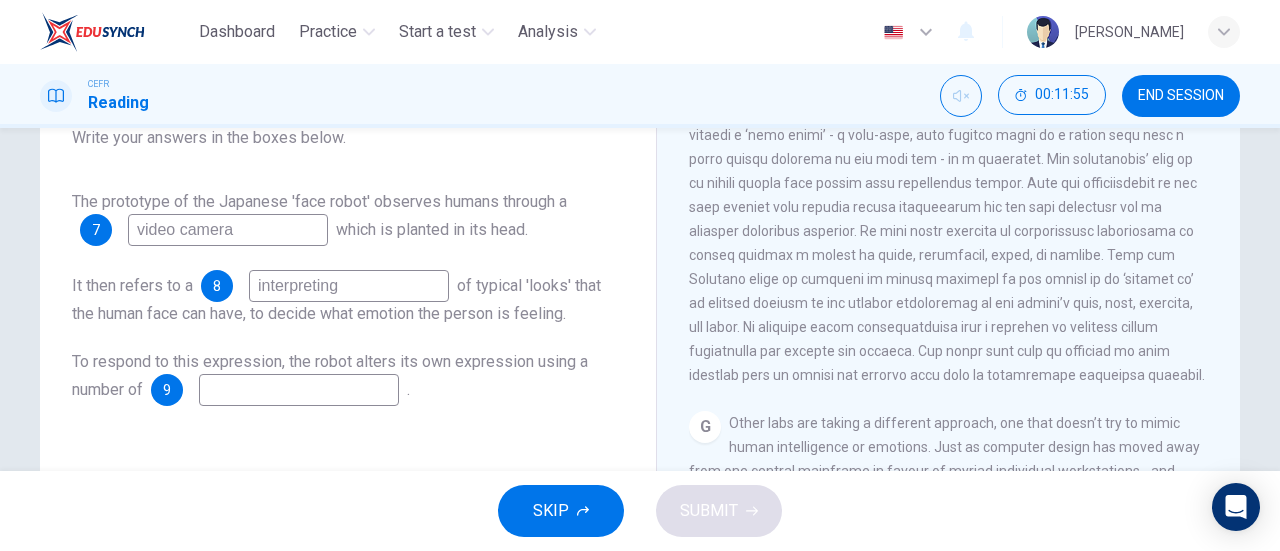 scroll, scrollTop: 235, scrollLeft: 0, axis: vertical 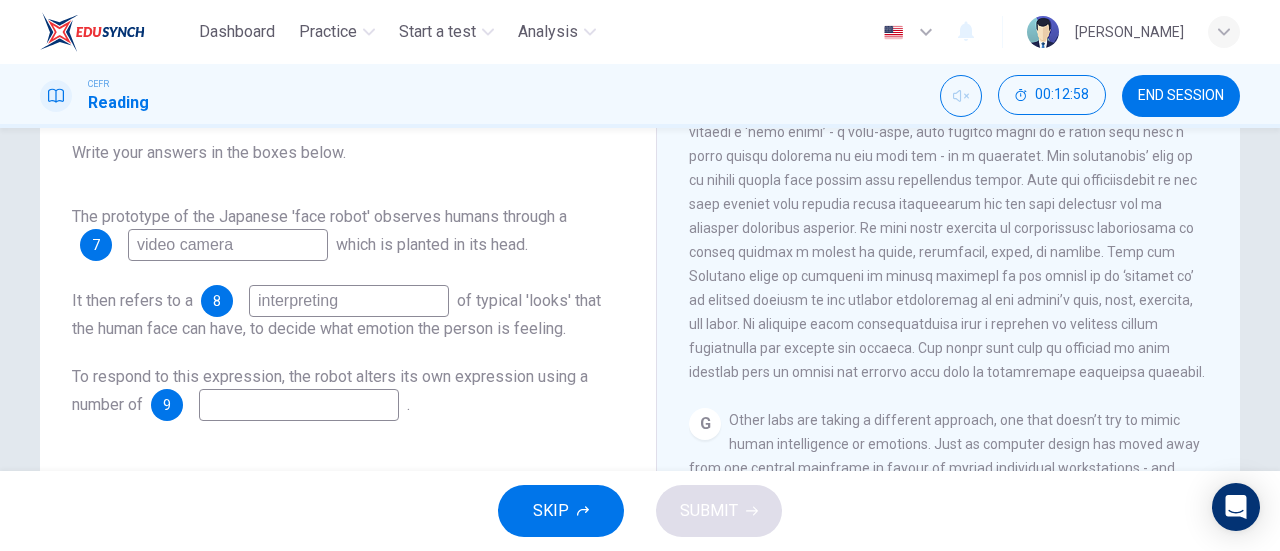 type on "interpreting" 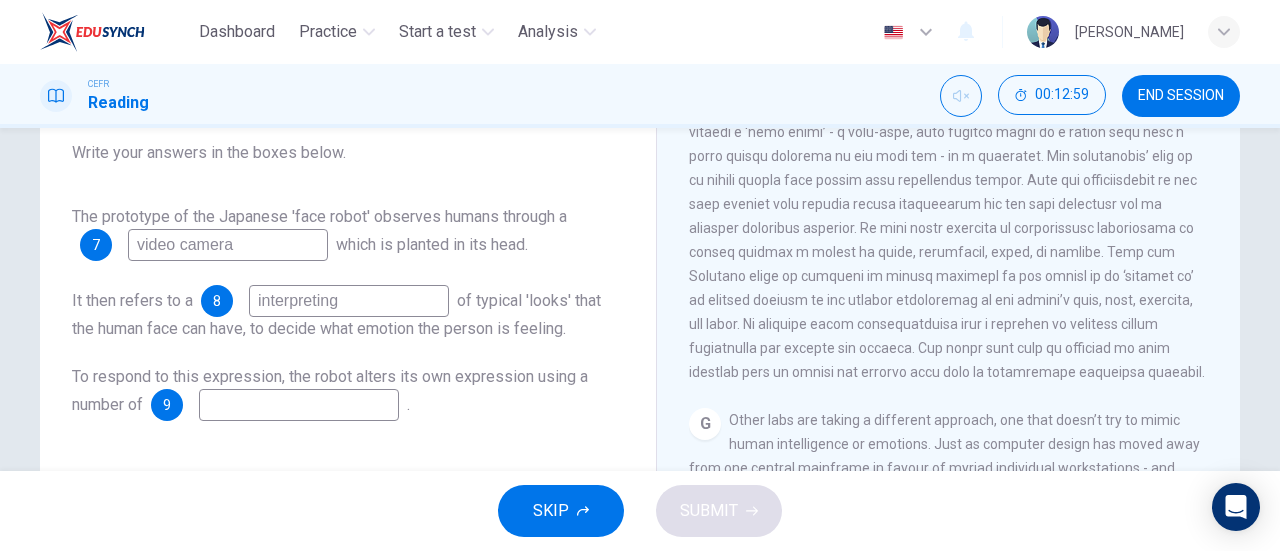 click at bounding box center [299, 405] 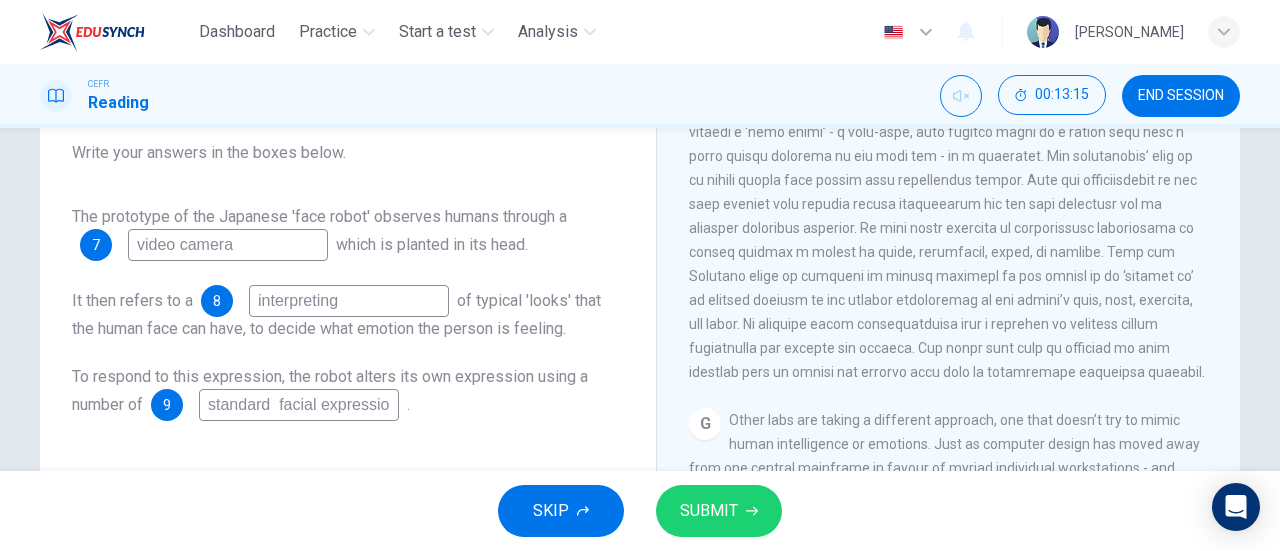 scroll, scrollTop: 0, scrollLeft: 8, axis: horizontal 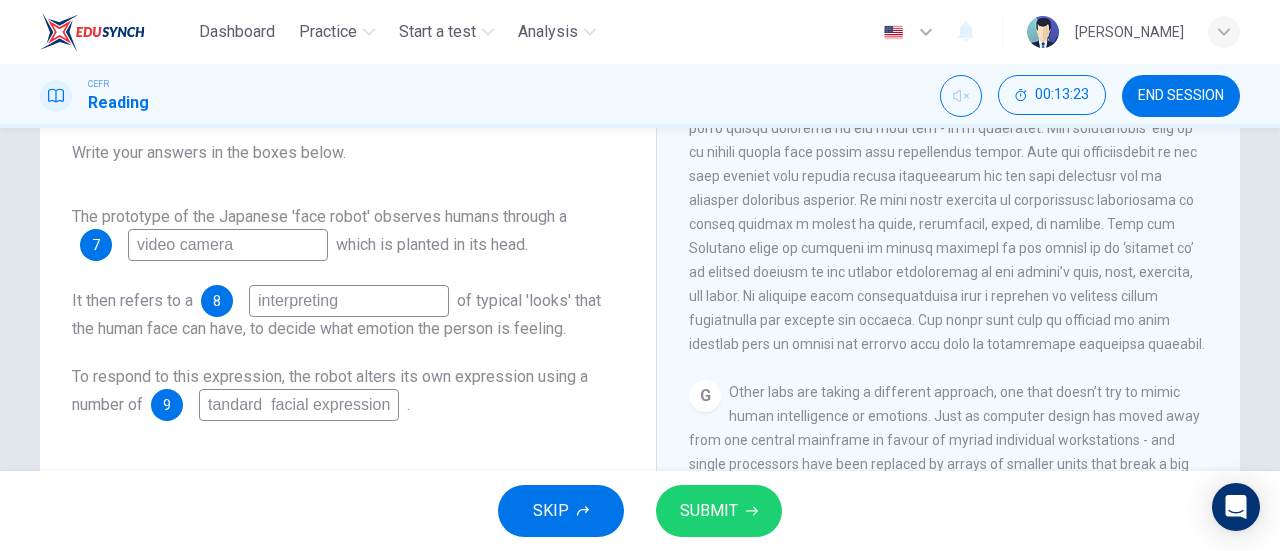 type on "standard  facial expression" 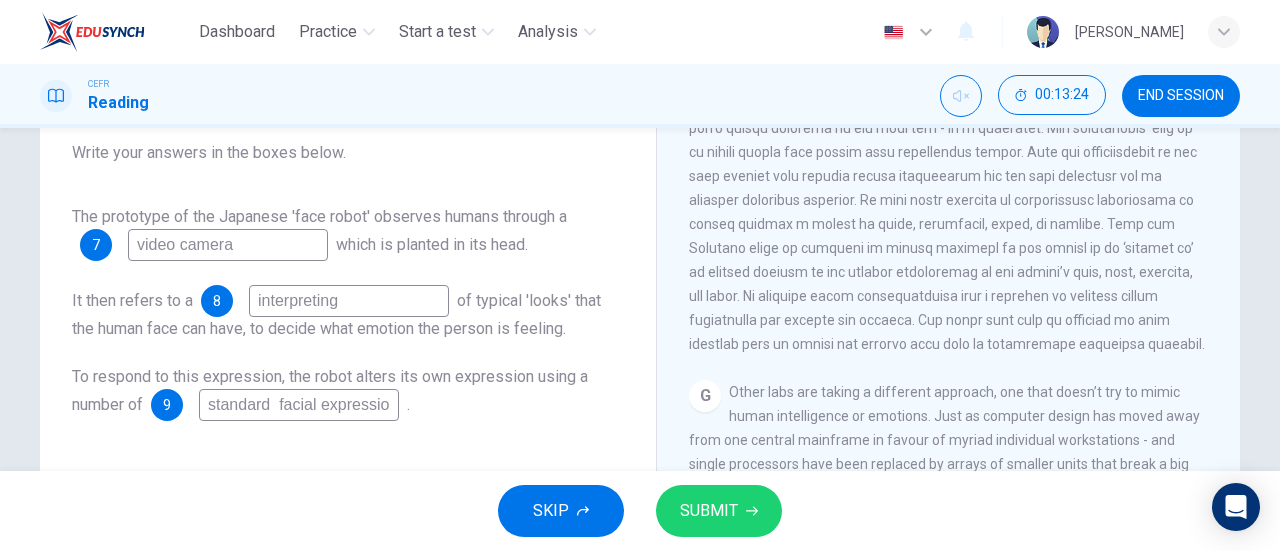 drag, startPoint x: 354, startPoint y: 300, endPoint x: 140, endPoint y: 233, distance: 224.24316 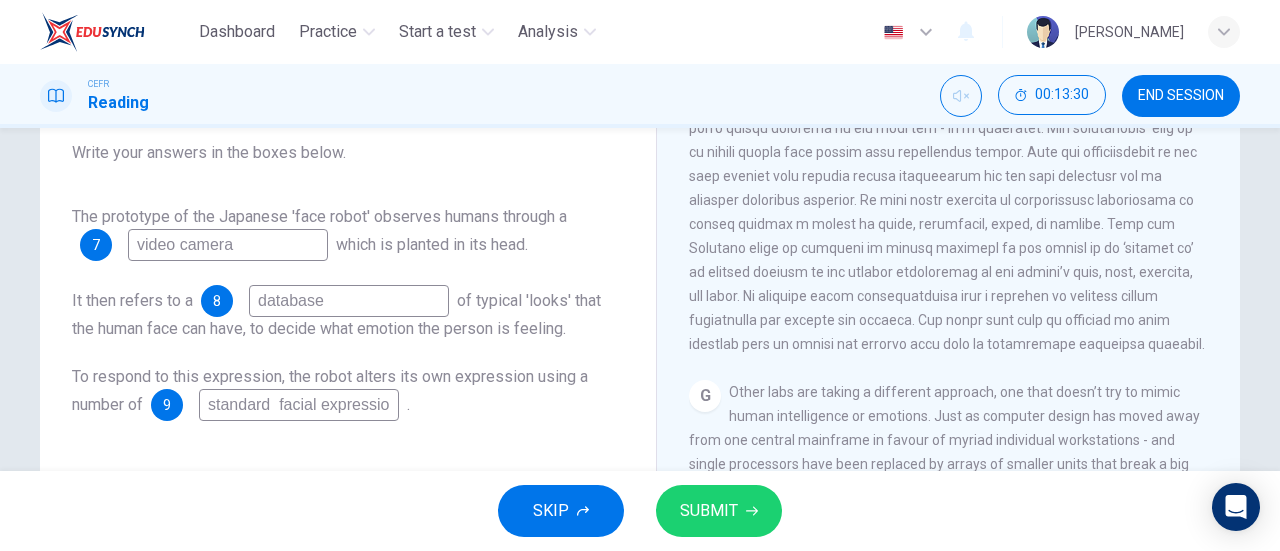 scroll, scrollTop: 2028, scrollLeft: 0, axis: vertical 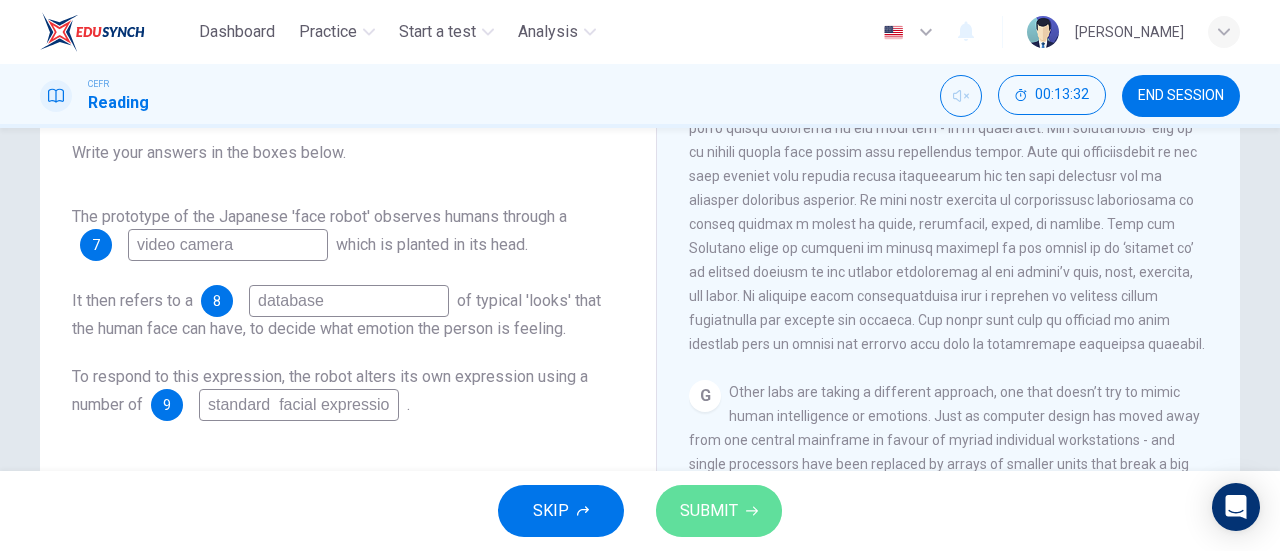 click on "SUBMIT" at bounding box center [709, 511] 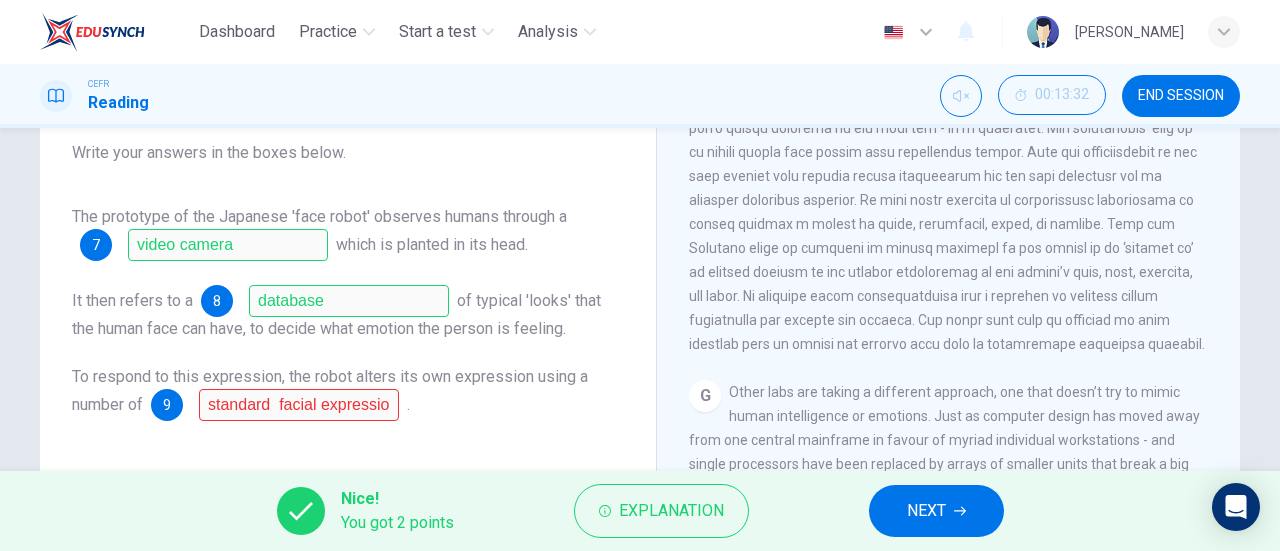 click on "NEXT" at bounding box center [926, 511] 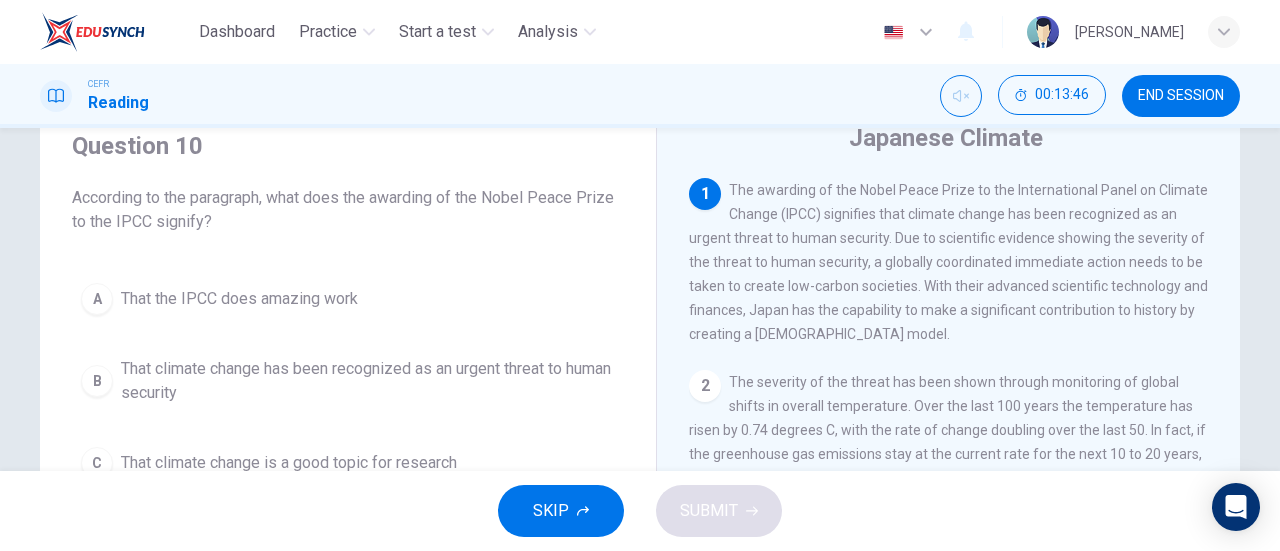 scroll, scrollTop: 79, scrollLeft: 0, axis: vertical 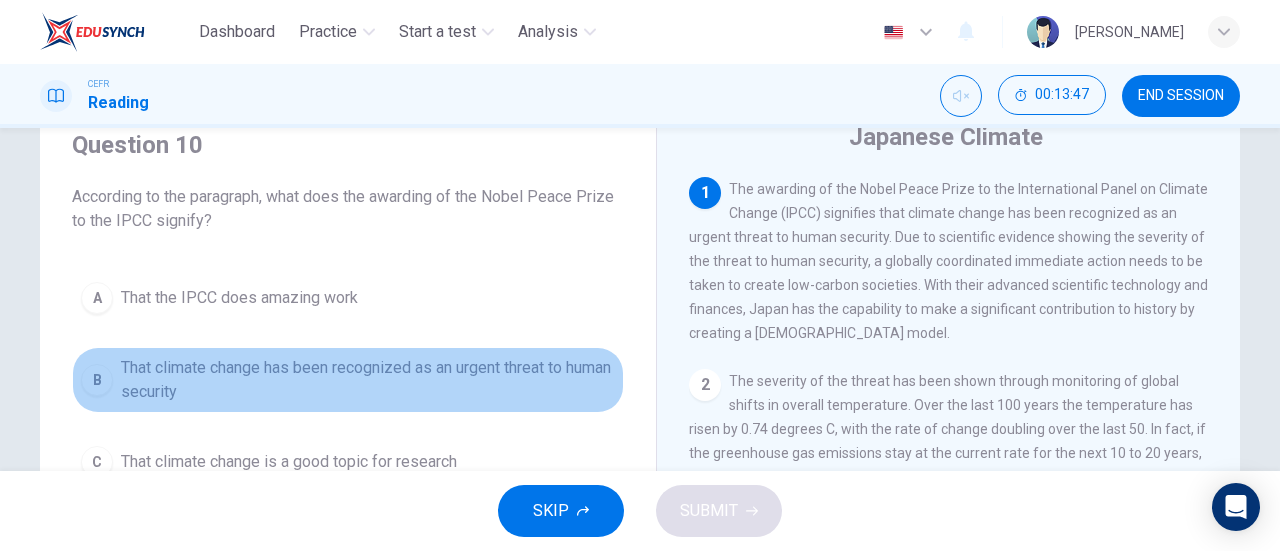 click on "That climate change has been recognized as an urgent threat to human security" at bounding box center (368, 380) 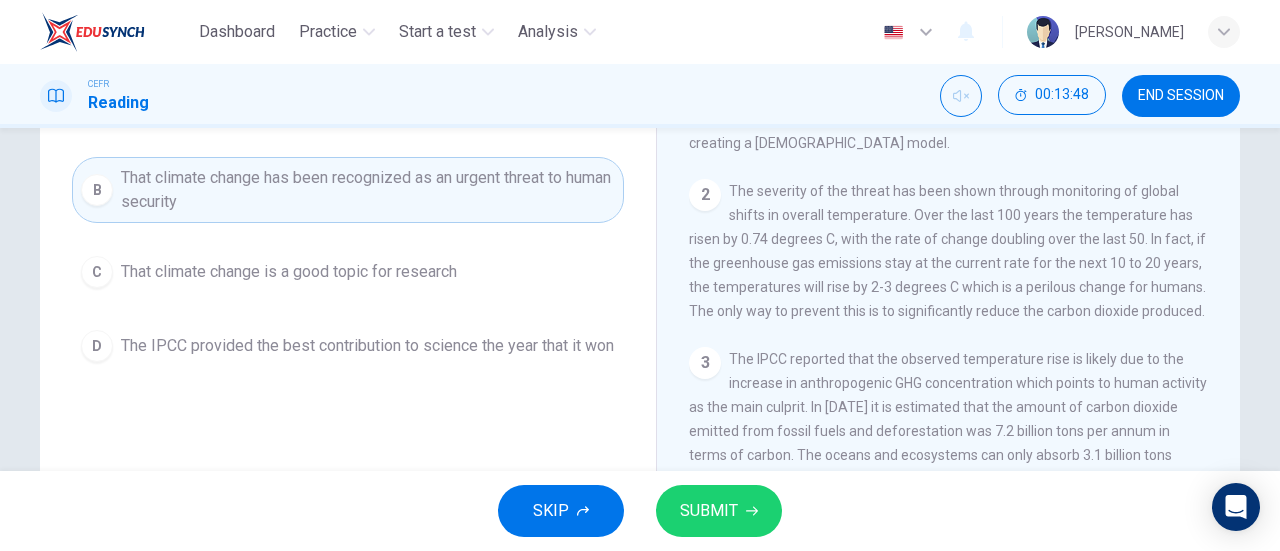 scroll, scrollTop: 277, scrollLeft: 0, axis: vertical 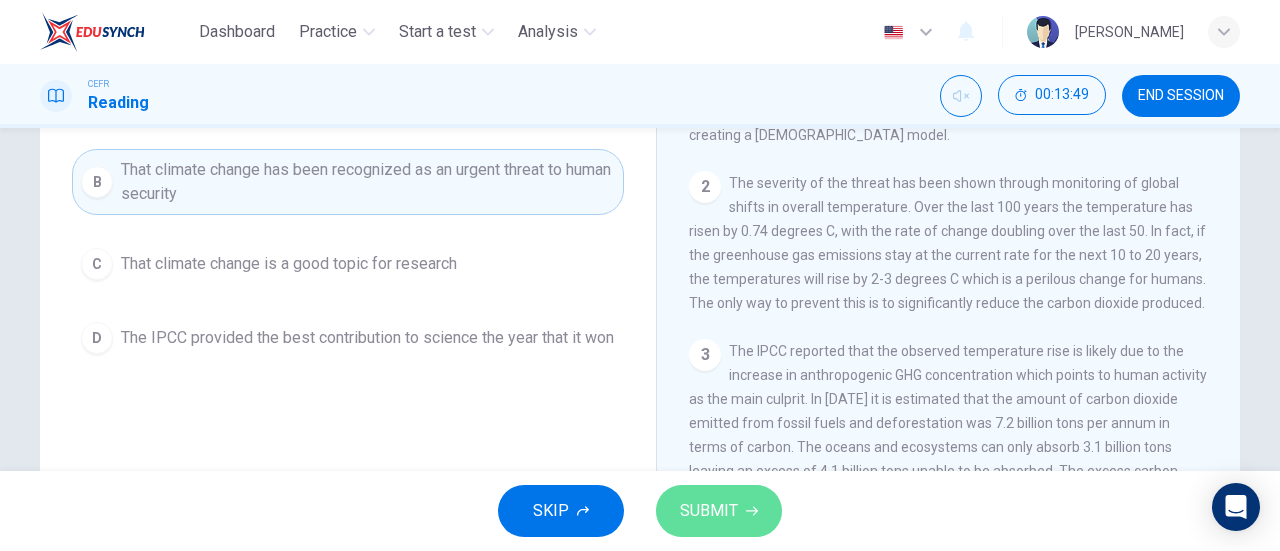 click on "SUBMIT" at bounding box center [719, 511] 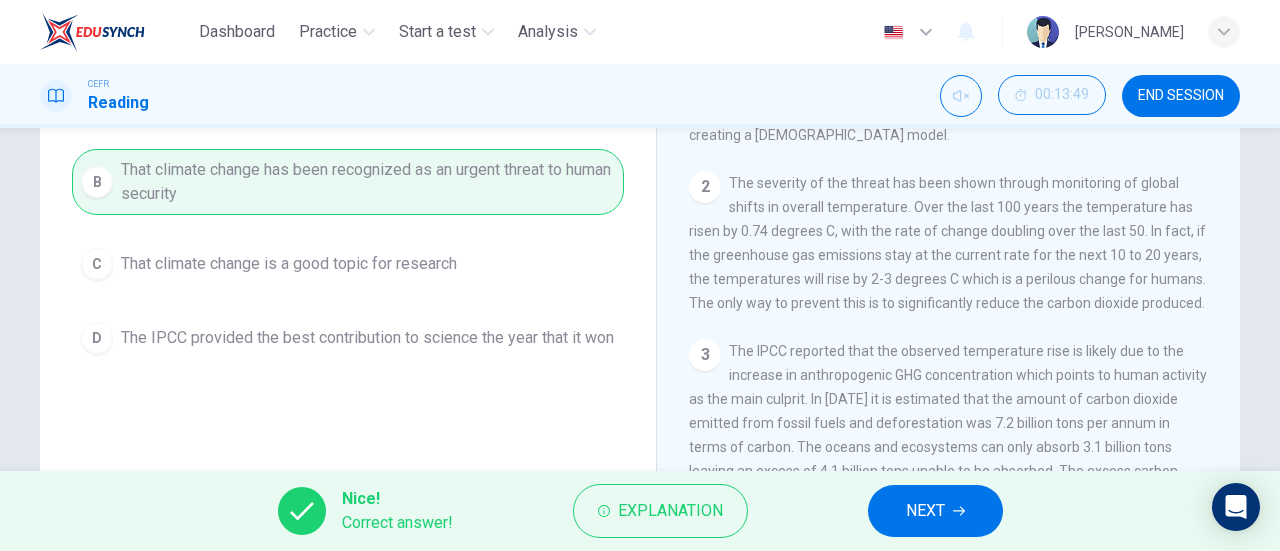 scroll, scrollTop: 129, scrollLeft: 0, axis: vertical 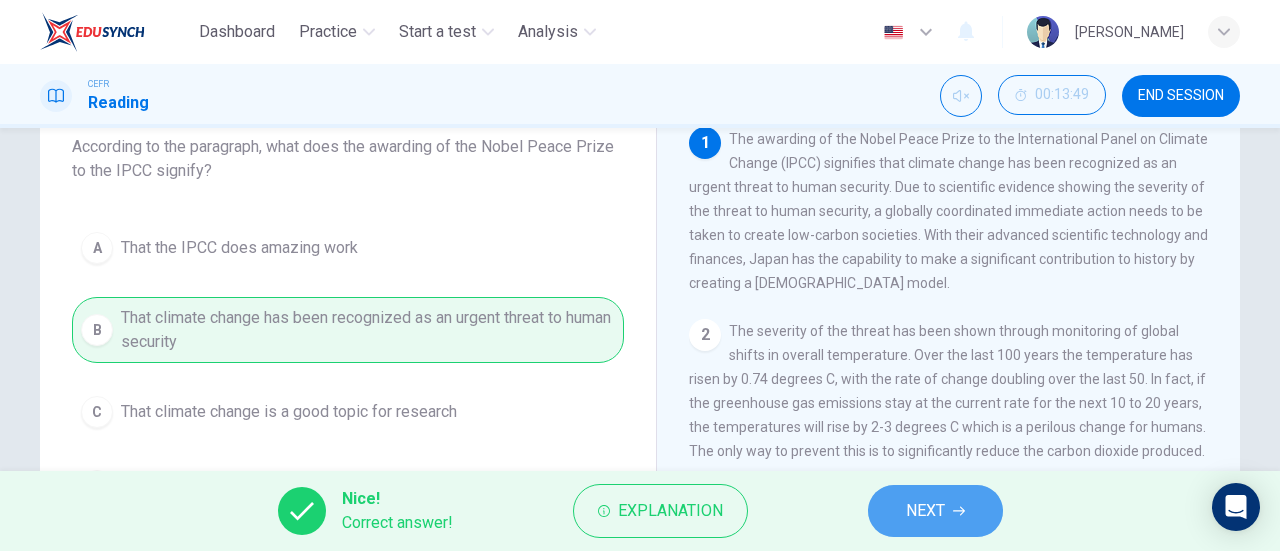 click on "NEXT" at bounding box center [935, 511] 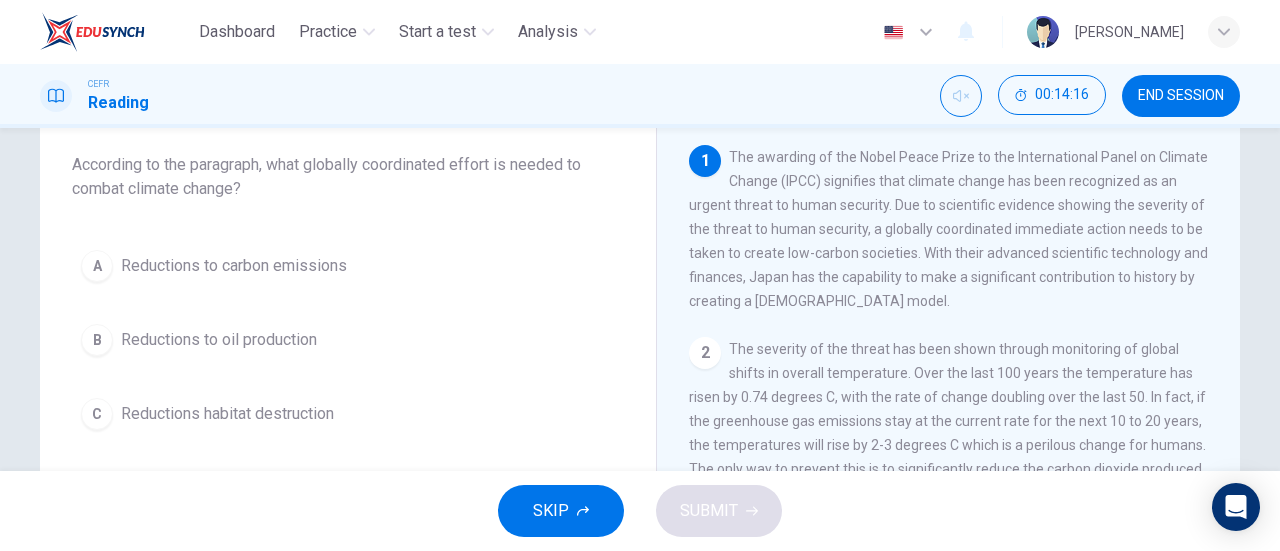 scroll, scrollTop: 110, scrollLeft: 0, axis: vertical 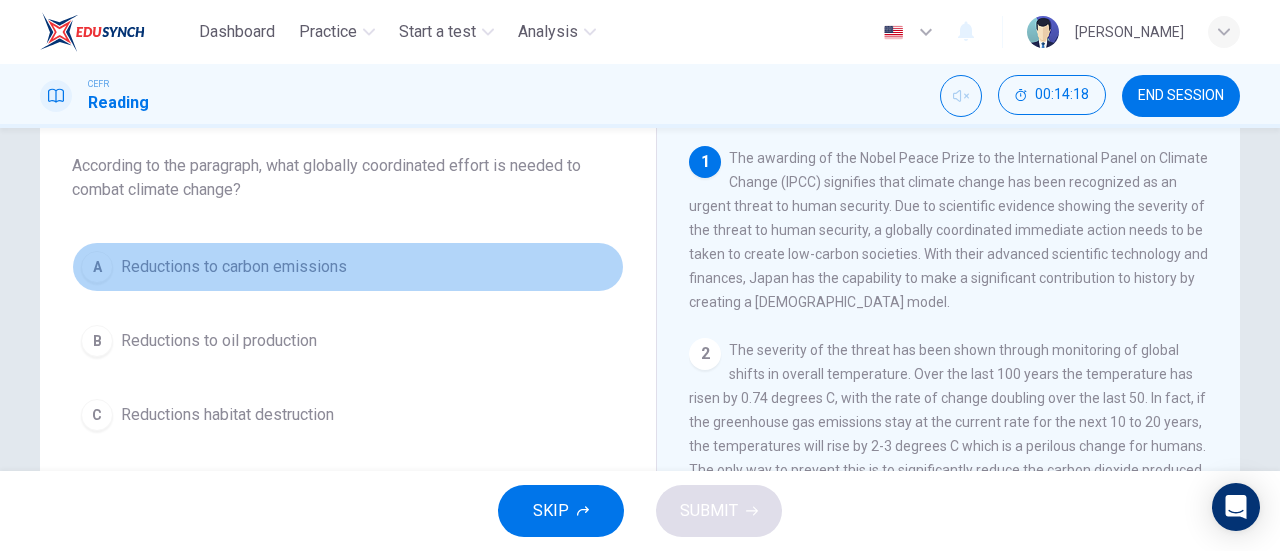 click on "Reductions to carbon emissions" at bounding box center [234, 267] 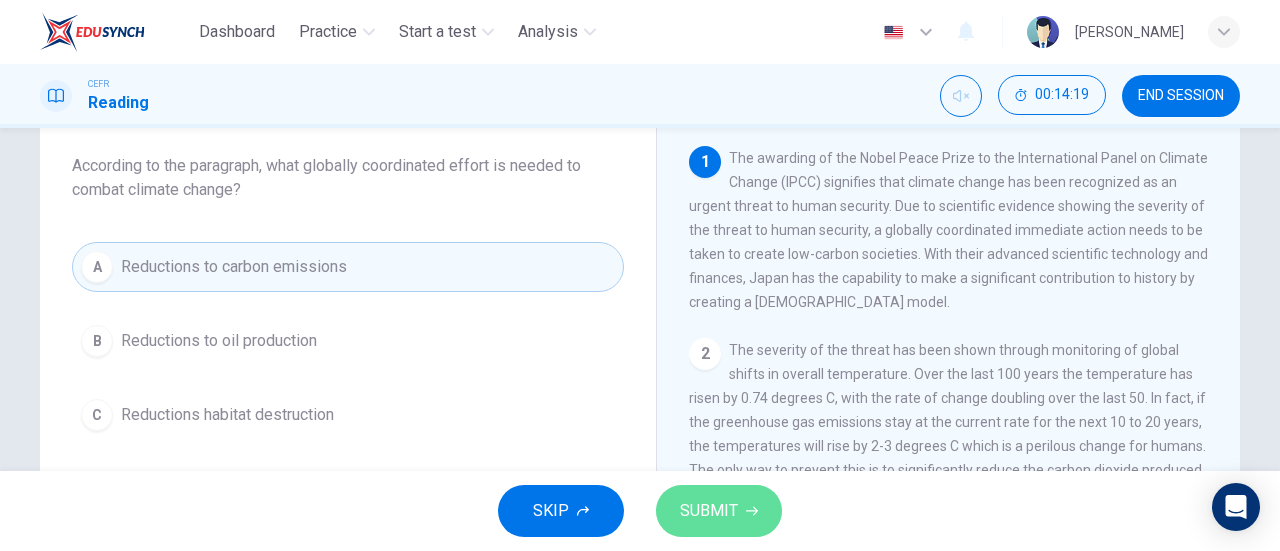 click on "SUBMIT" at bounding box center (709, 511) 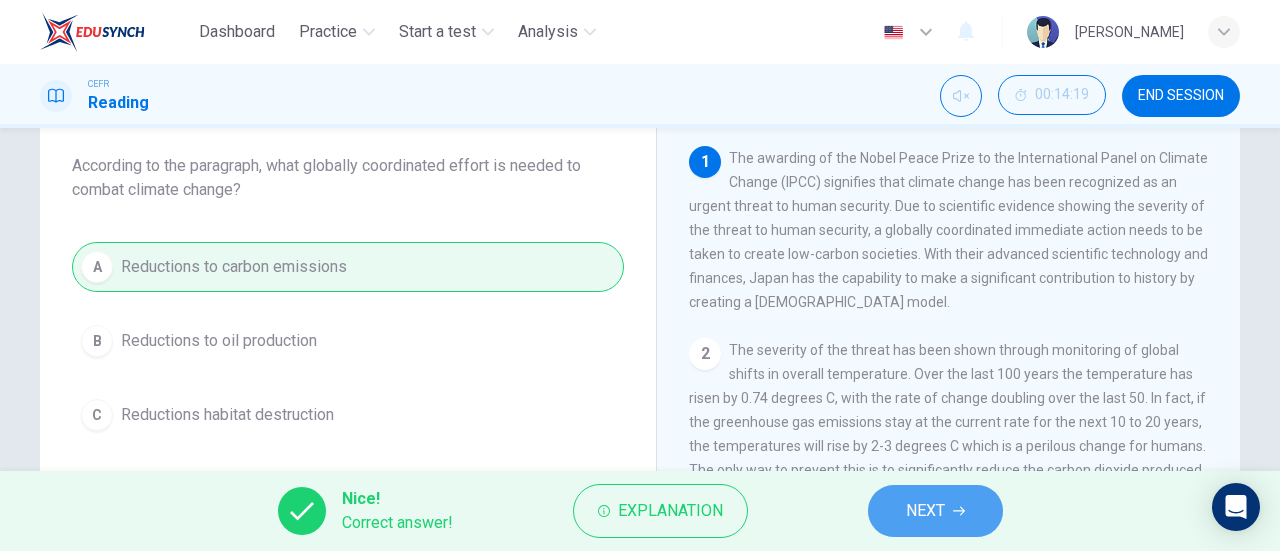 click on "NEXT" at bounding box center [935, 511] 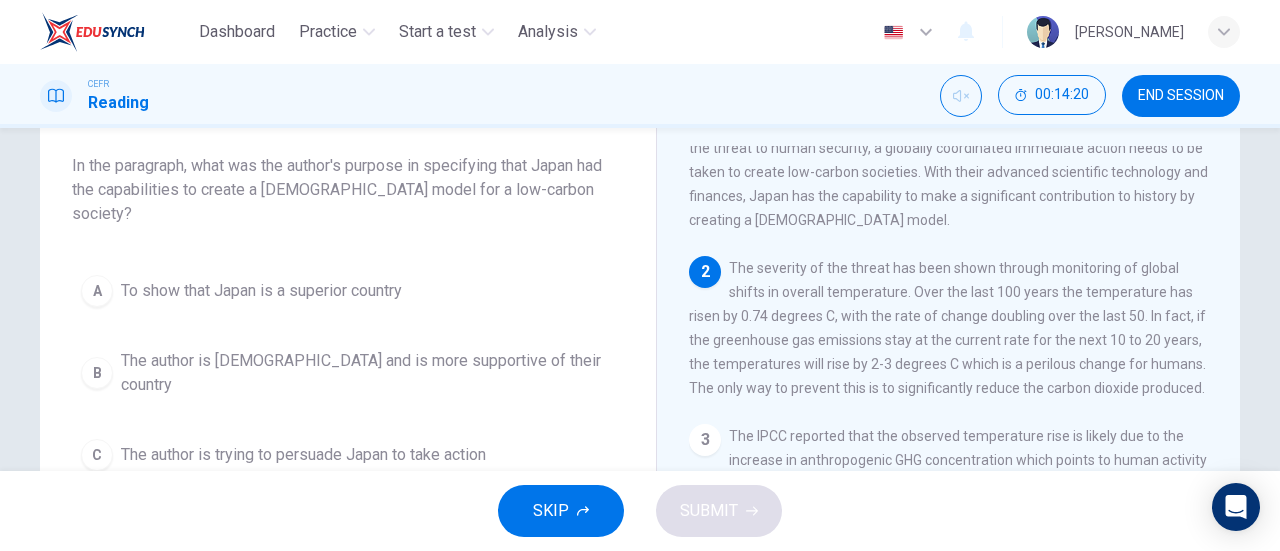 scroll, scrollTop: 84, scrollLeft: 0, axis: vertical 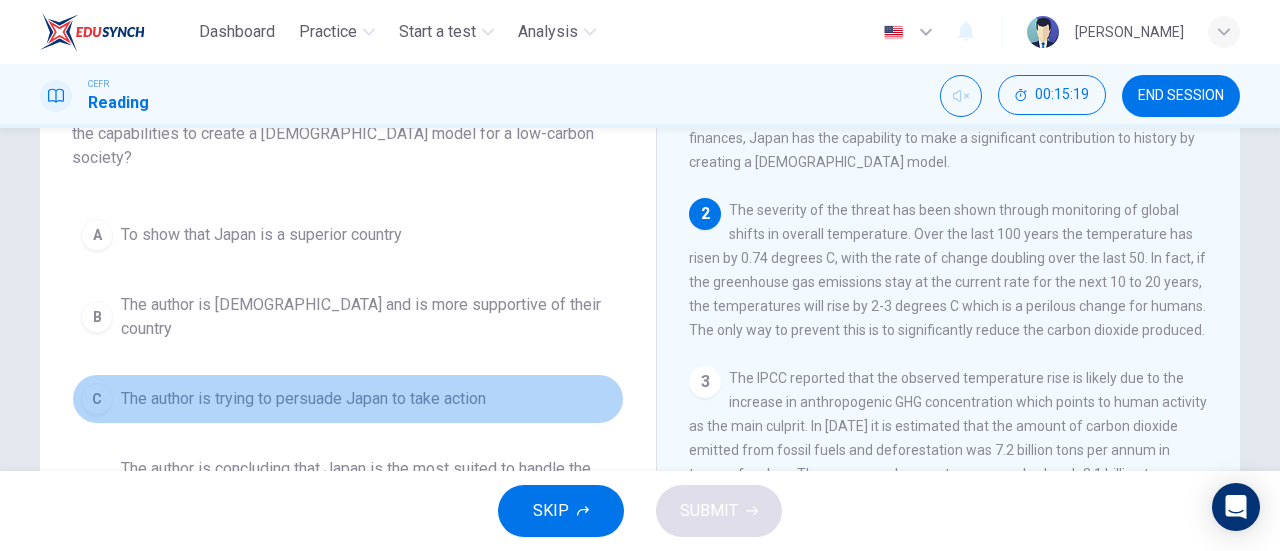 click on "The author is trying to persuade Japan to take action" at bounding box center [303, 399] 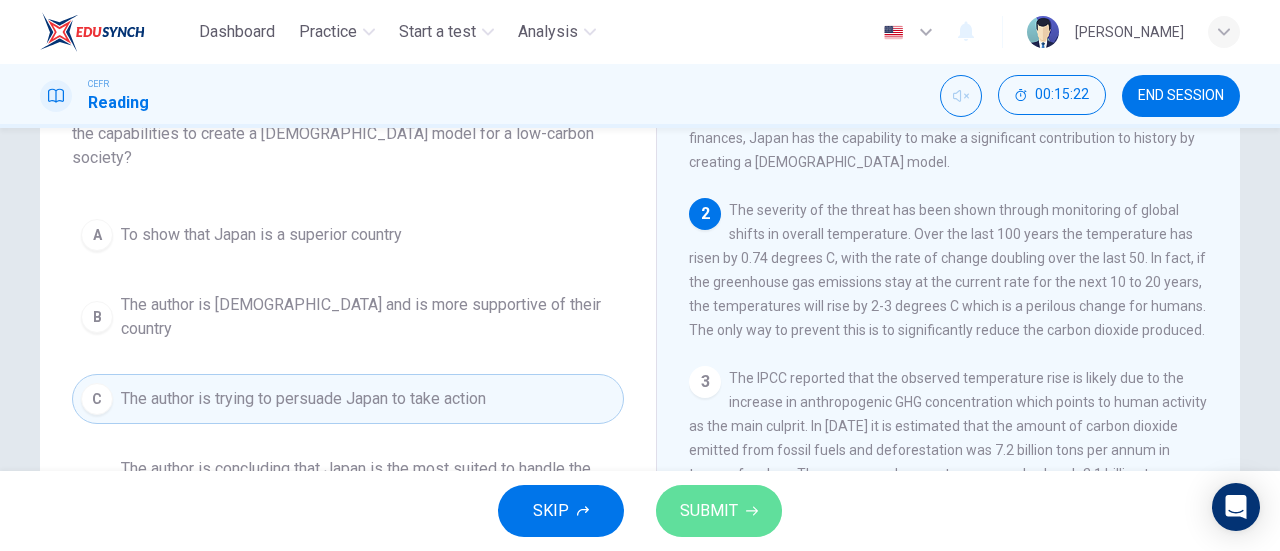 click on "SUBMIT" at bounding box center (709, 511) 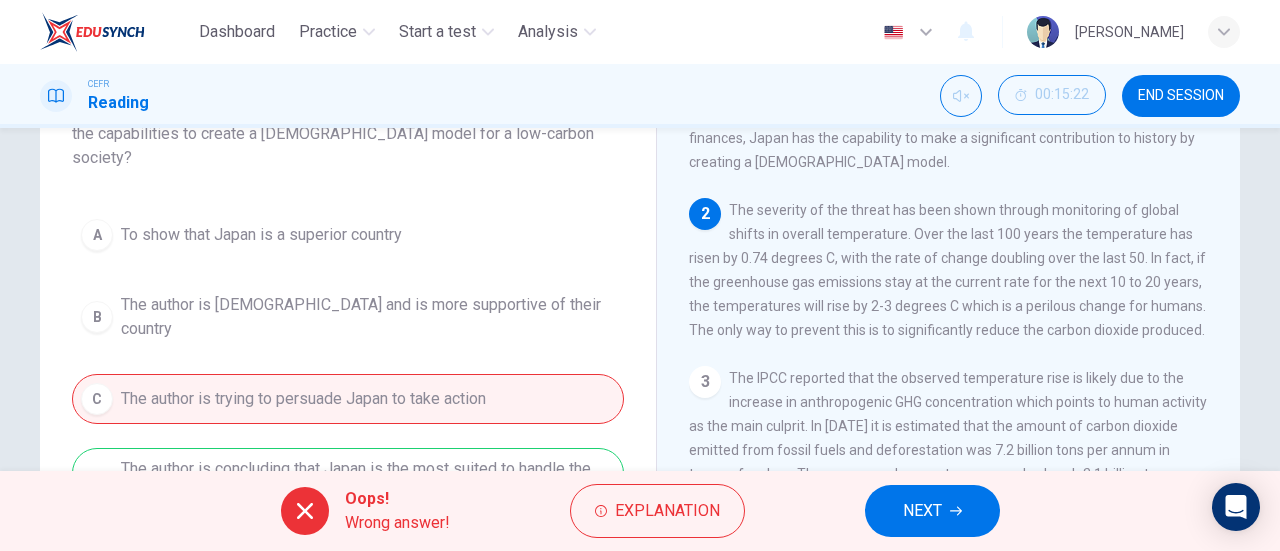 scroll, scrollTop: 180, scrollLeft: 0, axis: vertical 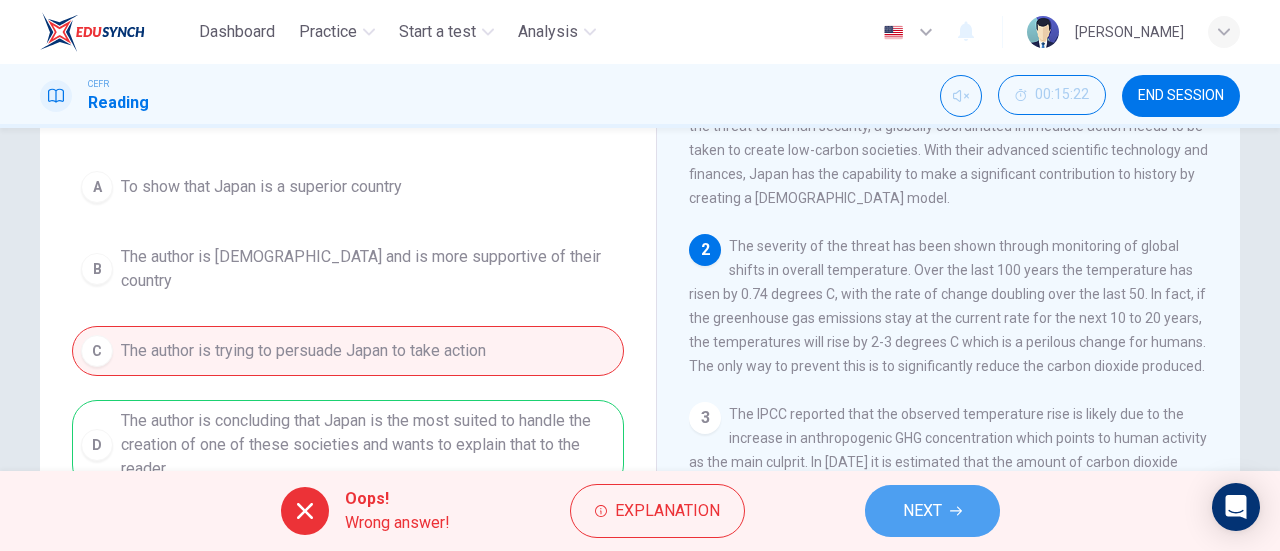 click on "NEXT" at bounding box center (932, 511) 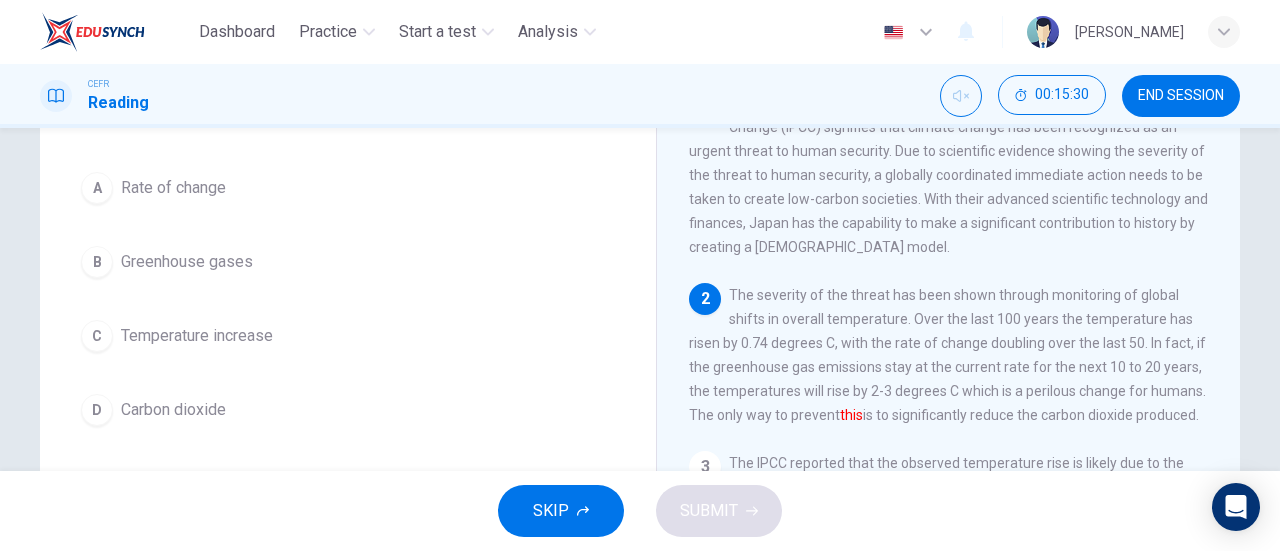 scroll, scrollTop: 163, scrollLeft: 0, axis: vertical 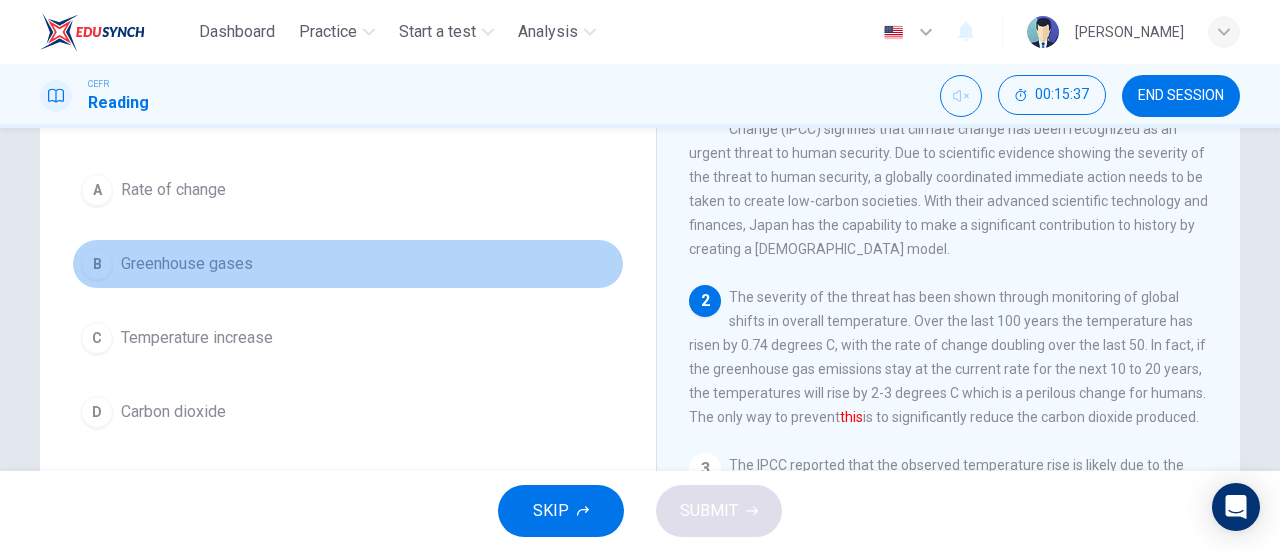 click on "B Greenhouse gases" at bounding box center (348, 264) 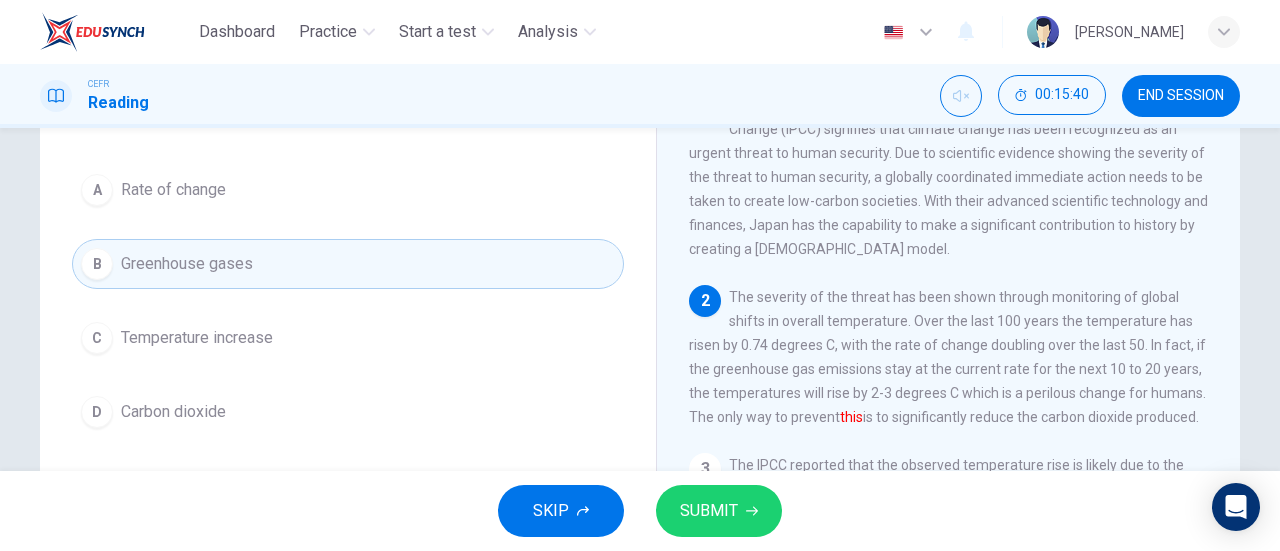 click on "C Temperature increase" at bounding box center [348, 338] 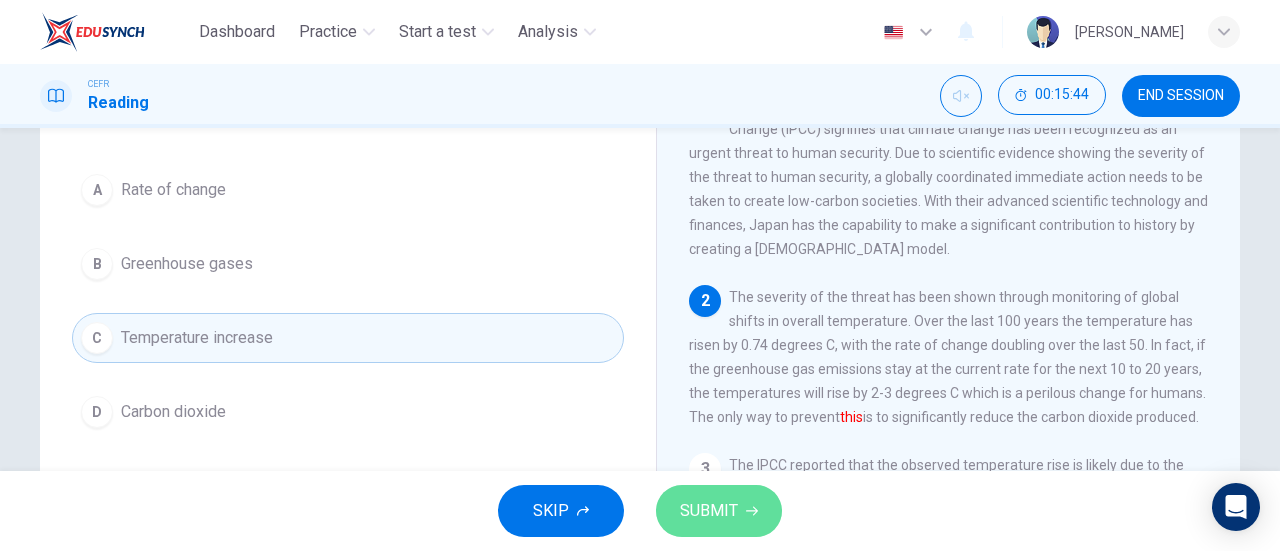 click on "SUBMIT" at bounding box center (709, 511) 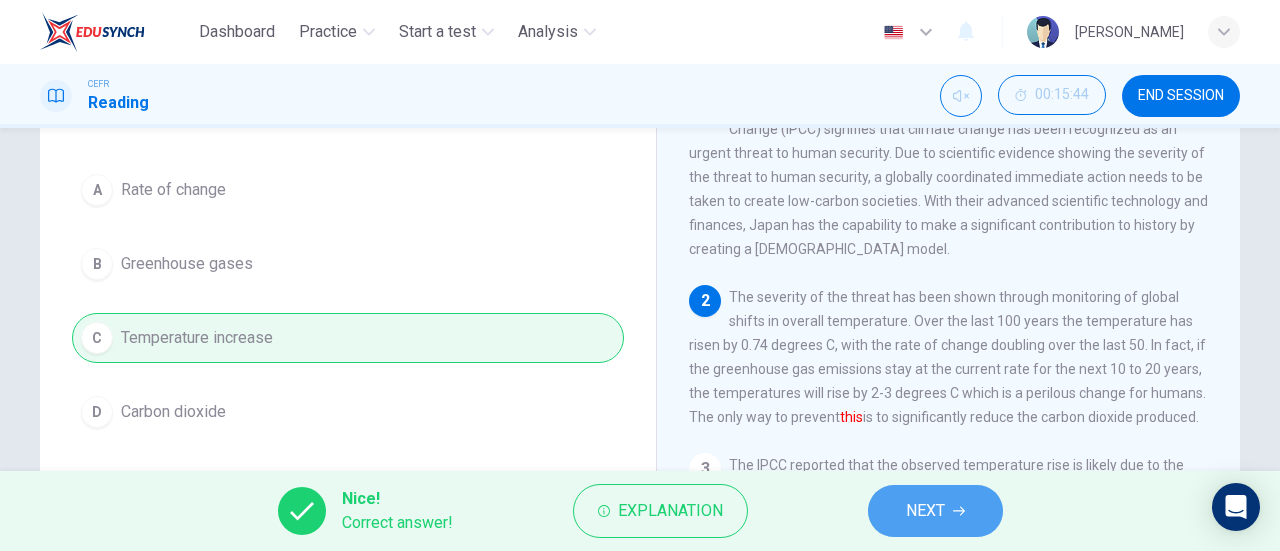 click on "NEXT" at bounding box center (935, 511) 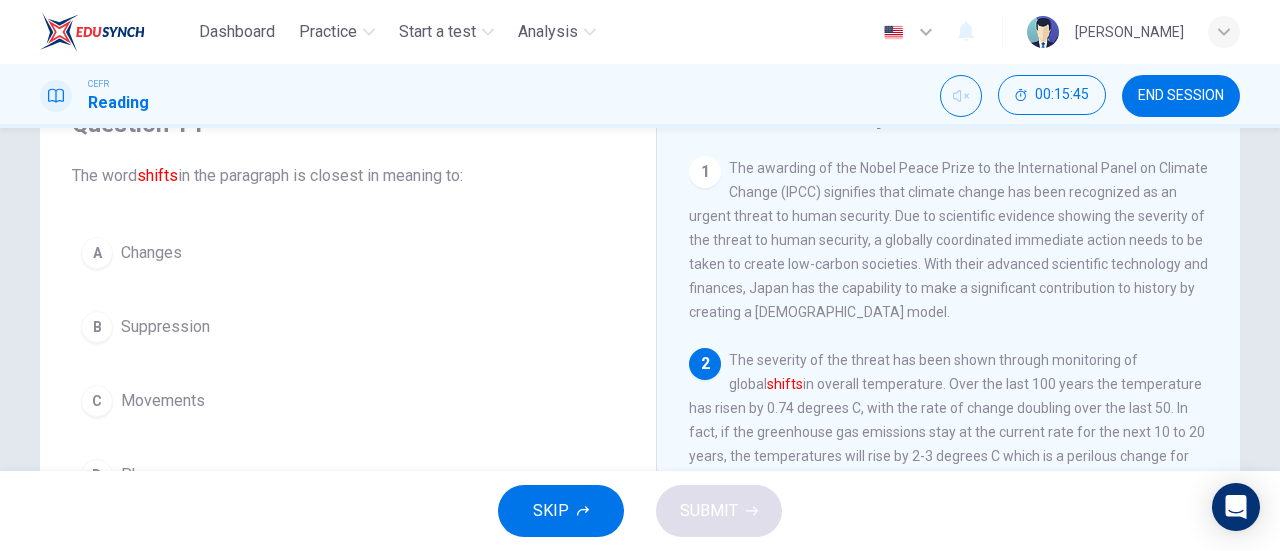 scroll, scrollTop: 149, scrollLeft: 0, axis: vertical 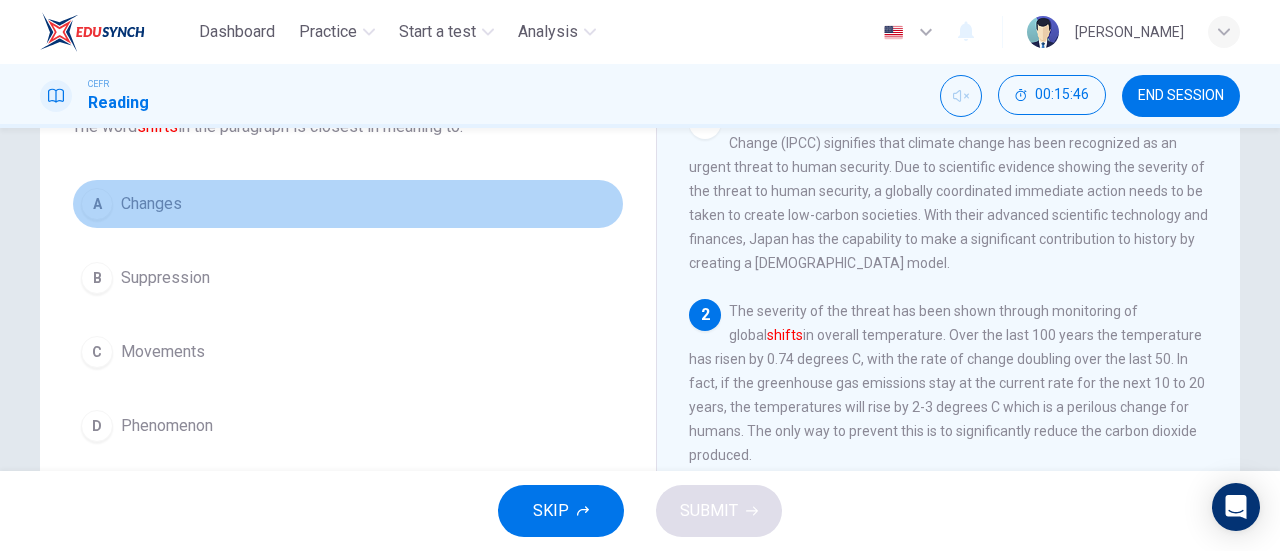 click on "A Changes" at bounding box center (348, 204) 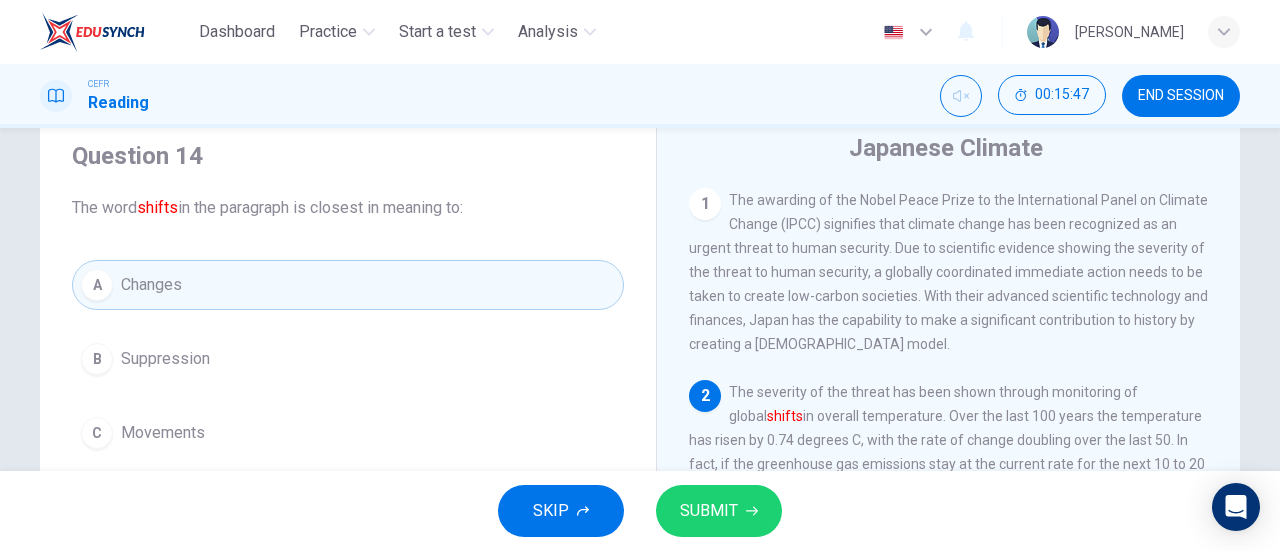 scroll, scrollTop: 67, scrollLeft: 0, axis: vertical 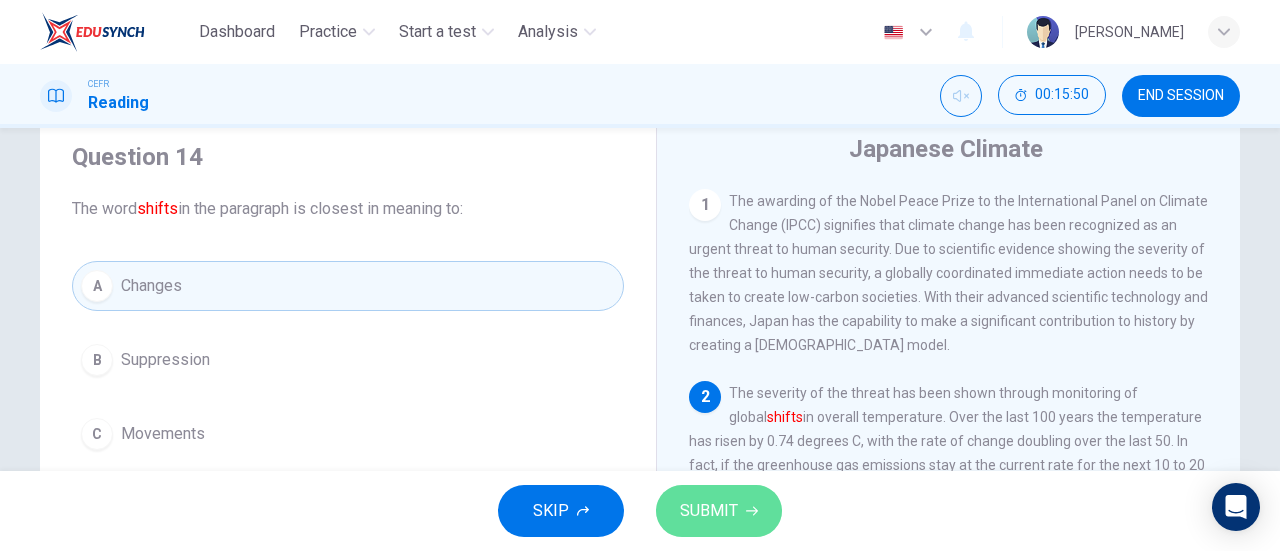 click 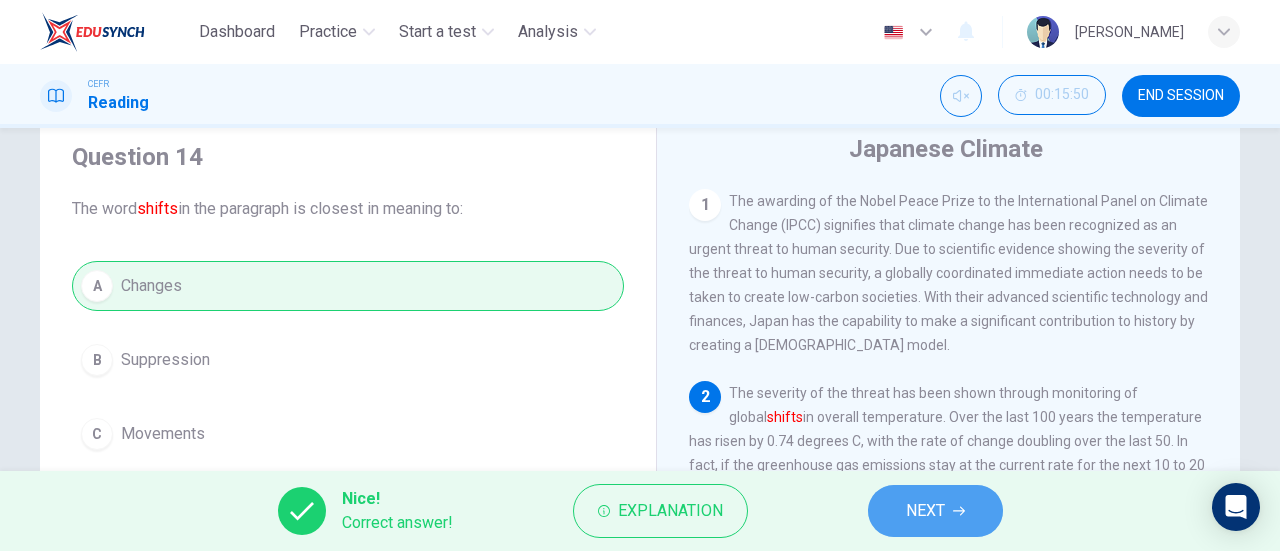 click on "NEXT" at bounding box center (935, 511) 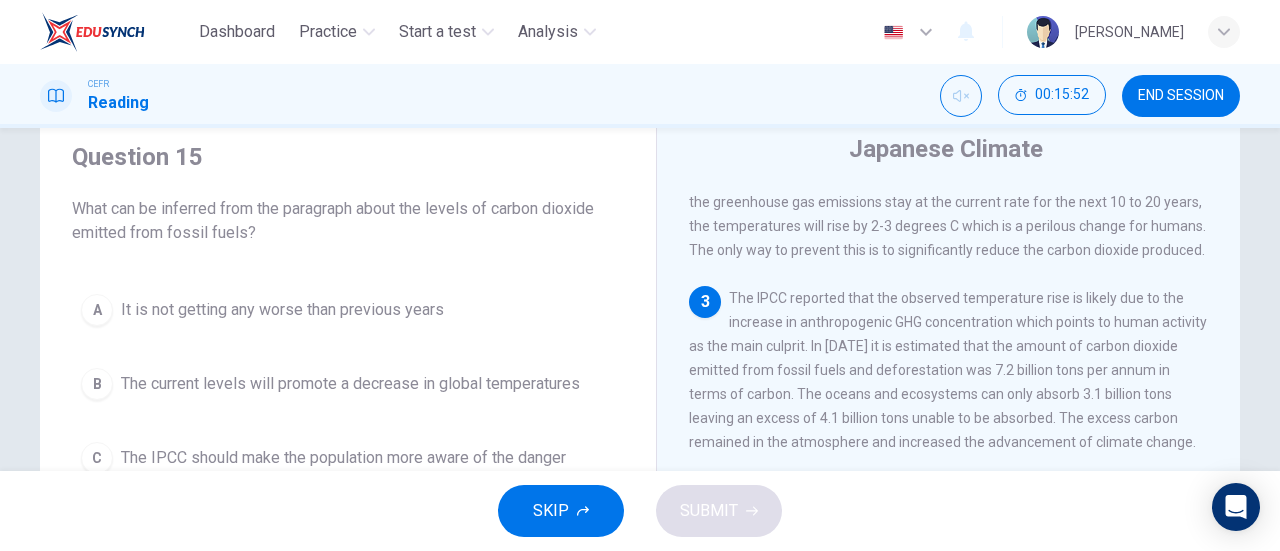 scroll, scrollTop: 376, scrollLeft: 0, axis: vertical 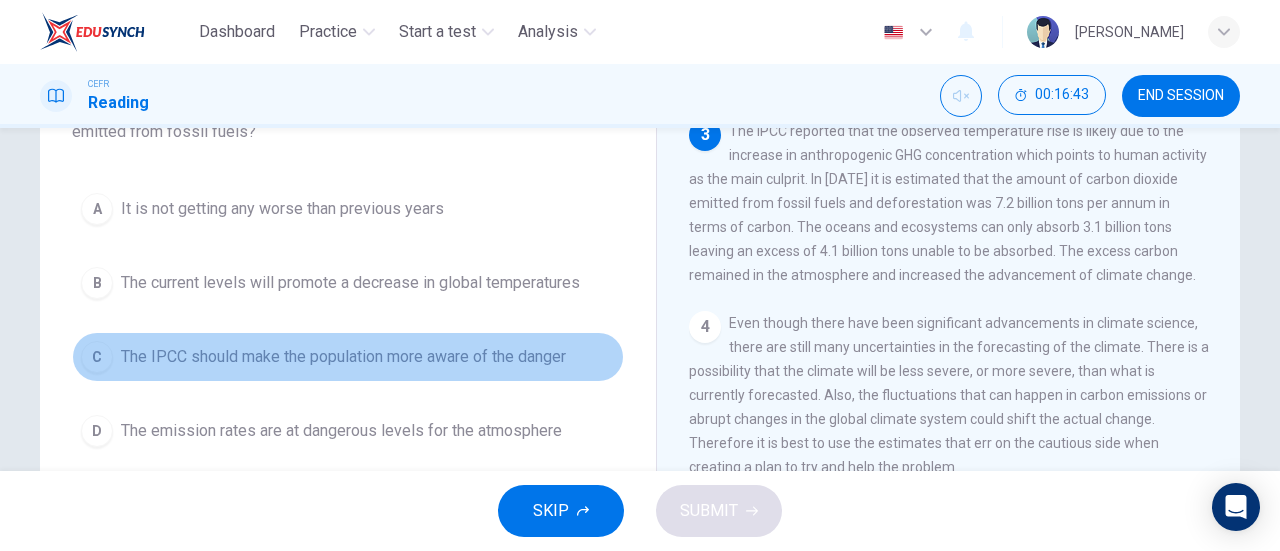 click on "The IPCC should make the population more aware of the danger" at bounding box center [343, 357] 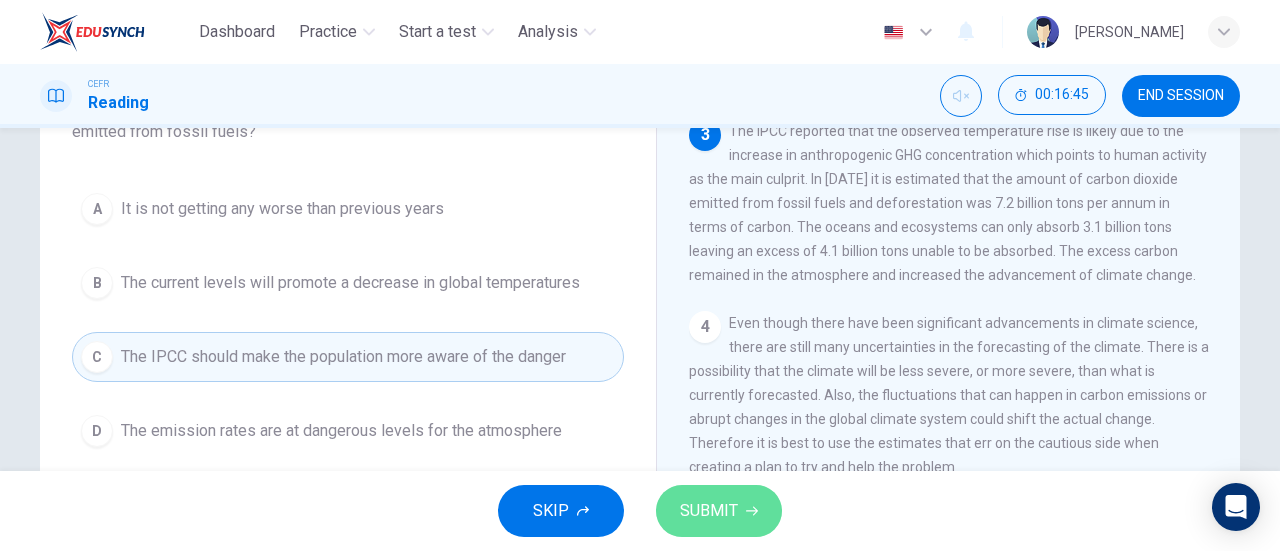 click on "SUBMIT" at bounding box center [709, 511] 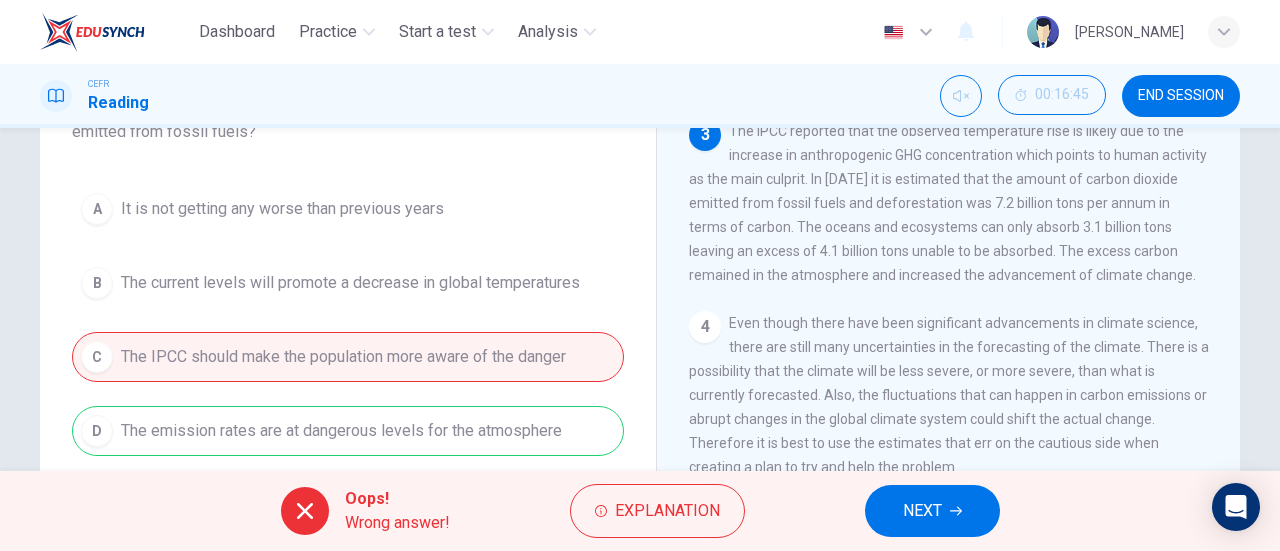 scroll, scrollTop: 328, scrollLeft: 0, axis: vertical 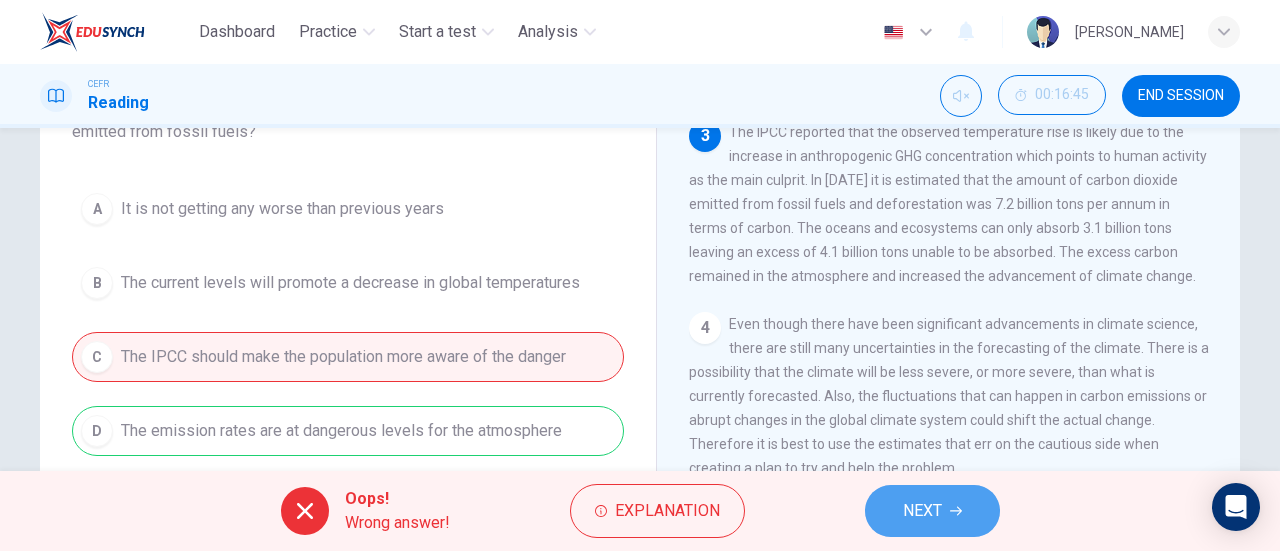 click on "NEXT" at bounding box center (922, 511) 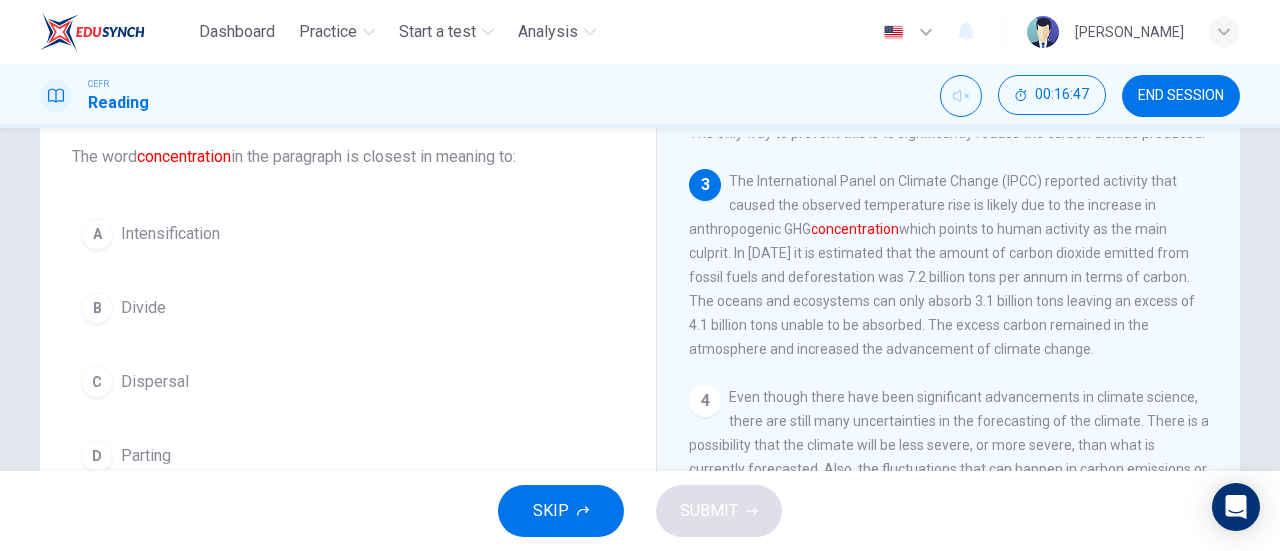 scroll, scrollTop: 119, scrollLeft: 0, axis: vertical 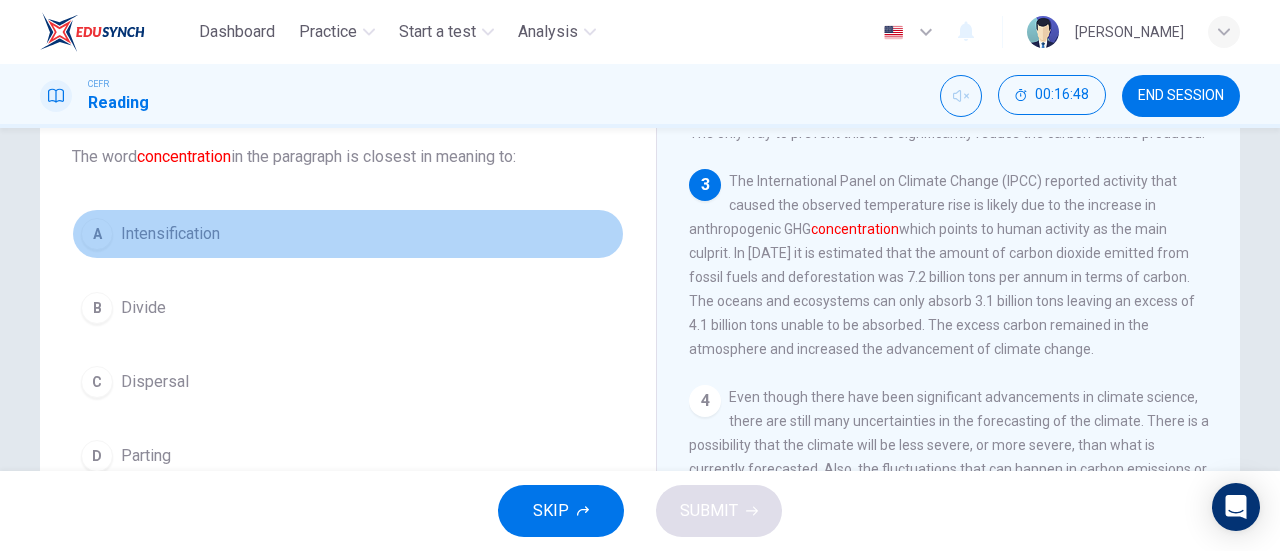 click on "A Intensification" at bounding box center (348, 234) 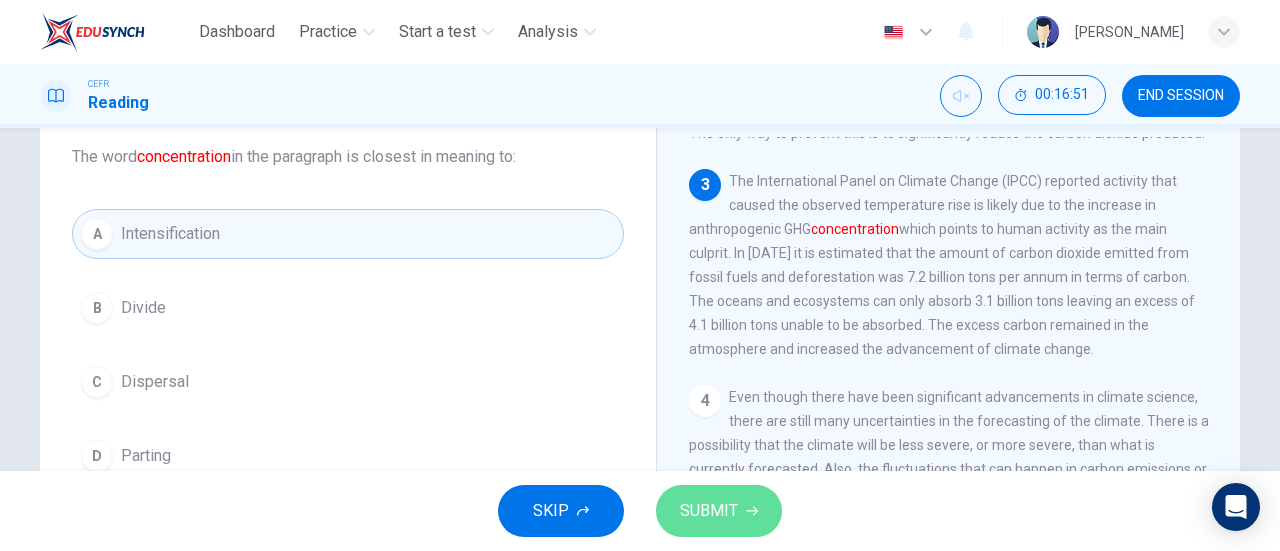 click on "SUBMIT" at bounding box center (709, 511) 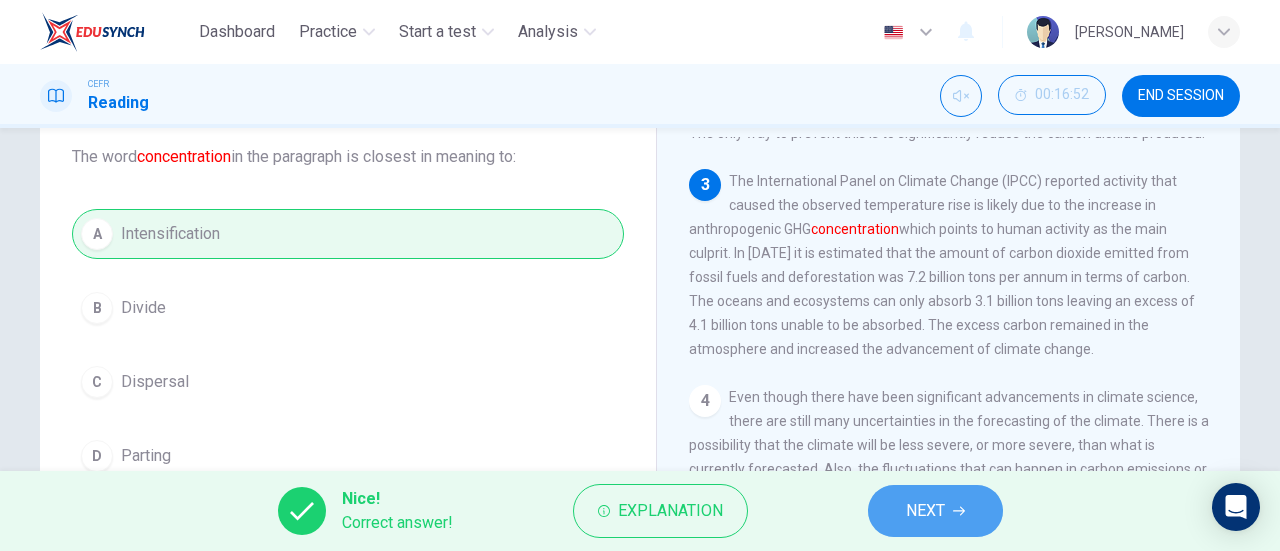 click on "NEXT" at bounding box center (935, 511) 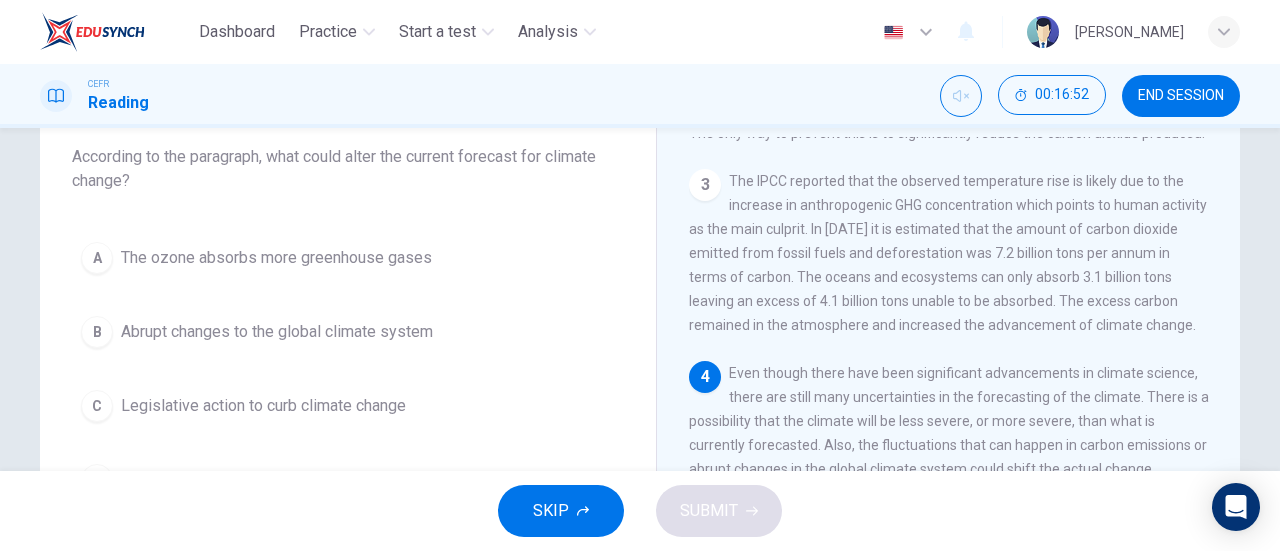 scroll, scrollTop: 376, scrollLeft: 0, axis: vertical 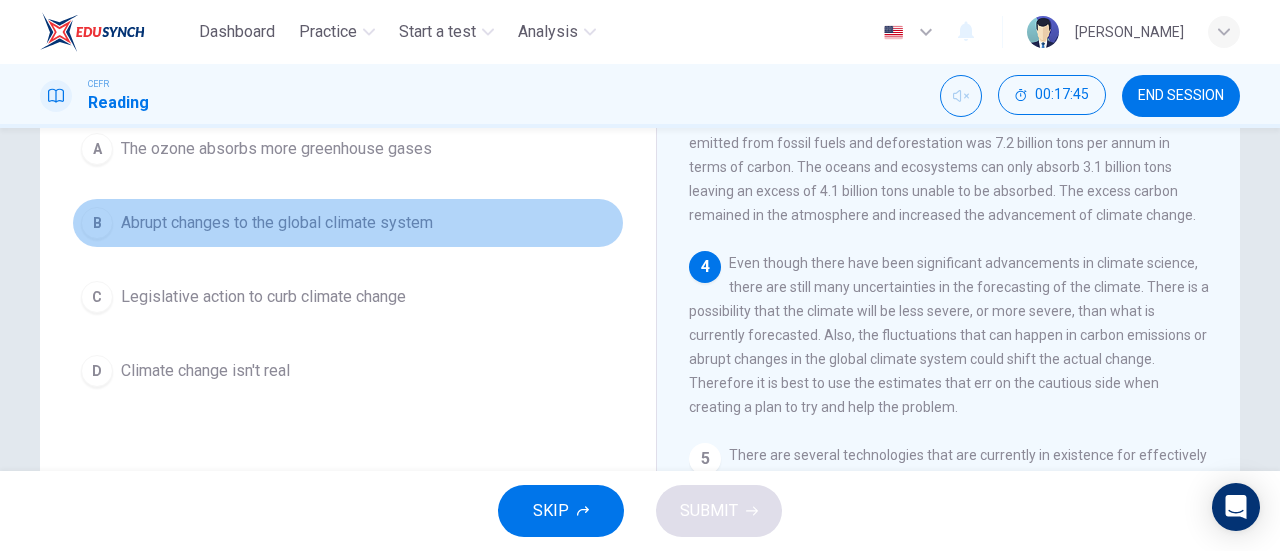 click on "B Abrupt changes to the global climate system" at bounding box center (348, 223) 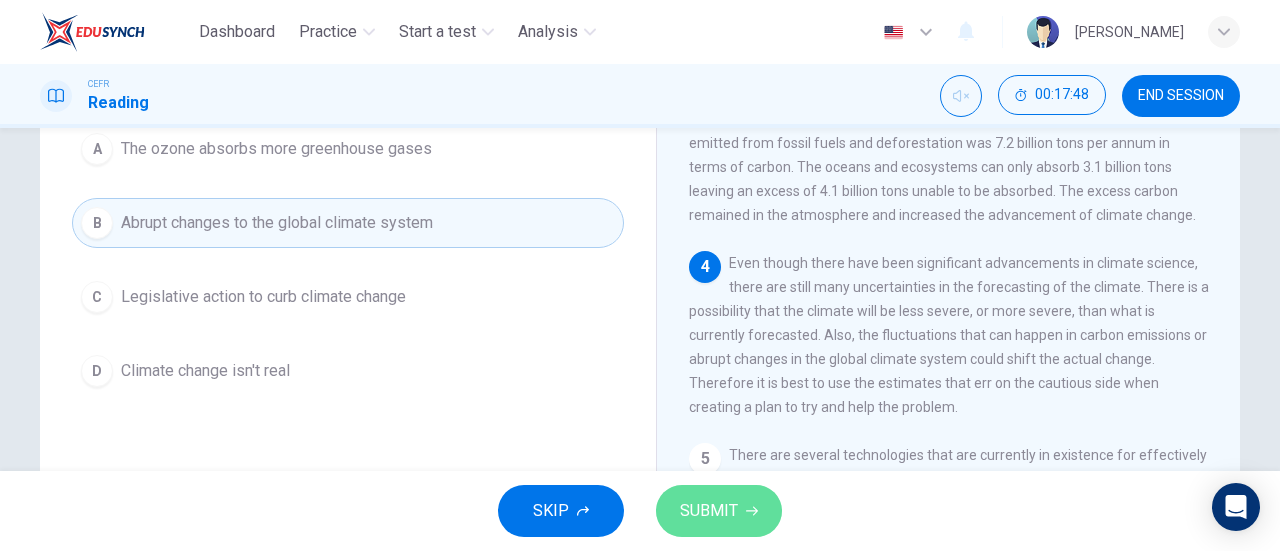 click on "SUBMIT" at bounding box center [719, 511] 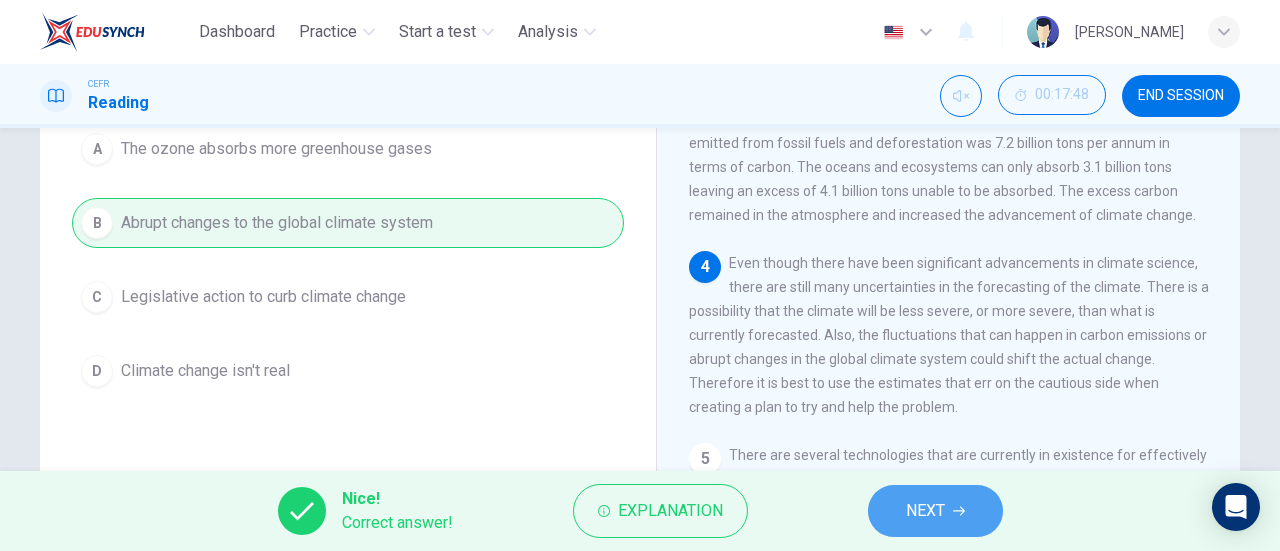 click on "NEXT" at bounding box center (935, 511) 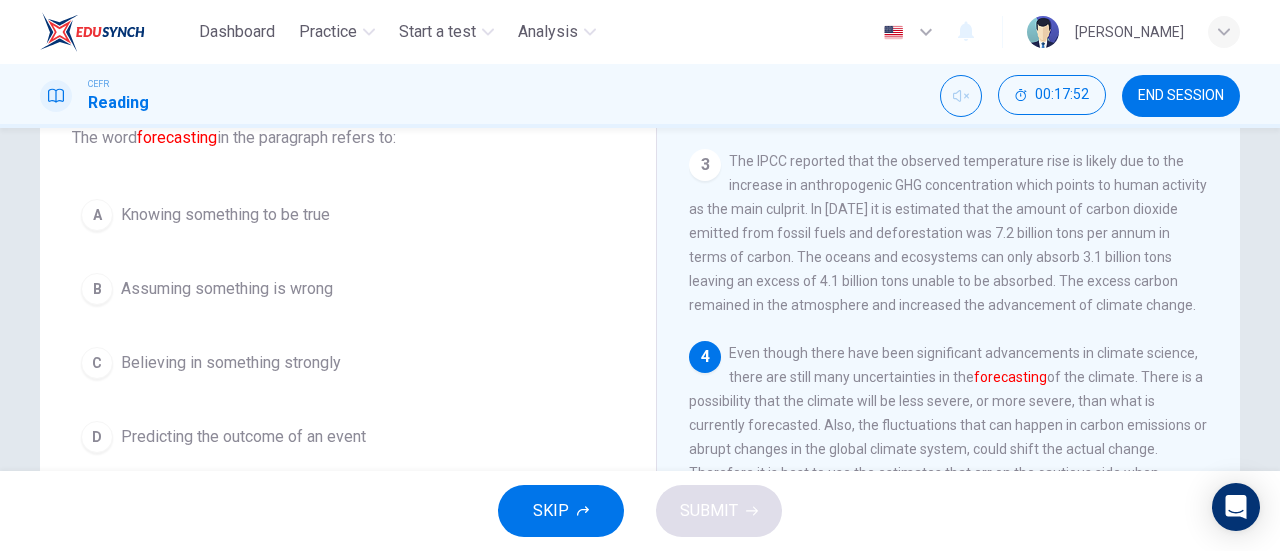 scroll, scrollTop: 154, scrollLeft: 0, axis: vertical 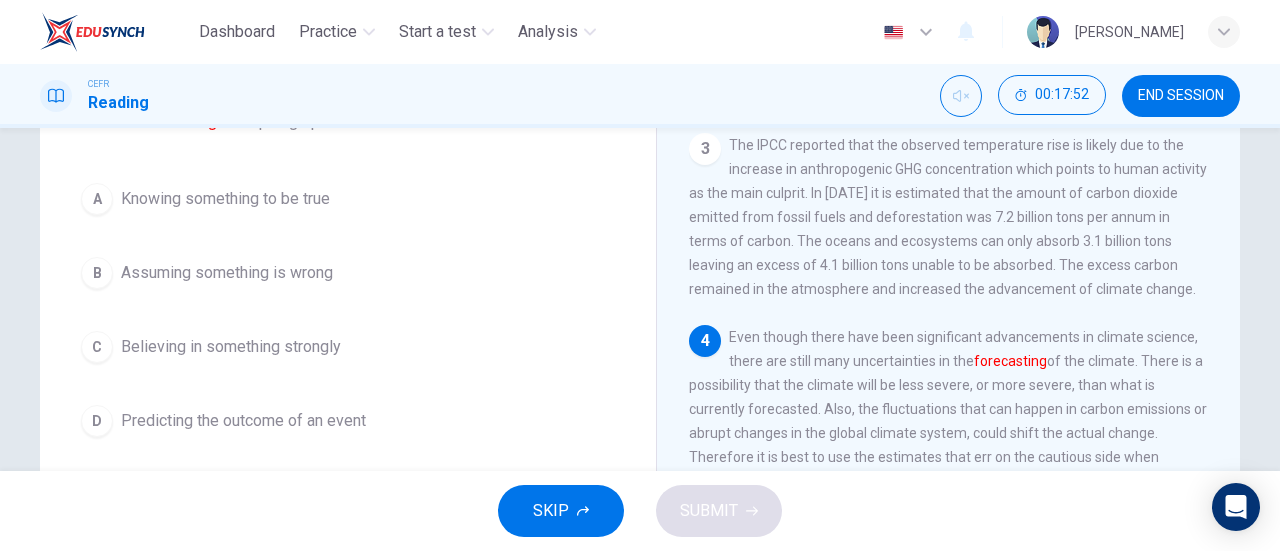 click on "Predicting the outcome of an event" at bounding box center [243, 421] 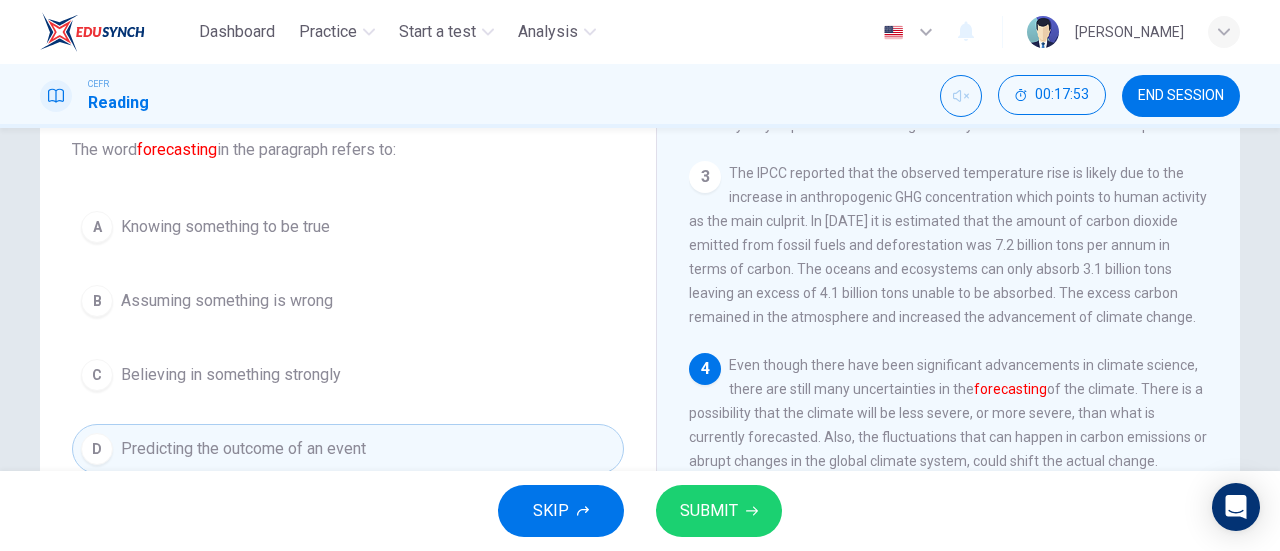 scroll, scrollTop: 76, scrollLeft: 0, axis: vertical 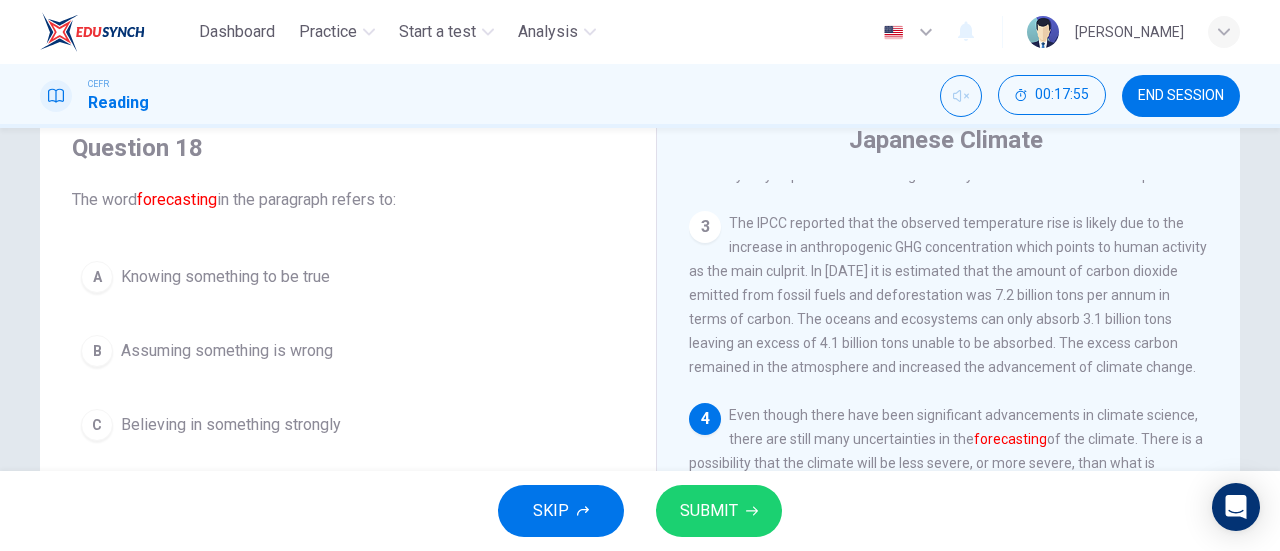 click on "SUBMIT" at bounding box center (709, 511) 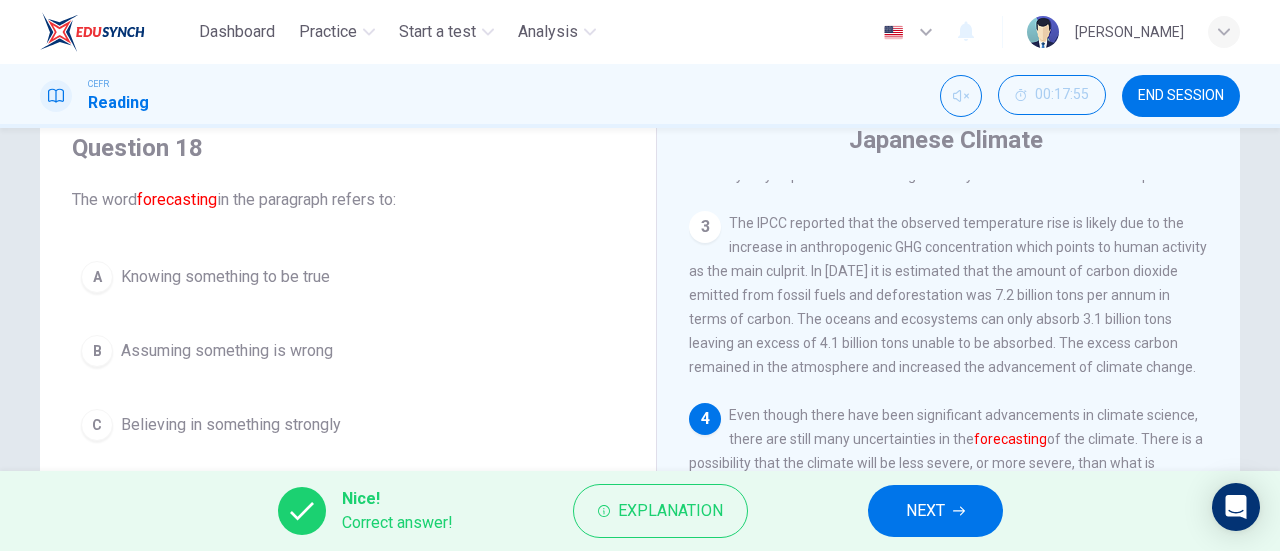 click on "Nice! Correct answer! Explanation NEXT" at bounding box center (640, 511) 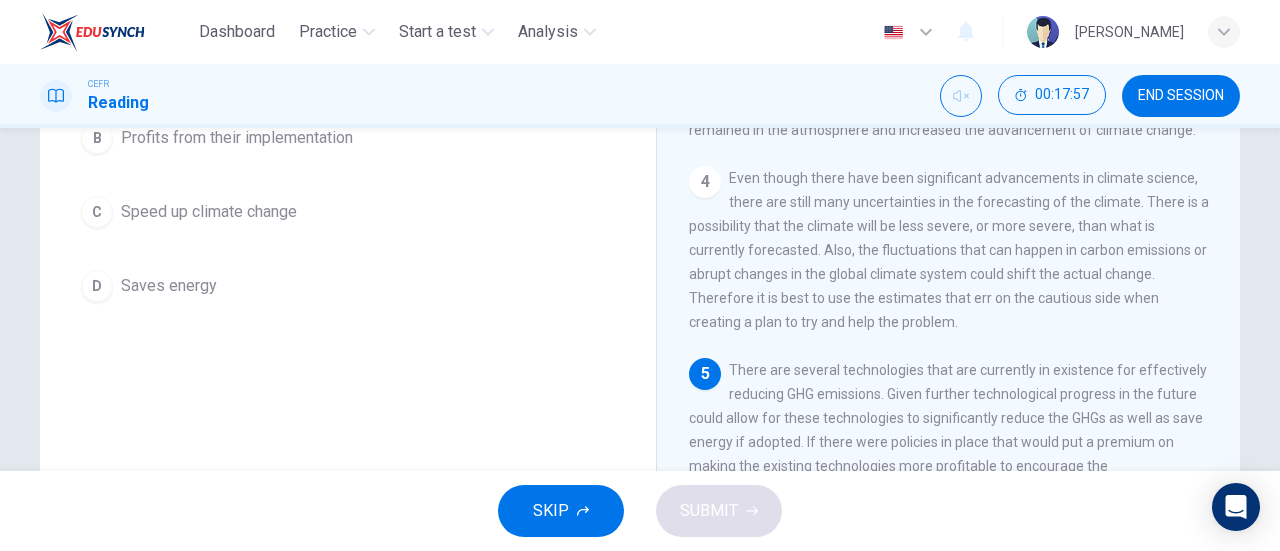 scroll, scrollTop: 332, scrollLeft: 0, axis: vertical 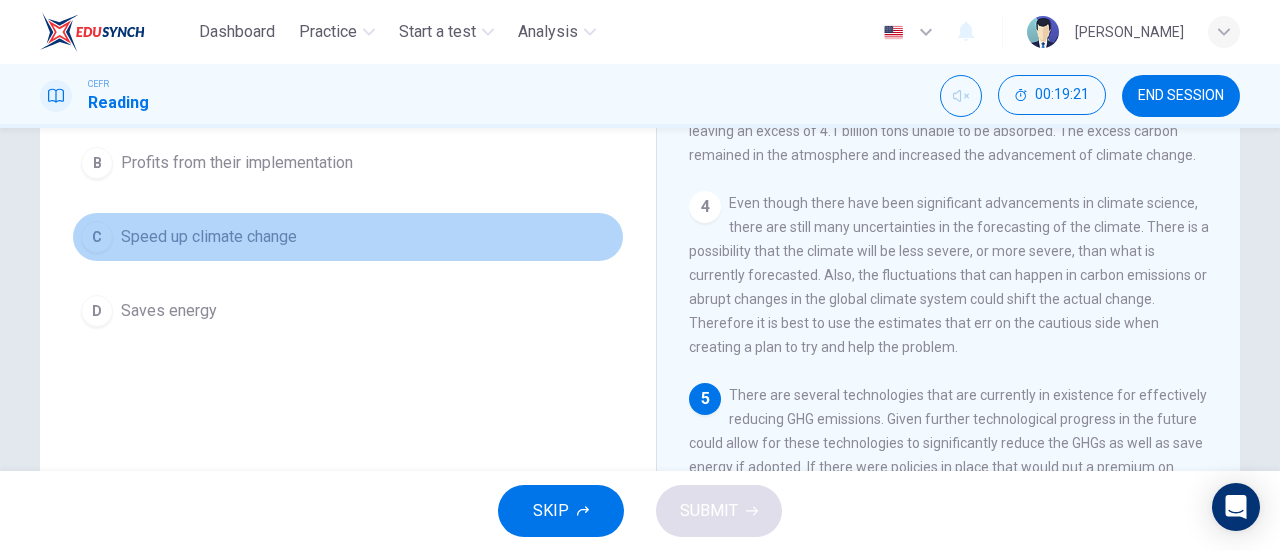 click on "Speed up climate change" at bounding box center (209, 237) 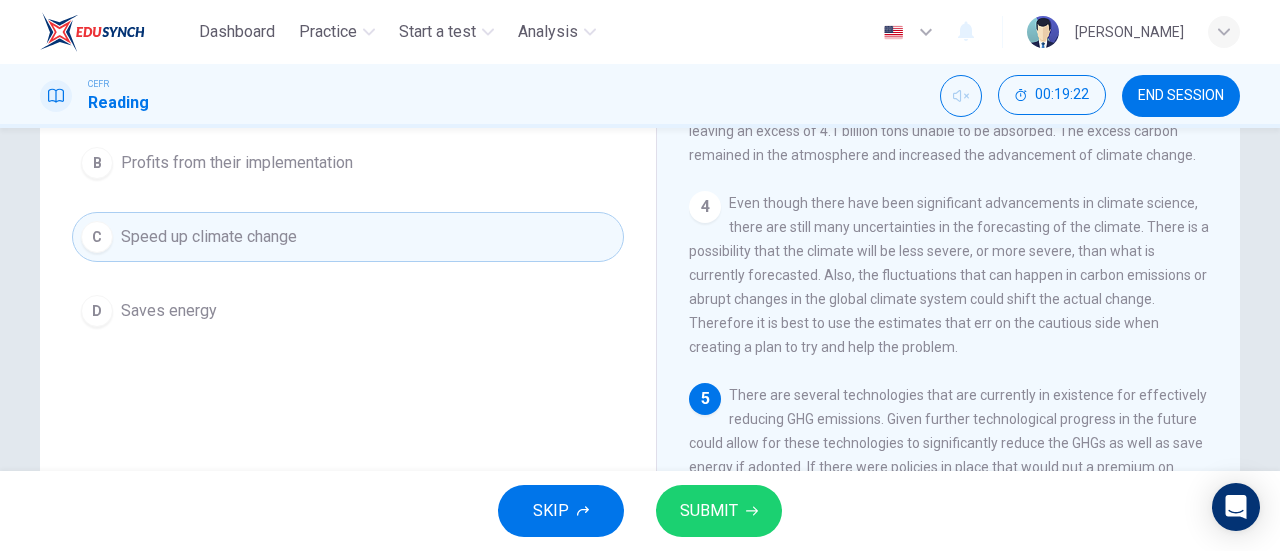 click on "SUBMIT" at bounding box center (719, 511) 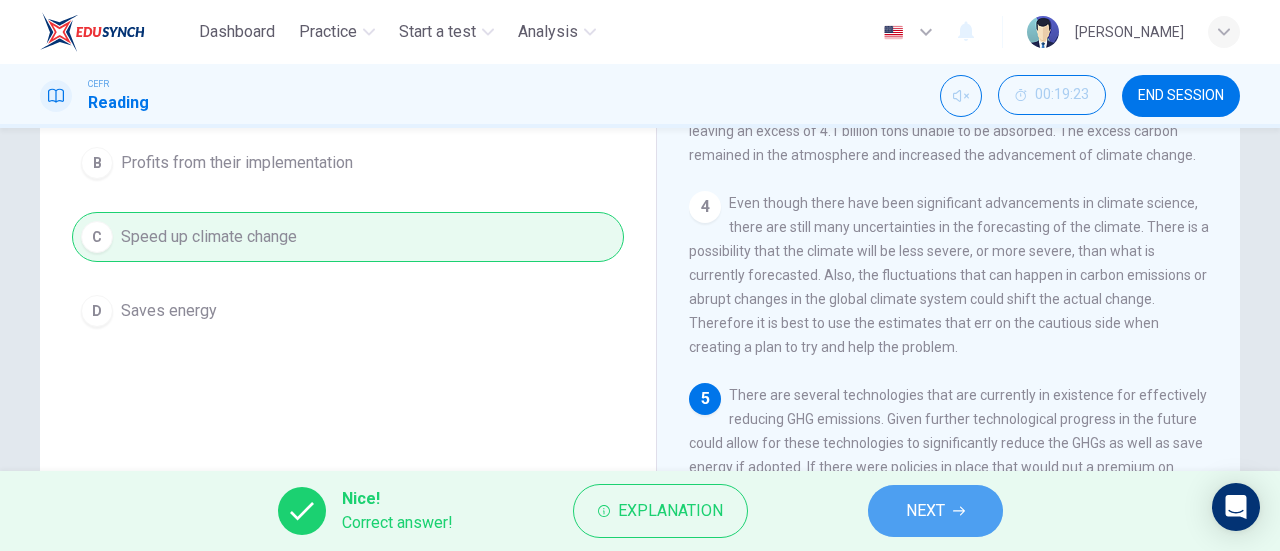 click on "NEXT" at bounding box center (925, 511) 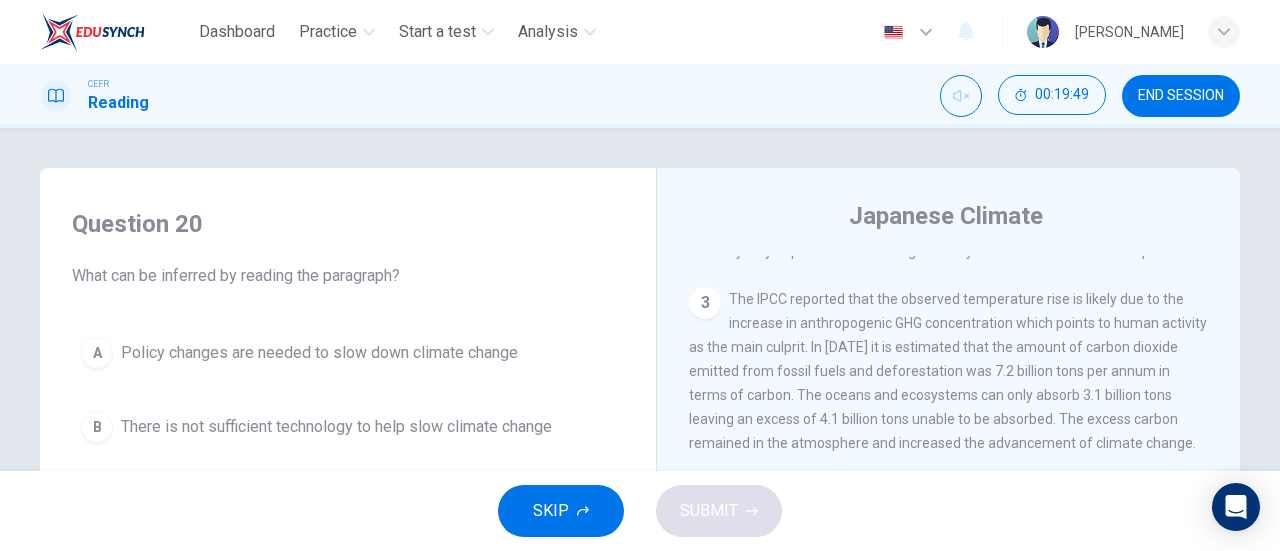 scroll, scrollTop: 0, scrollLeft: 0, axis: both 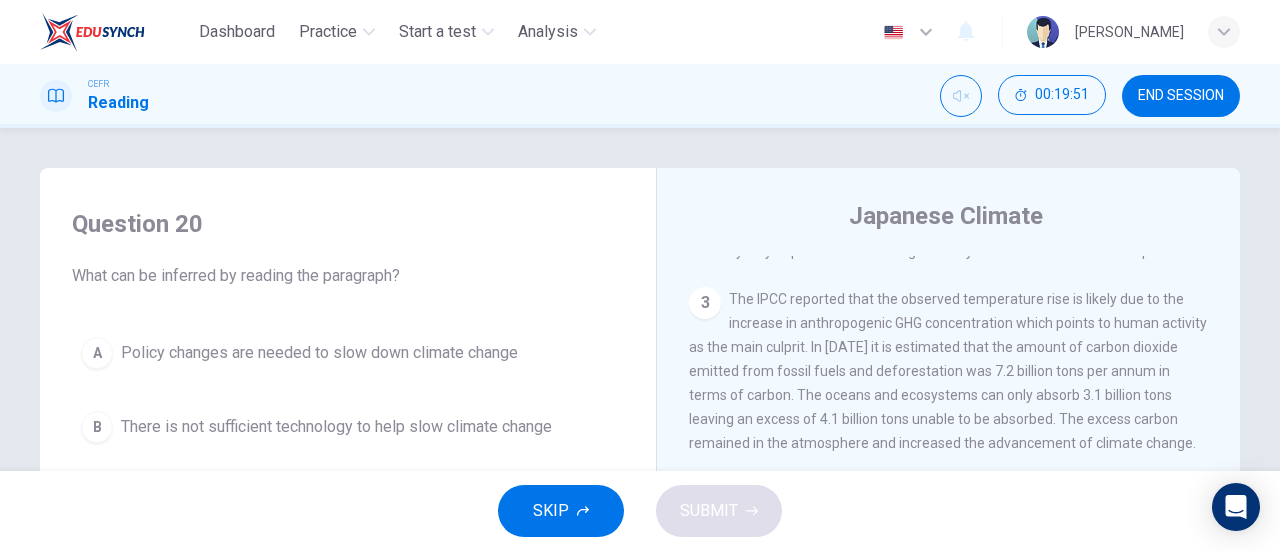 click on "Policy changes are needed to slow down climate change" at bounding box center [319, 353] 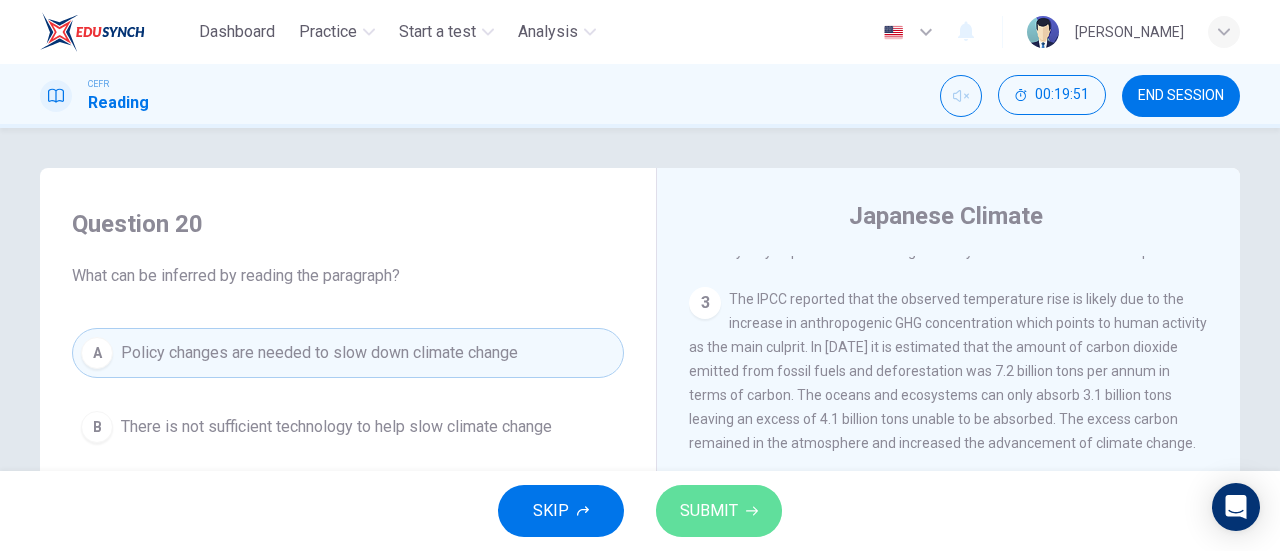 click on "SUBMIT" at bounding box center (719, 511) 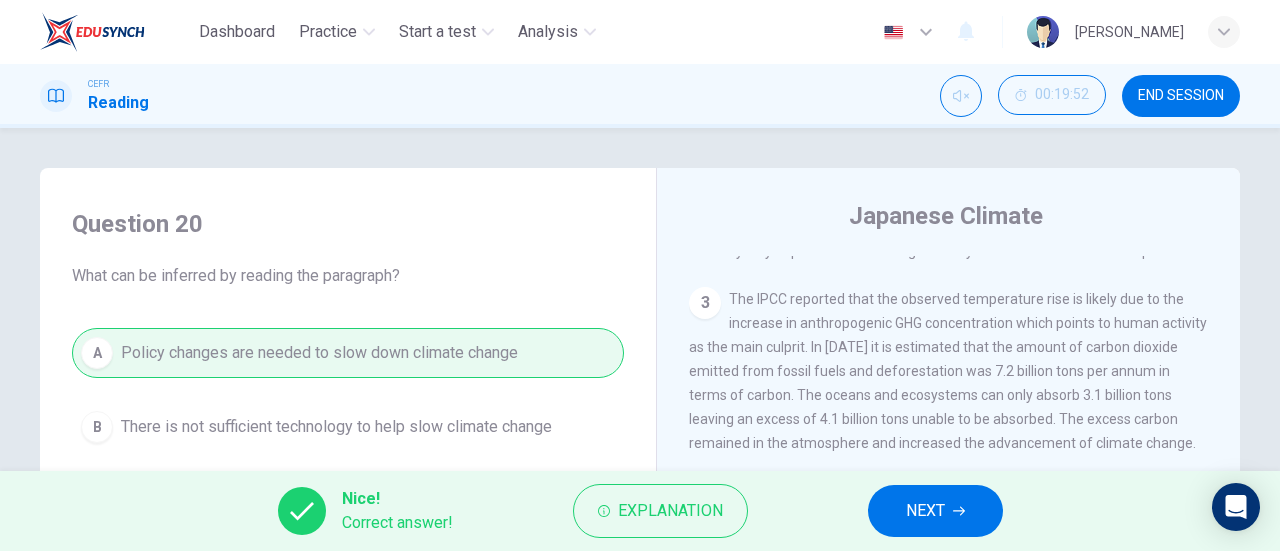 click on "NEXT" at bounding box center [925, 511] 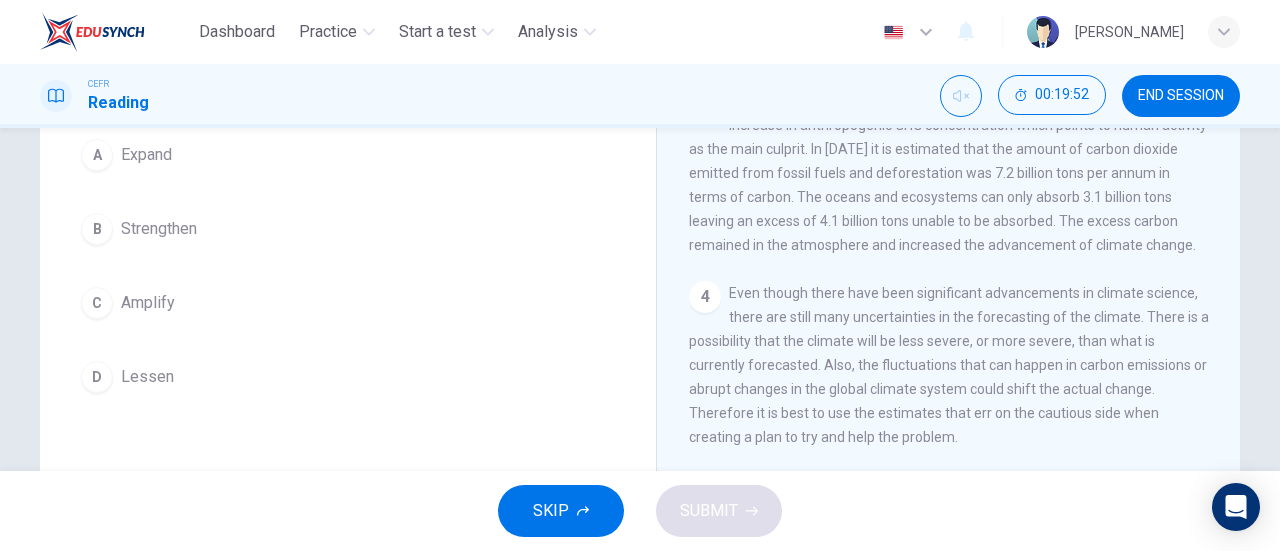 scroll, scrollTop: 213, scrollLeft: 0, axis: vertical 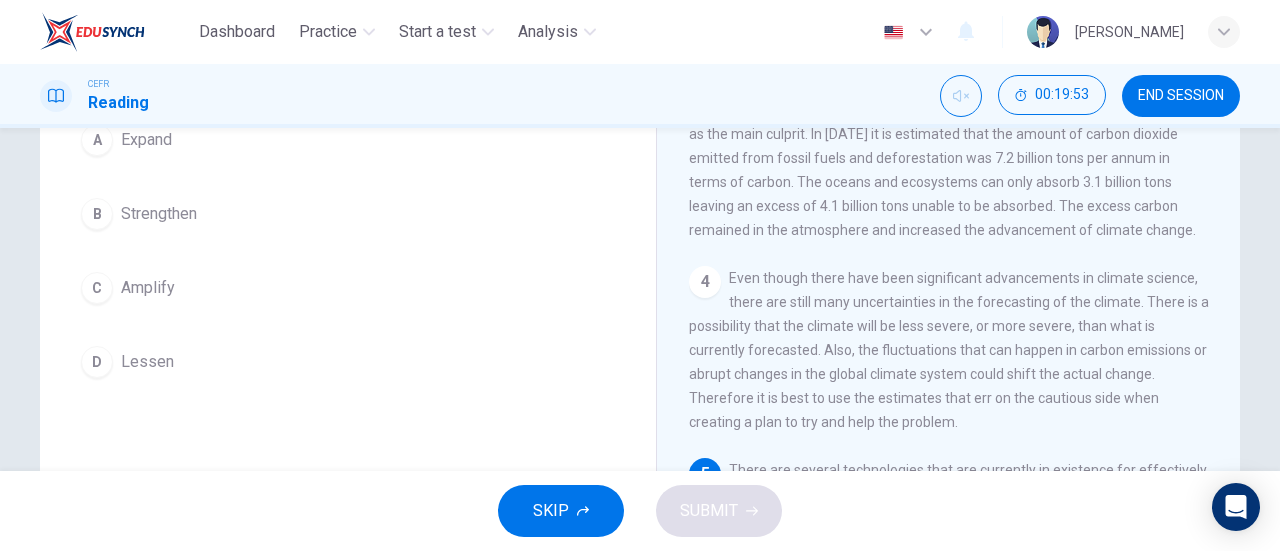 click on "D Lessen" at bounding box center (348, 362) 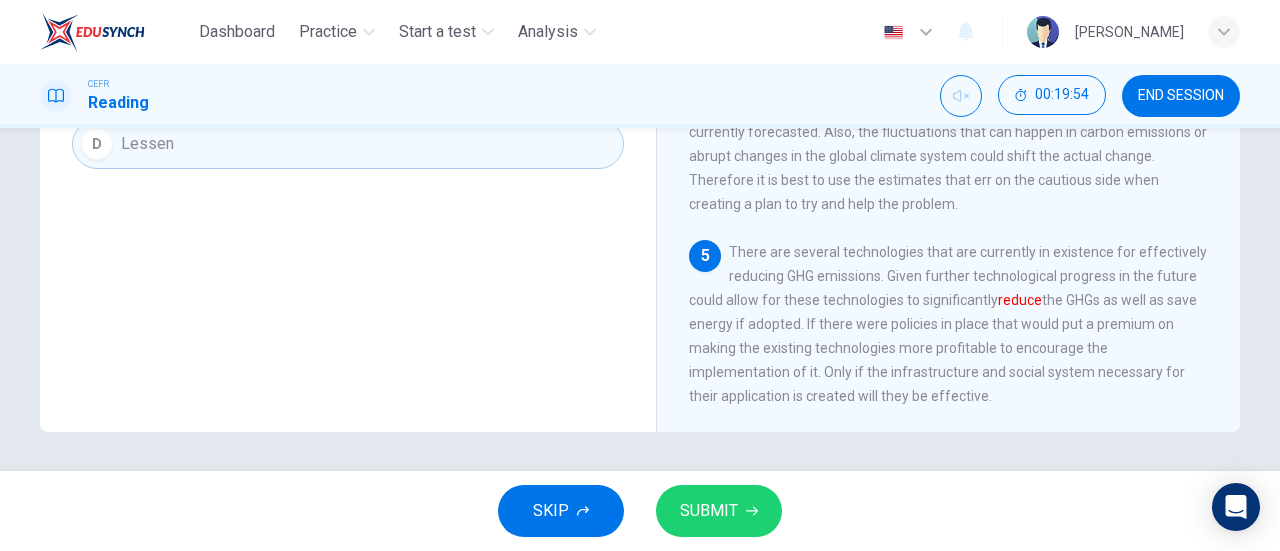 scroll, scrollTop: 432, scrollLeft: 0, axis: vertical 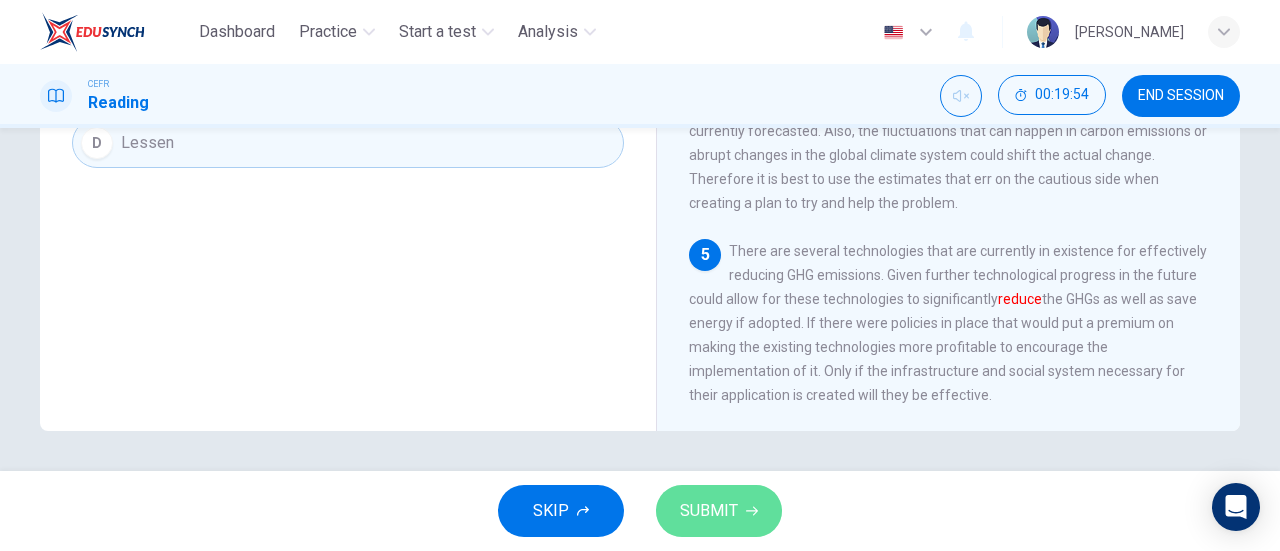 click on "SUBMIT" at bounding box center [719, 511] 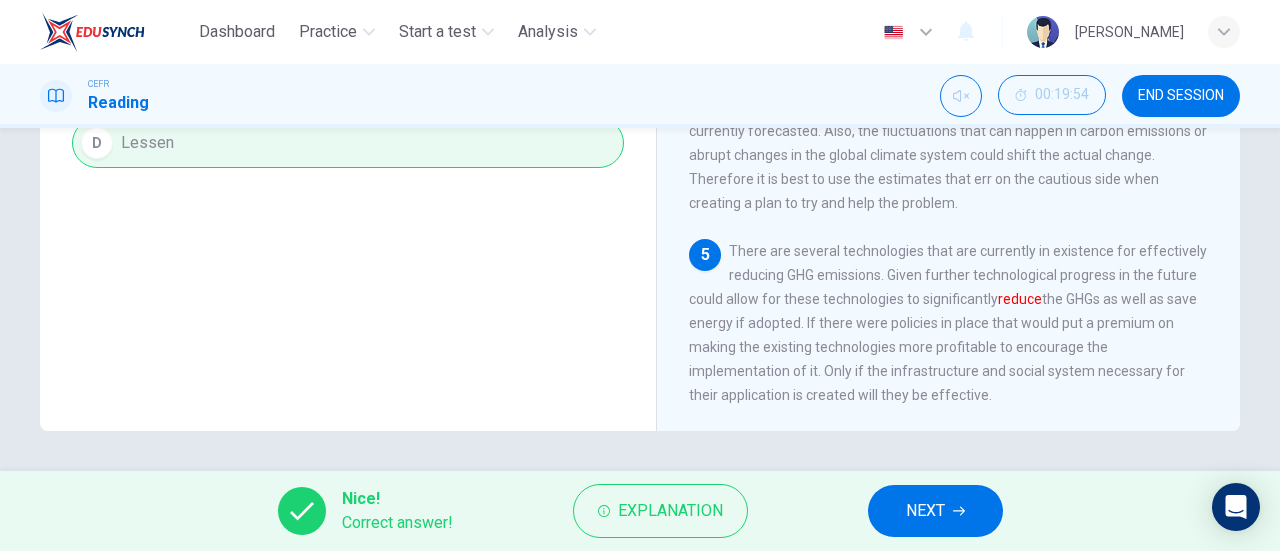 click on "NEXT" at bounding box center [925, 511] 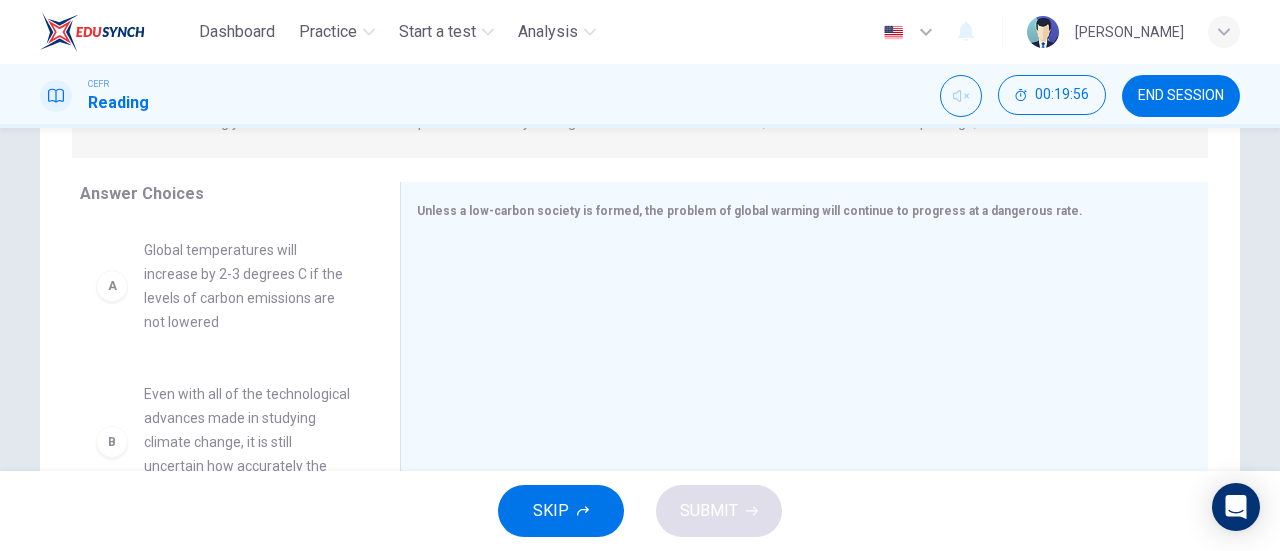 scroll, scrollTop: 293, scrollLeft: 0, axis: vertical 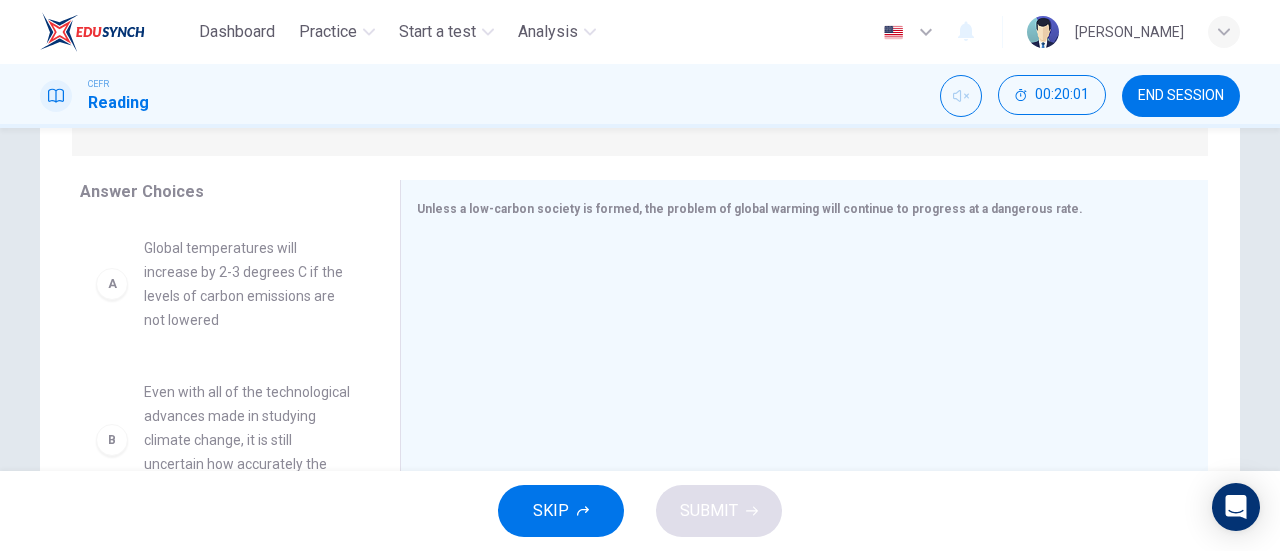 click on "Global temperatures will increase by 2-3 degrees C if the levels of carbon emissions are not lowered" at bounding box center (248, 284) 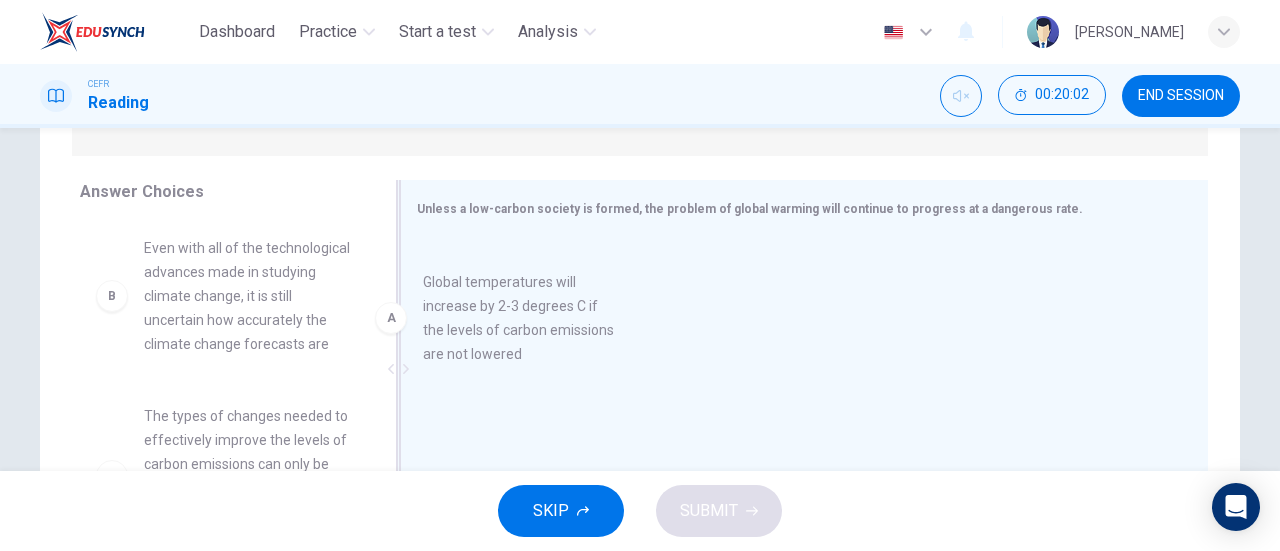 drag, startPoint x: 263, startPoint y: 299, endPoint x: 563, endPoint y: 335, distance: 302.15228 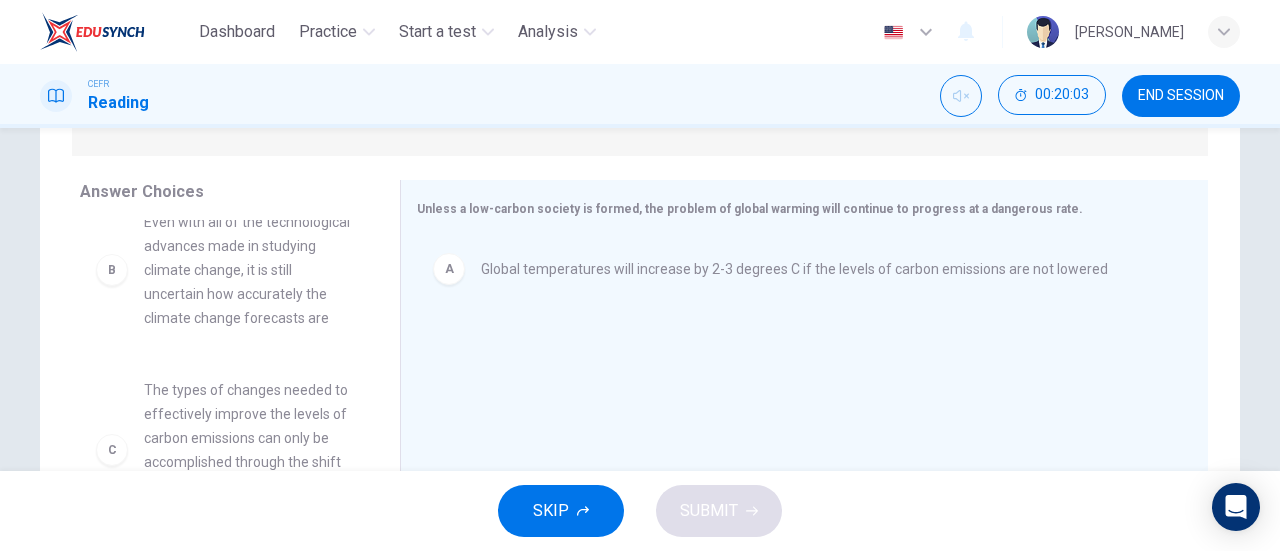 scroll, scrollTop: 27, scrollLeft: 0, axis: vertical 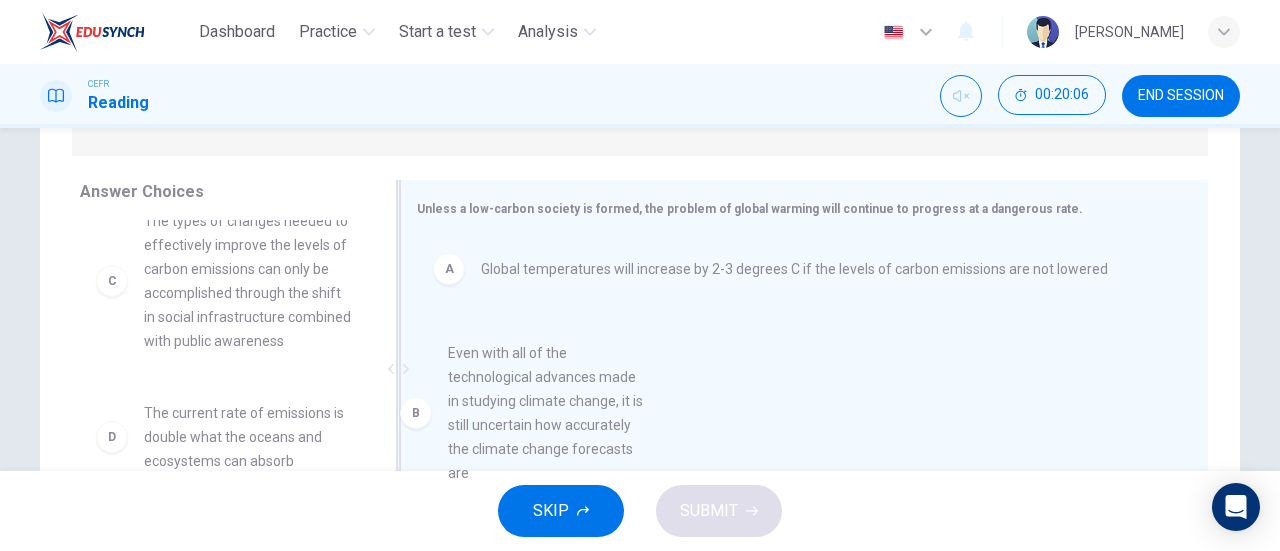 drag, startPoint x: 246, startPoint y: 316, endPoint x: 571, endPoint y: 450, distance: 351.5409 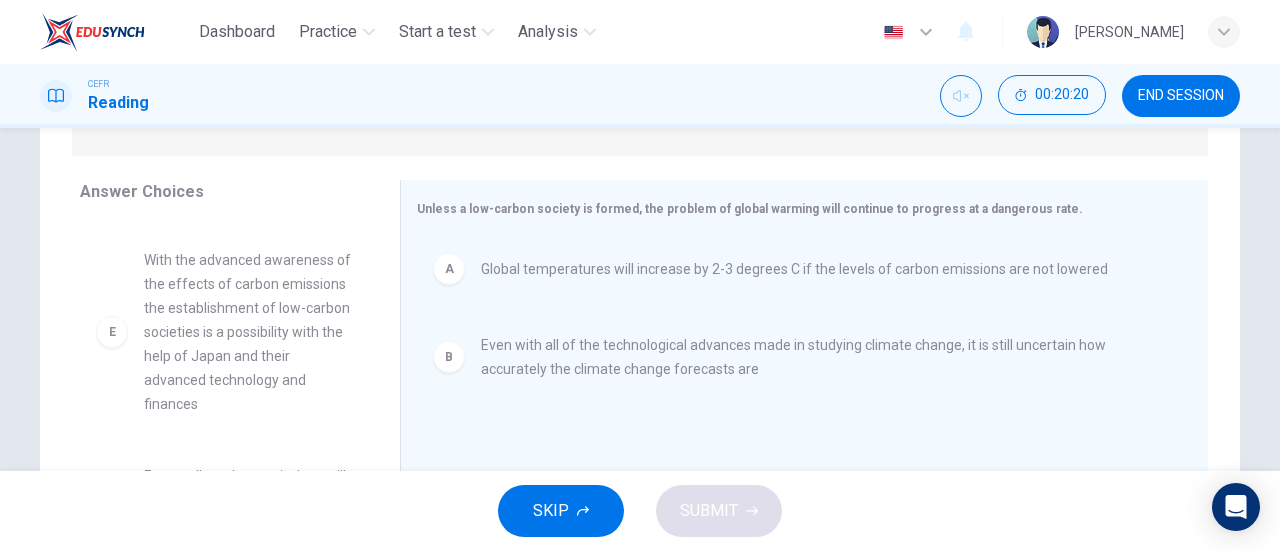 scroll, scrollTop: 324, scrollLeft: 0, axis: vertical 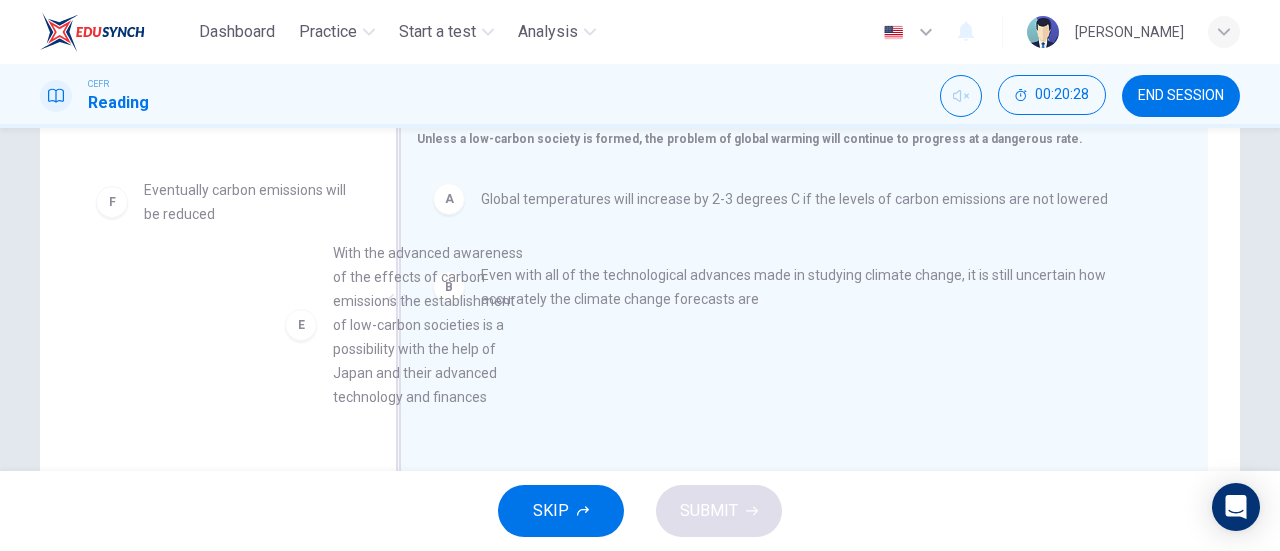 drag, startPoint x: 248, startPoint y: 352, endPoint x: 635, endPoint y: 441, distance: 397.102 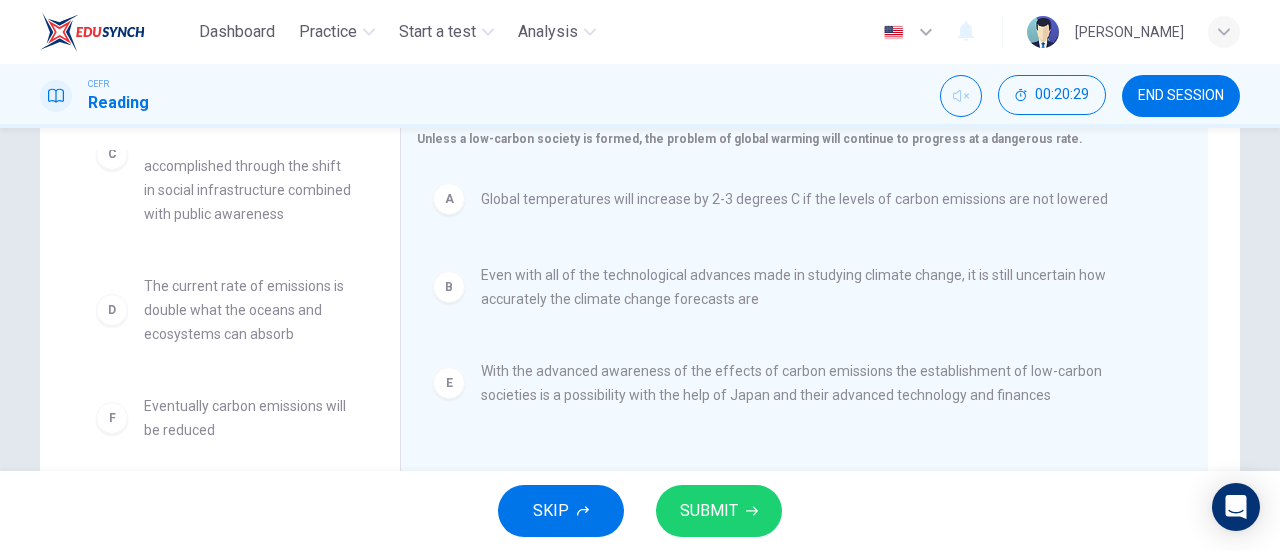 scroll, scrollTop: 108, scrollLeft: 0, axis: vertical 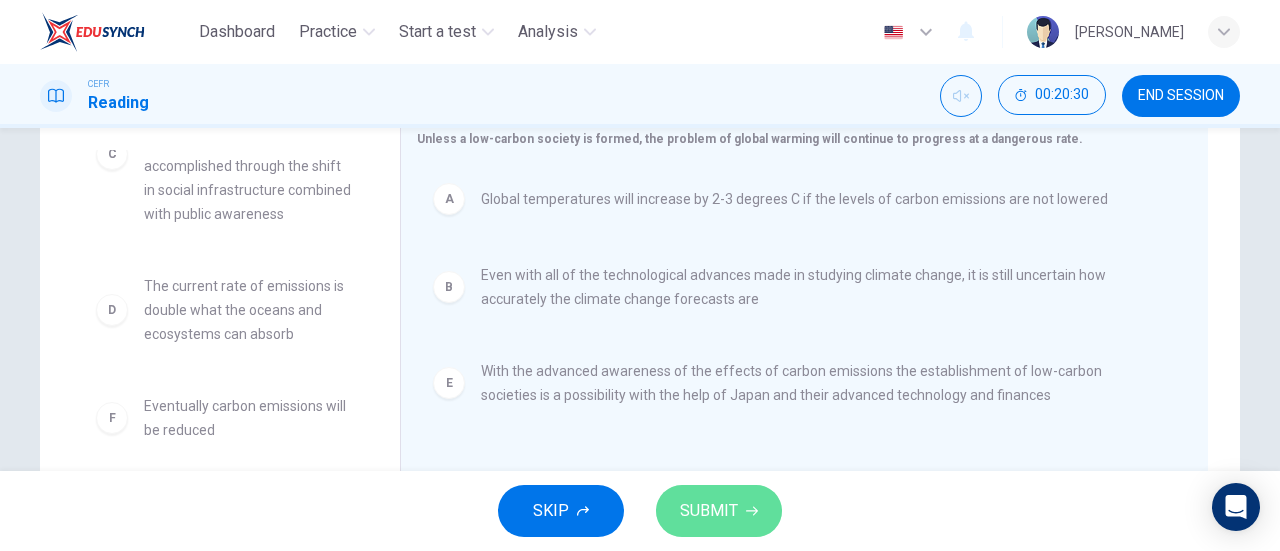 click on "SUBMIT" at bounding box center [719, 511] 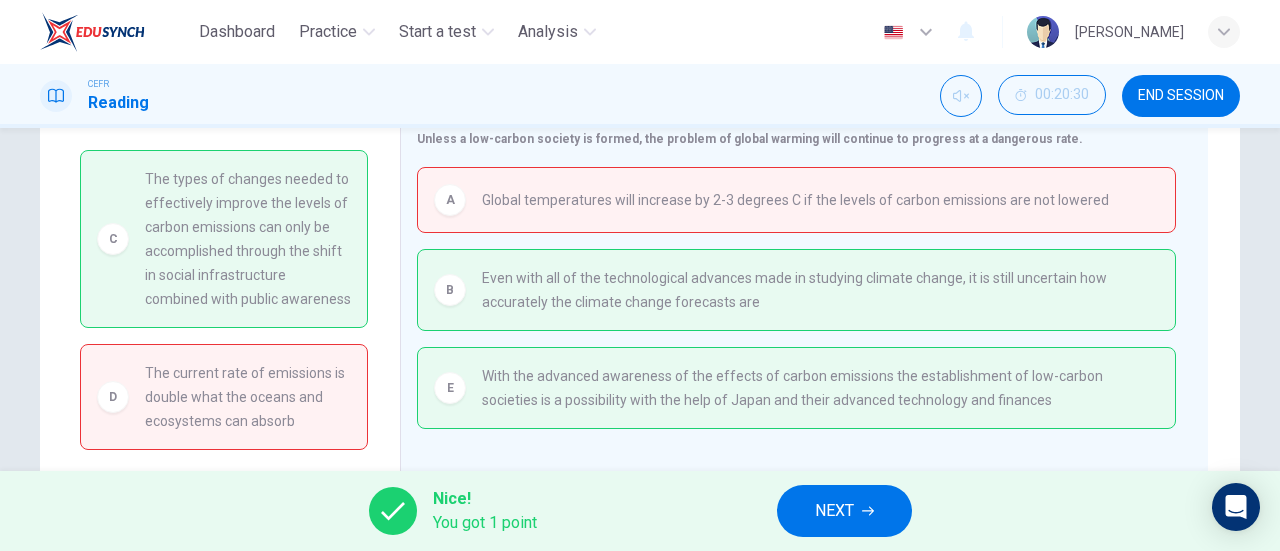 scroll, scrollTop: 0, scrollLeft: 0, axis: both 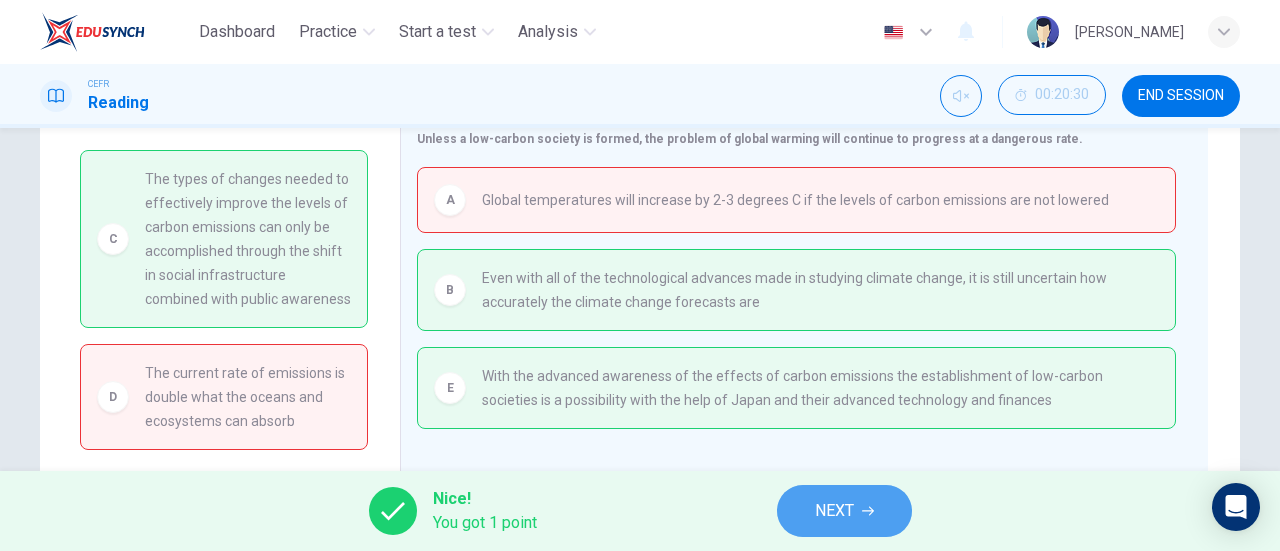 click on "NEXT" at bounding box center (844, 511) 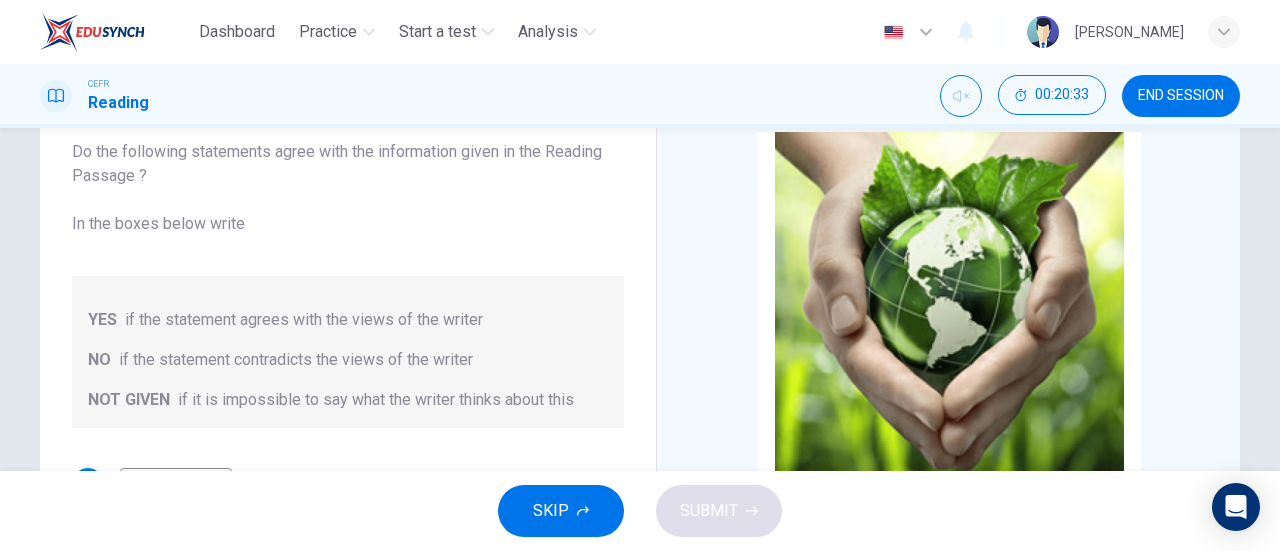 scroll, scrollTop: 119, scrollLeft: 0, axis: vertical 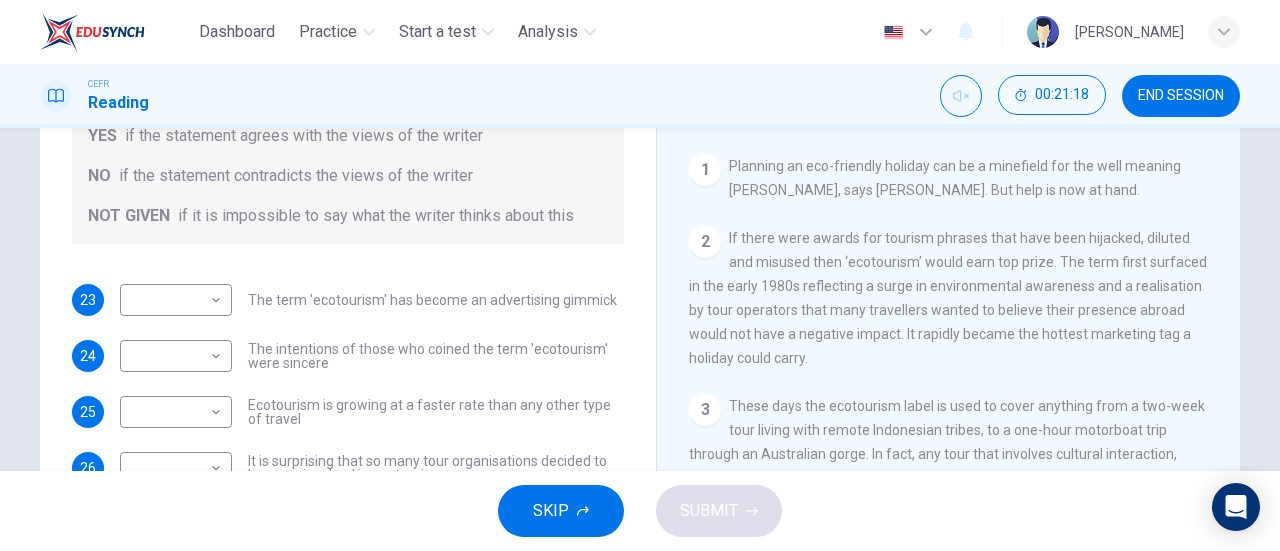 click on "The term 'ecotourism' has become an advertising gimmick" at bounding box center (432, 300) 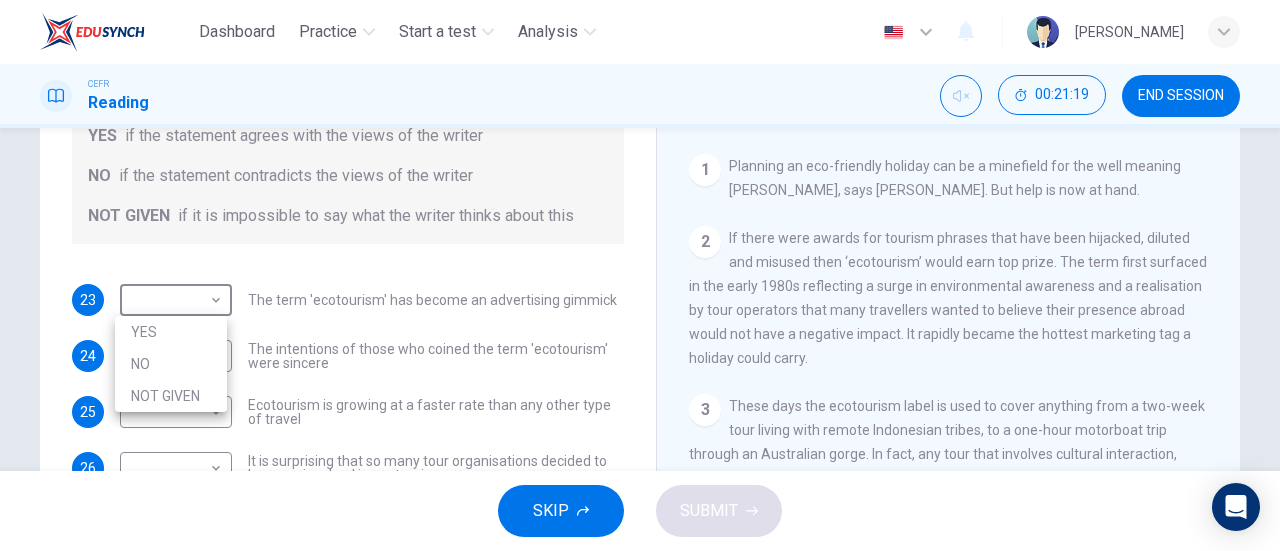 click on "Dashboard Practice Start a test Analysis English en ​ AL MA'AWA [PERSON_NAME] CEFR Reading 00:21:19 END SESSION Questions 23 - 28 Do the following statements agree with the information given in the Reading Passage ?
In the boxes below write YES if the statement agrees with the views of the writer NO if the statement contradicts the views of the writer NOT GIVEN if it is impossible to say what the writer thinks about this 23 ​ ​ The term 'ecotourism' has become an advertising gimmick 24 ​ ​ The intentions of those who coined the term 'ecotourism' were sincere 25 ​ ​ Ecotourism is growing at a faster rate than any other type of travel 26 ​ ​ It is surprising that so many tour organisations decided to become involved in ecotourism 27 ​ ​ Tourists have learnt to make investigations about tour operators before using them 28 ​ ​ Tourists have had bad experiences on ecotour holidays It's Eco-logical CLICK TO ZOOM Click to Zoom 1 2 3 4 5 6 7 8 SKIP SUBMIT
Dashboard Practice 2025" at bounding box center (640, 275) 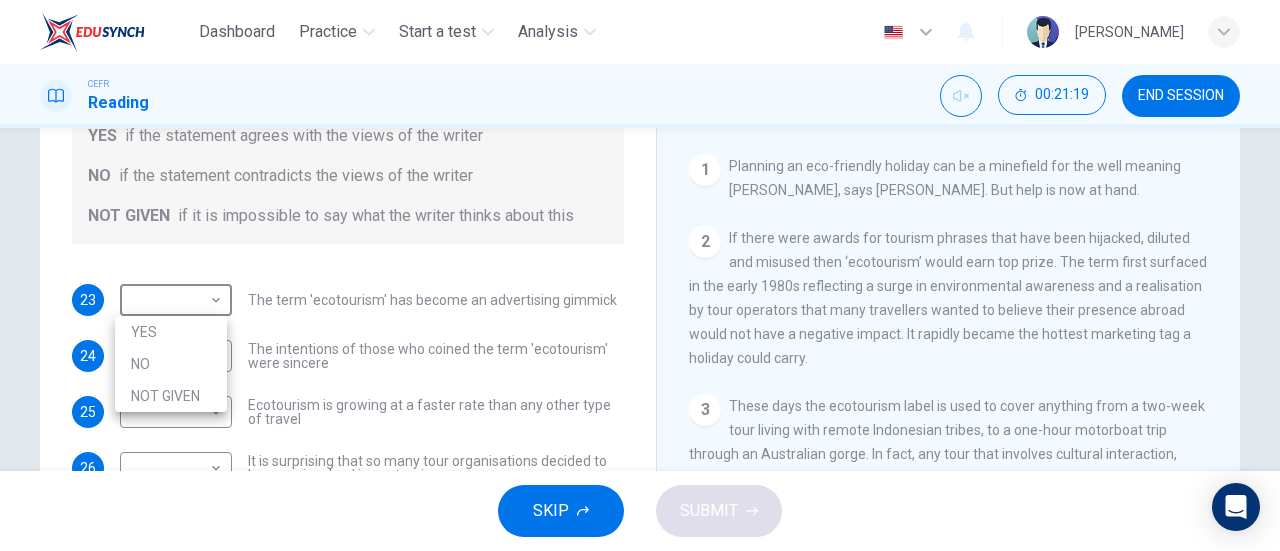 click on "YES" at bounding box center [171, 332] 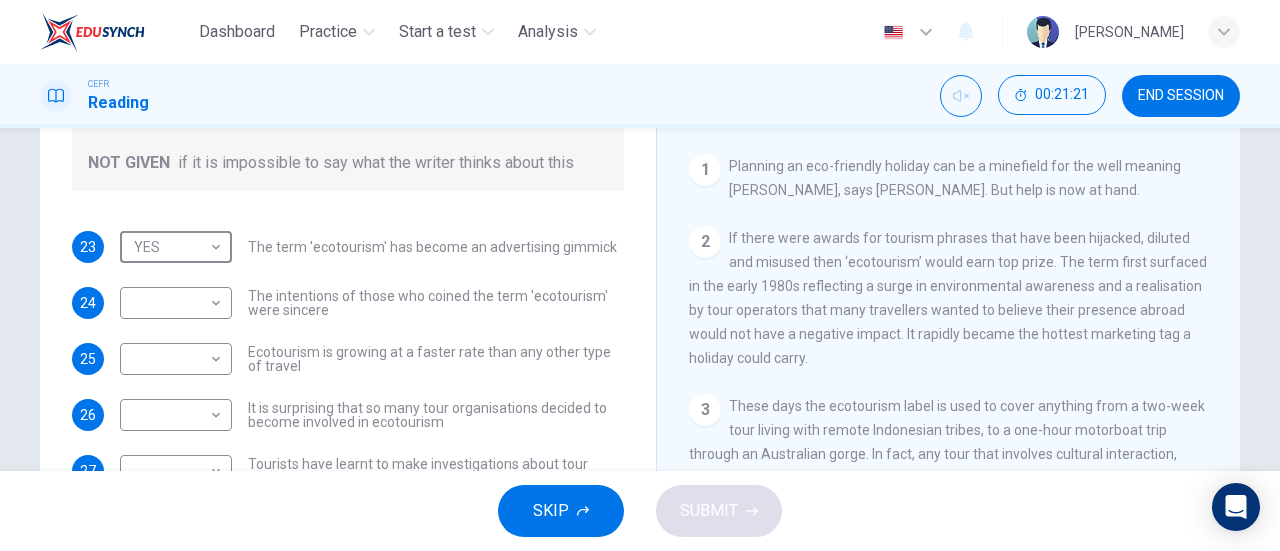 scroll, scrollTop: 54, scrollLeft: 0, axis: vertical 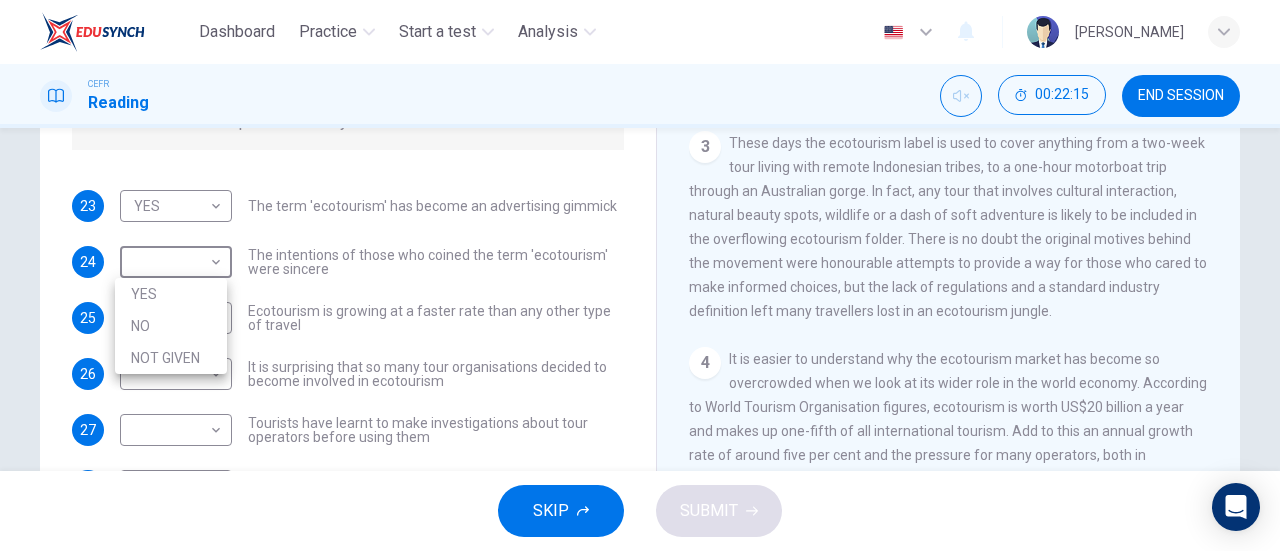 click on "Dashboard Practice Start a test Analysis English en ​ AL [PERSON_NAME] CEFR Reading 00:22:15 END SESSION Questions 23 - 28 Do the following statements agree with the information given in the Reading Passage ?
In the boxes below write YES if the statement agrees with the views of the writer NO if the statement contradicts the views of the writer NOT GIVEN if it is impossible to say what the writer thinks about this 23 YES YES ​ The term 'ecotourism' has become an advertising gimmick 24 ​ ​ The intentions of those who coined the term 'ecotourism' were sincere 25 ​ ​ Ecotourism is growing at a faster rate than any other type of travel 26 ​ ​ It is surprising that so many tour organisations decided to become involved in ecotourism 27 ​ ​ Tourists have learnt to make investigations about tour operators before using them 28 ​ ​ Tourists have had bad experiences on ecotour holidays It's Eco-logical CLICK TO ZOOM Click to Zoom 1 2 3 4 5 6 7 8 SKIP SUBMIT
Dashboard Practice" at bounding box center [640, 275] 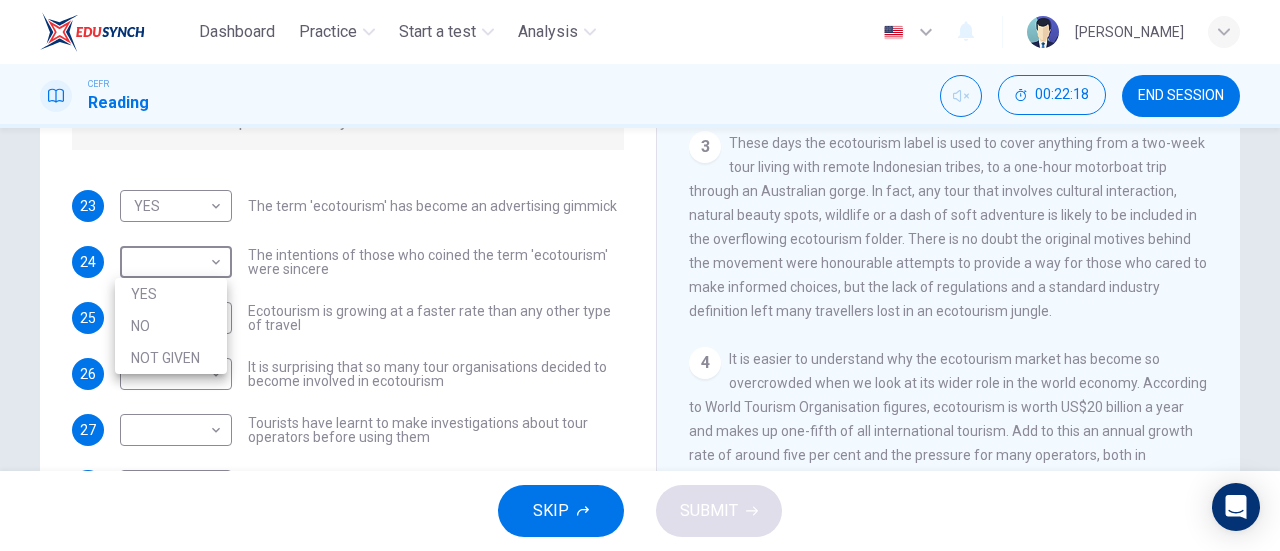 click on "NOT GIVEN" at bounding box center [171, 358] 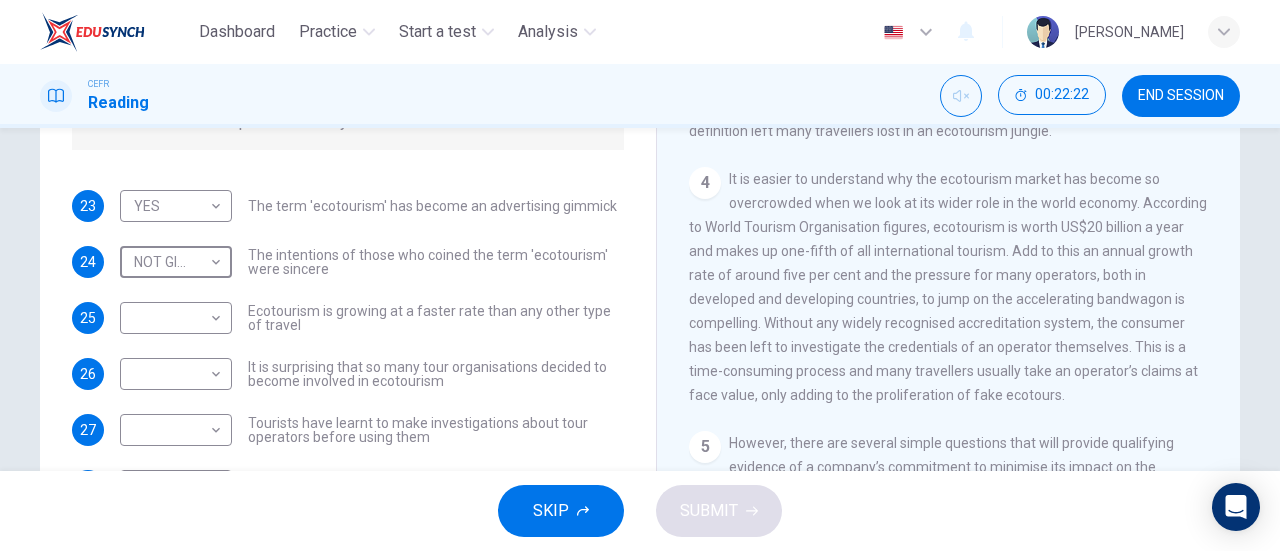scroll, scrollTop: 619, scrollLeft: 0, axis: vertical 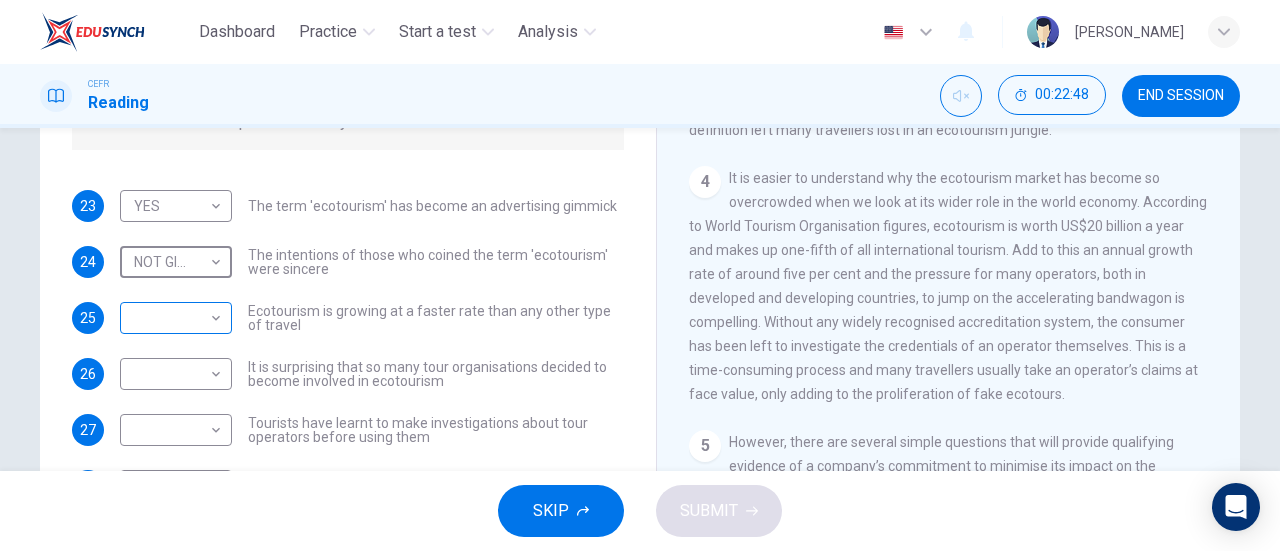 click on "Dashboard Practice Start a test Analysis English en ​ AL MA'AWA [PERSON_NAME] CEFR Reading 00:22:48 END SESSION Questions 23 - 28 Do the following statements agree with the information given in the Reading Passage ?
In the boxes below write YES if the statement agrees with the views of the writer NO if the statement contradicts the views of the writer NOT GIVEN if it is impossible to say what the writer thinks about this 23 YES YES ​ The term 'ecotourism' has become an advertising gimmick 24 NOT GIVEN NOT GIVEN ​ The intentions of those who coined the term 'ecotourism' were sincere 25 ​ ​ Ecotourism is growing at a faster rate than any other type of travel 26 ​ ​ It is surprising that so many tour organisations decided to become involved in ecotourism 27 ​ ​ Tourists have learnt to make investigations about tour operators before using them 28 ​ ​ Tourists have had bad experiences on ecotour holidays It's Eco-logical CLICK TO ZOOM Click to Zoom 1 2 3 4 5 6 7 8 SKIP SUBMIT
2025" at bounding box center [640, 275] 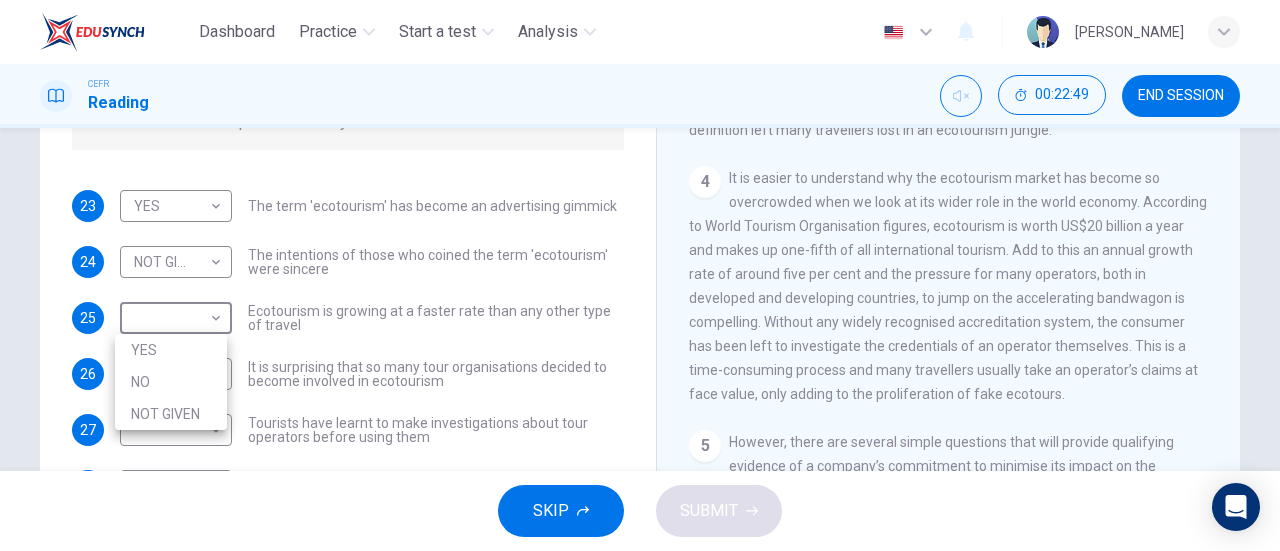 click on "YES" at bounding box center [171, 350] 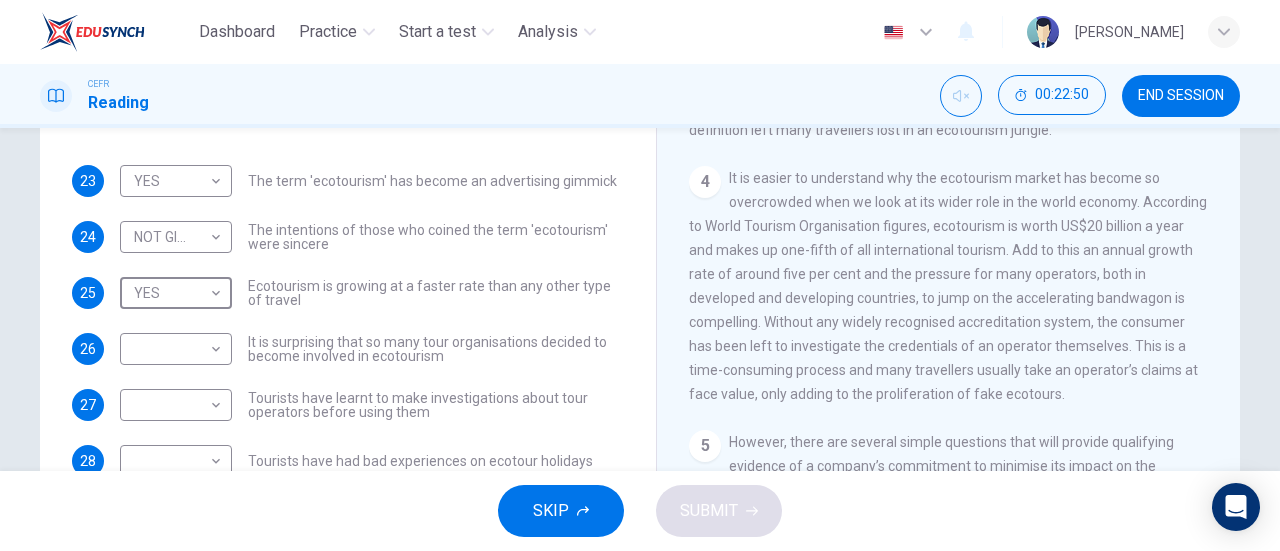 scroll, scrollTop: 80, scrollLeft: 0, axis: vertical 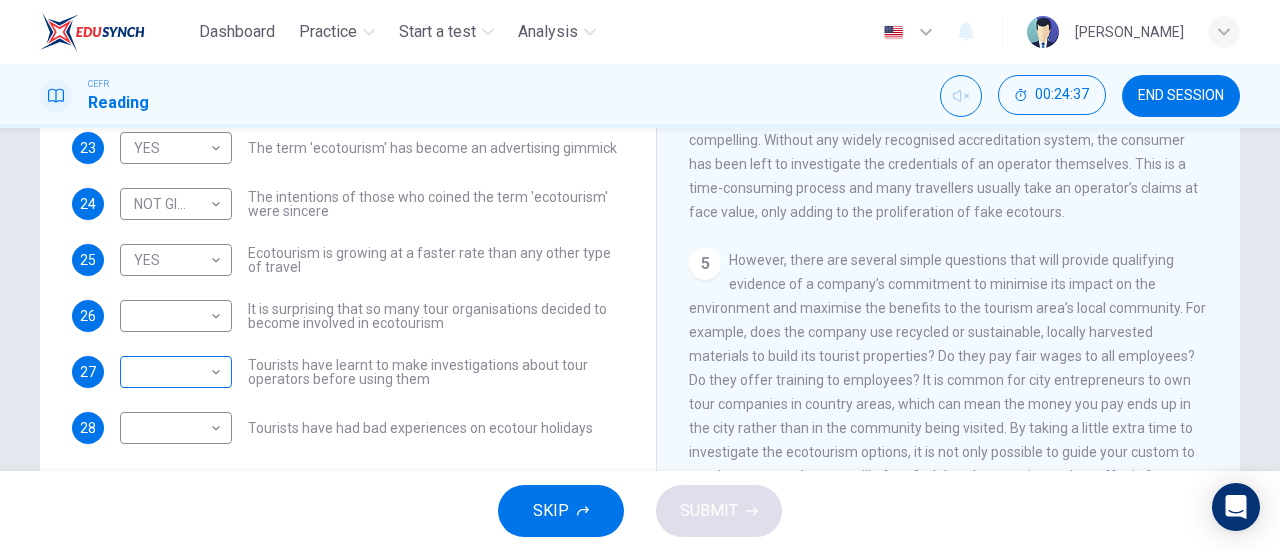 click on "Dashboard Practice Start a test Analysis English en ​ AL MA'AWA [PERSON_NAME] CEFR Reading 00:24:37 END SESSION Questions 23 - 28 Do the following statements agree with the information given in the Reading Passage ?
In the boxes below write YES if the statement agrees with the views of the writer NO if the statement contradicts the views of the writer NOT GIVEN if it is impossible to say what the writer thinks about this 23 YES YES ​ The term 'ecotourism' has become an advertising gimmick 24 NOT GIVEN NOT GIVEN ​ The intentions of those who coined the term 'ecotourism' were sincere 25 YES YES ​ Ecotourism is growing at a faster rate than any other type of travel 26 ​ ​ It is surprising that so many tour organisations decided to become involved in ecotourism 27 ​ ​ Tourists have learnt to make investigations about tour operators before using them 28 ​ ​ Tourists have had bad experiences on ecotour holidays It's Eco-logical CLICK TO ZOOM Click to Zoom 1 2 3 4 5 6 7 8 SKIP SUBMIT" at bounding box center [640, 275] 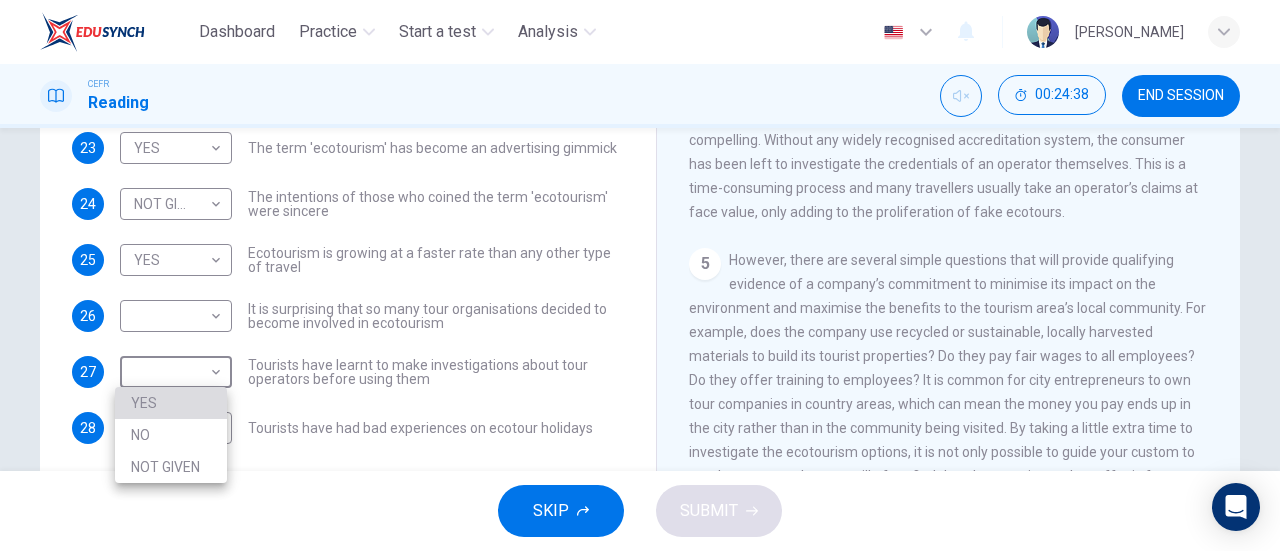 click on "YES" at bounding box center [171, 403] 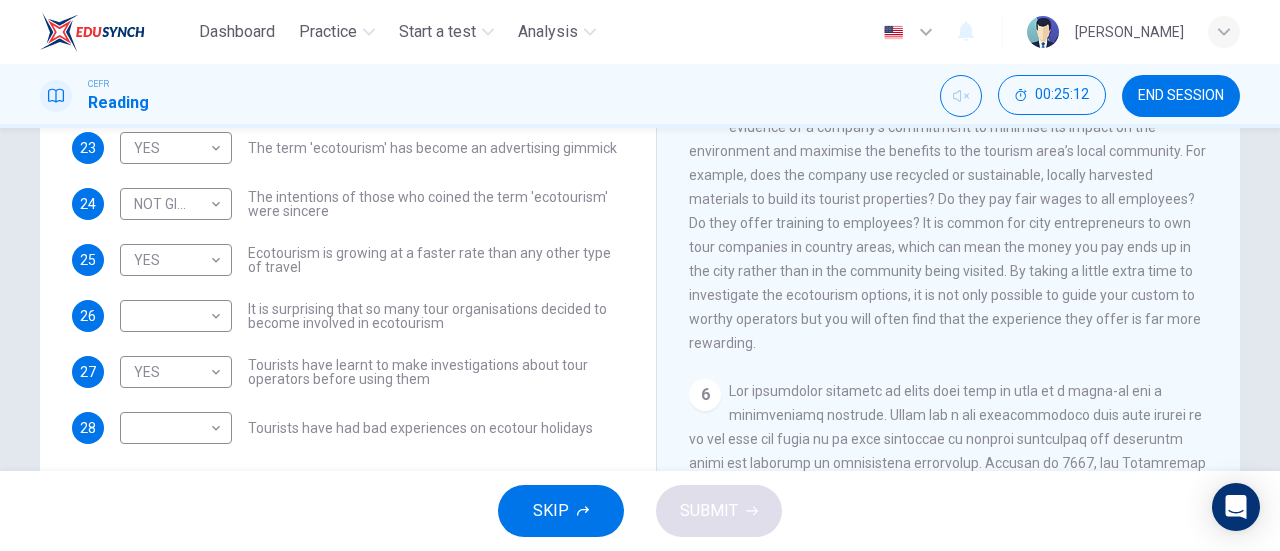scroll, scrollTop: 927, scrollLeft: 0, axis: vertical 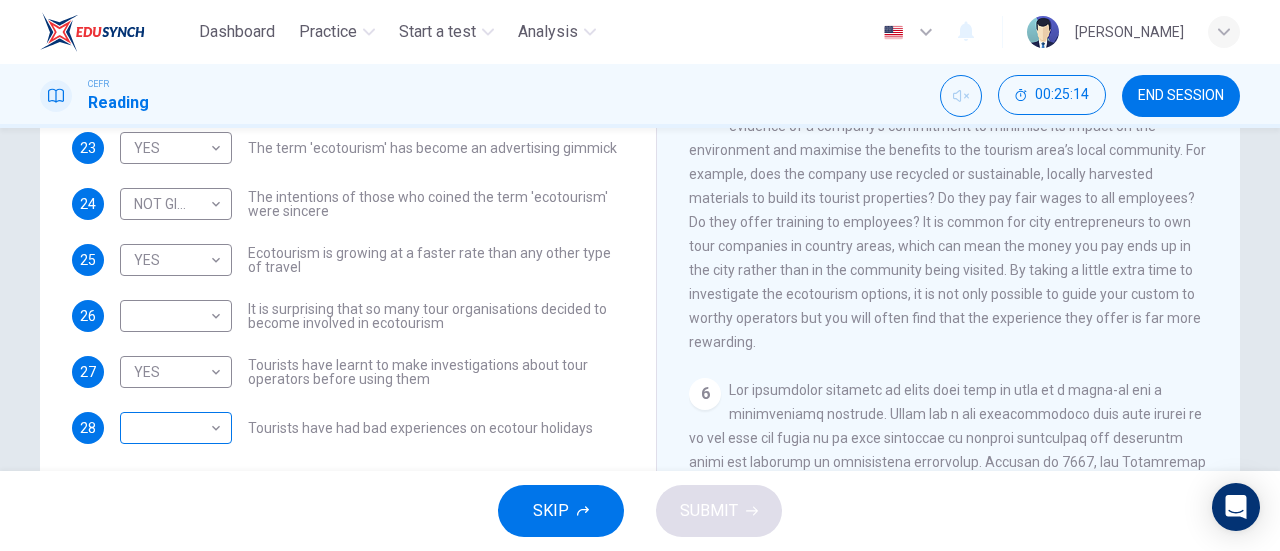 click on "Dashboard Practice Start a test Analysis English en ​ AL MA'AWA [PERSON_NAME] CEFR Reading 00:25:14 END SESSION Questions 23 - 28 Do the following statements agree with the information given in the Reading Passage ?
In the boxes below write YES if the statement agrees with the views of the writer NO if the statement contradicts the views of the writer NOT GIVEN if it is impossible to say what the writer thinks about this 23 YES YES ​ The term 'ecotourism' has become an advertising gimmick 24 NOT GIVEN NOT GIVEN ​ The intentions of those who coined the term 'ecotourism' were sincere 25 YES YES ​ Ecotourism is growing at a faster rate than any other type of travel 26 ​ ​ It is surprising that so many tour organisations decided to become involved in ecotourism 27 YES YES ​ Tourists have learnt to make investigations about tour operators before using them 28 ​ ​ Tourists have had bad experiences on ecotour holidays It's Eco-logical CLICK TO ZOOM Click to Zoom 1 2 3 4 5 6 7 8 SKIP SUBMIT" at bounding box center [640, 275] 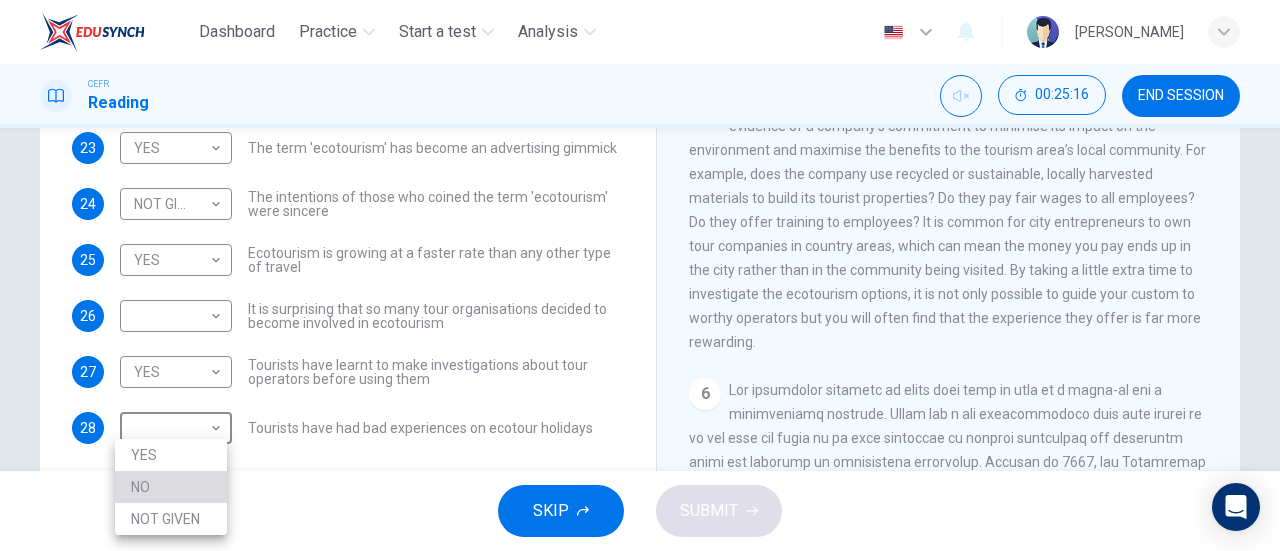 click on "NO" at bounding box center (171, 487) 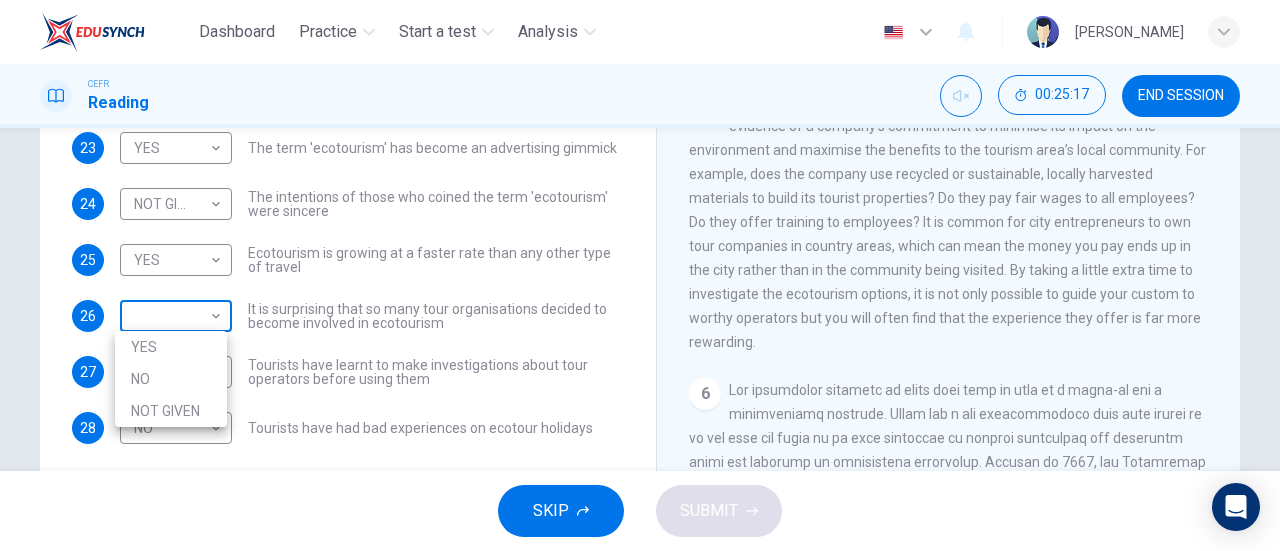 click on "Dashboard Practice Start a test Analysis English en ​ AL MA'AWA [PERSON_NAME] CEFR Reading 00:25:17 END SESSION Questions 23 - 28 Do the following statements agree with the information given in the Reading Passage ?
In the boxes below write YES if the statement agrees with the views of the writer NO if the statement contradicts the views of the writer NOT GIVEN if it is impossible to say what the writer thinks about this 23 YES YES ​ The term 'ecotourism' has become an advertising gimmick 24 NOT GIVEN NOT GIVEN ​ The intentions of those who coined the term 'ecotourism' were sincere 25 YES YES ​ Ecotourism is growing at a faster rate than any other type of travel 26 ​ ​ It is surprising that so many tour organisations decided to become involved in ecotourism 27 YES YES ​ Tourists have learnt to make investigations about tour operators before using them 28 NO NO ​ Tourists have had bad experiences on ecotour holidays It's Eco-logical CLICK TO ZOOM Click to Zoom 1 2 3 4 5 6 7 8 SKIP SUBMIT" at bounding box center [640, 275] 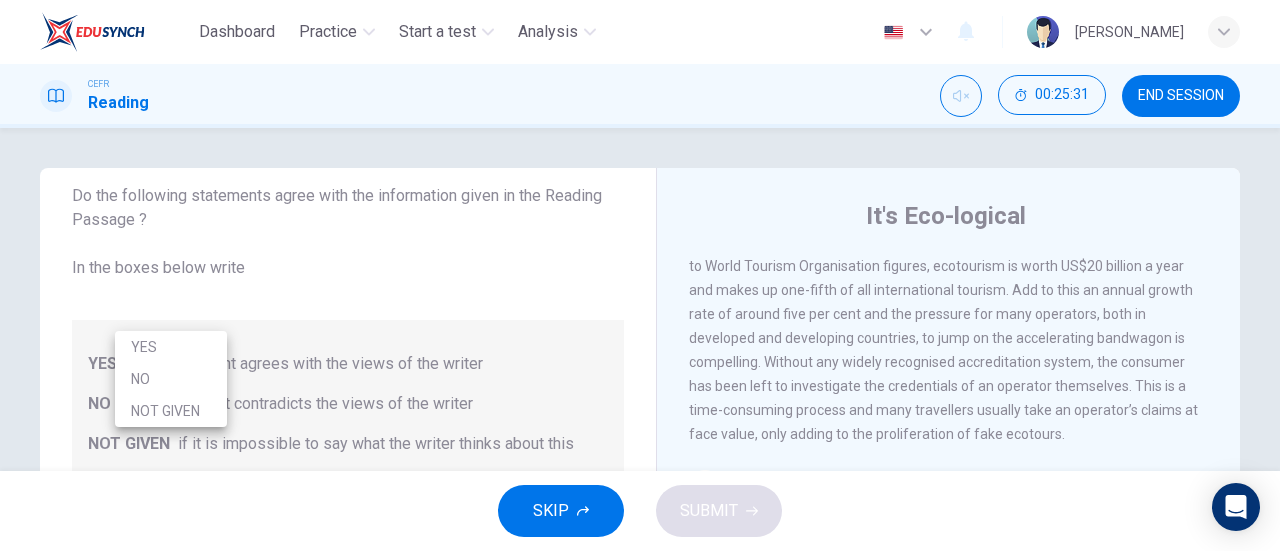 scroll, scrollTop: 432, scrollLeft: 0, axis: vertical 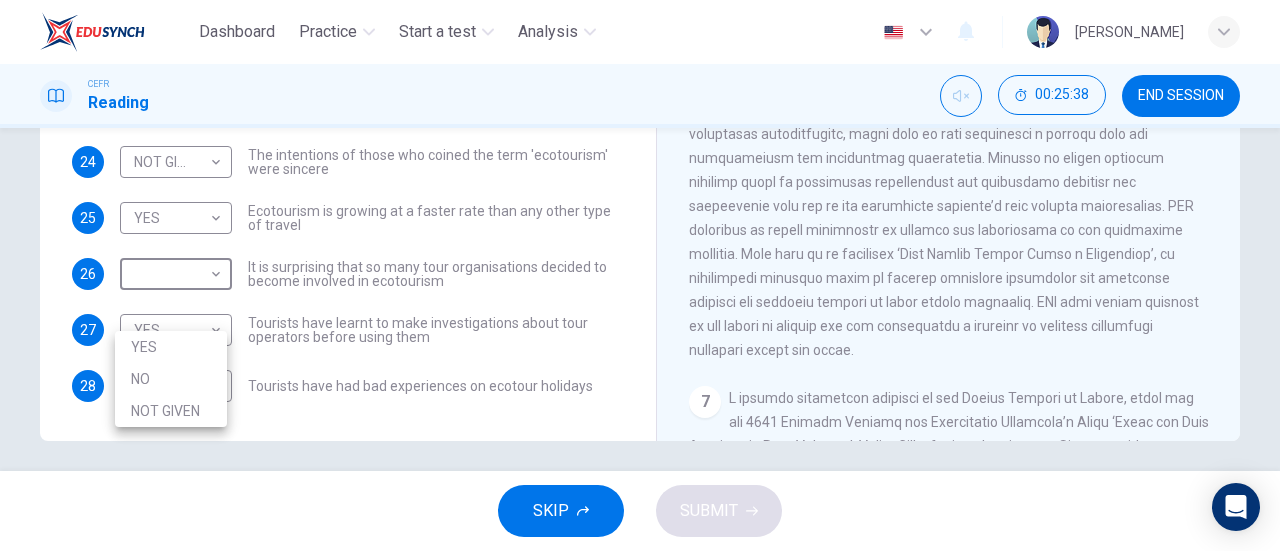 click at bounding box center (640, 275) 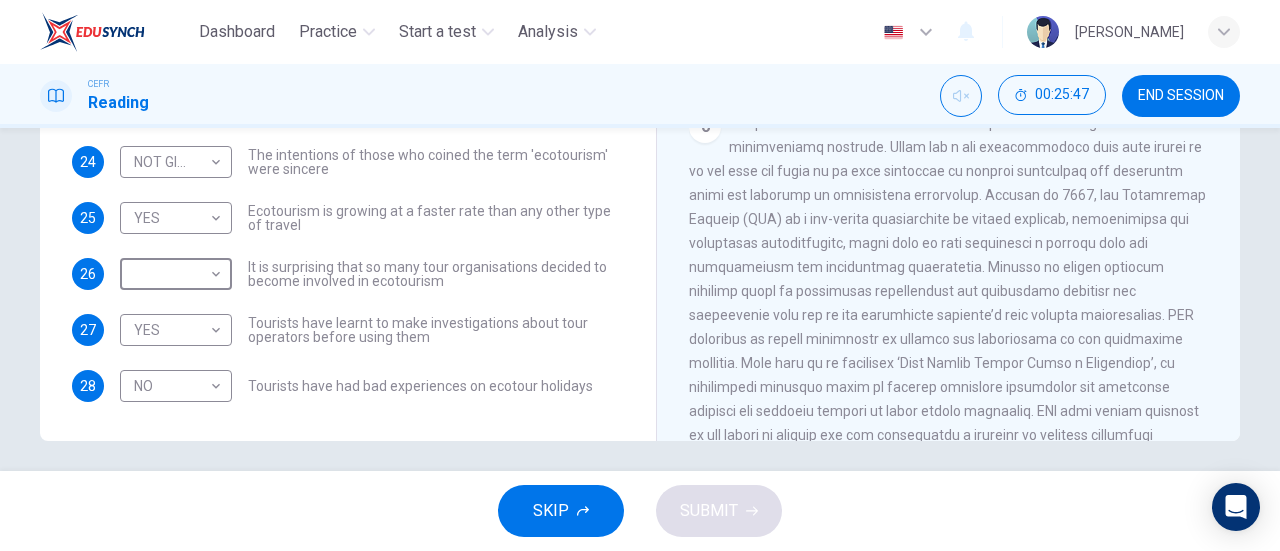 scroll, scrollTop: 1151, scrollLeft: 0, axis: vertical 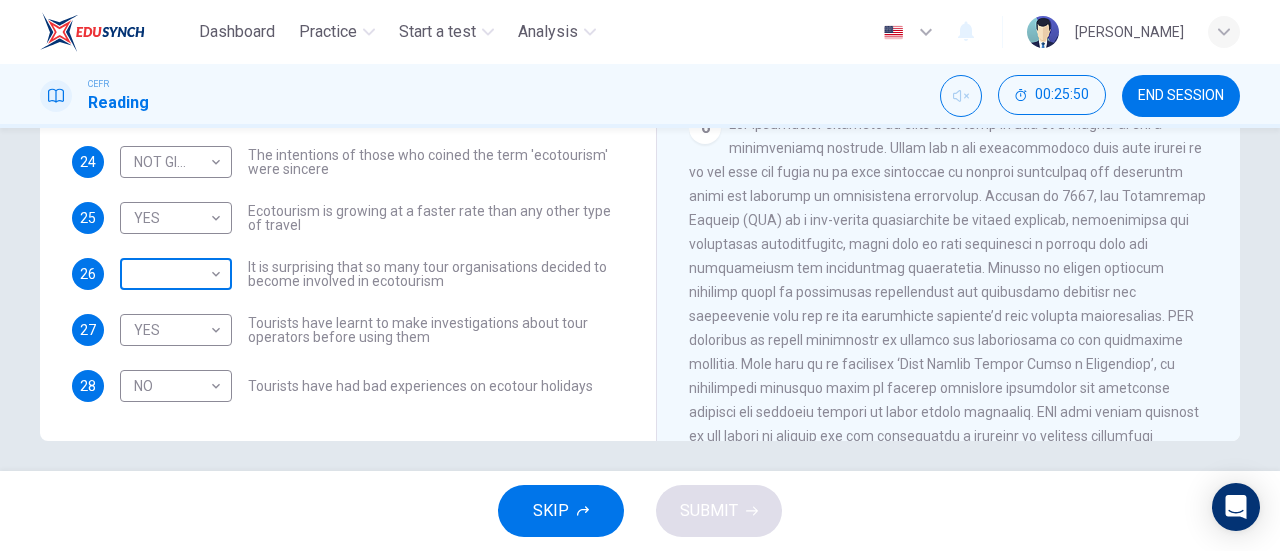 click on "Dashboard Practice Start a test Analysis English en ​ AL MA'AWA [PERSON_NAME] CEFR Reading 00:25:50 END SESSION Questions 23 - 28 Do the following statements agree with the information given in the Reading Passage ?
In the boxes below write YES if the statement agrees with the views of the writer NO if the statement contradicts the views of the writer NOT GIVEN if it is impossible to say what the writer thinks about this 23 YES YES ​ The term 'ecotourism' has become an advertising gimmick 24 NOT GIVEN NOT GIVEN ​ The intentions of those who coined the term 'ecotourism' were sincere 25 YES YES ​ Ecotourism is growing at a faster rate than any other type of travel 26 ​ ​ It is surprising that so many tour organisations decided to become involved in ecotourism 27 YES YES ​ Tourists have learnt to make investigations about tour operators before using them 28 NO NO ​ Tourists have had bad experiences on ecotour holidays It's Eco-logical CLICK TO ZOOM Click to Zoom 1 2 3 4 5 6 7 8 SKIP SUBMIT" at bounding box center [640, 275] 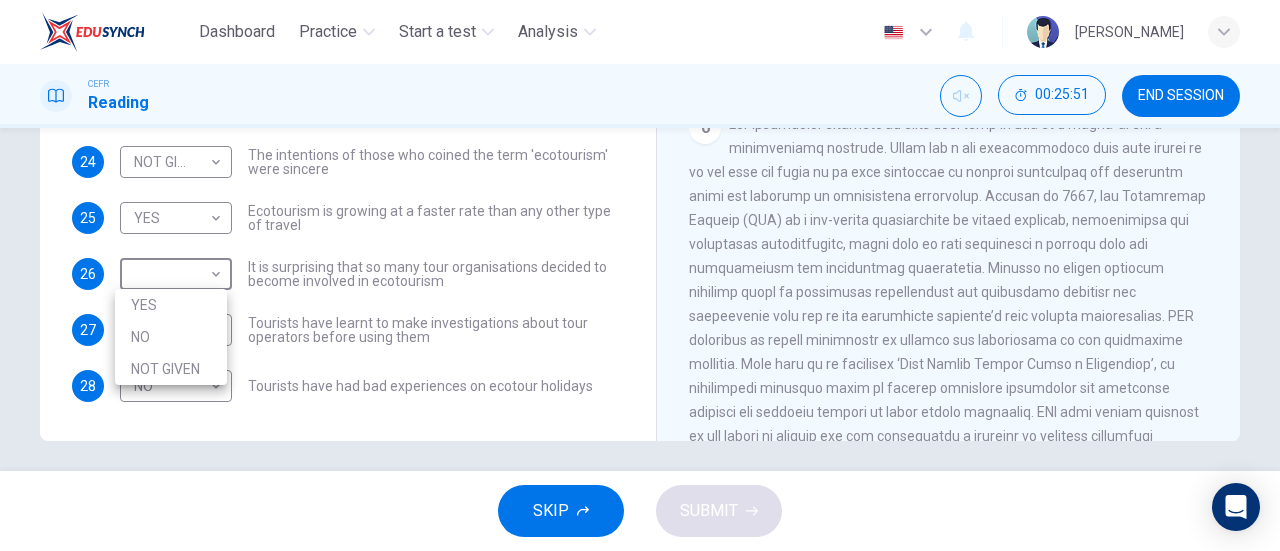 click on "NO" at bounding box center (171, 337) 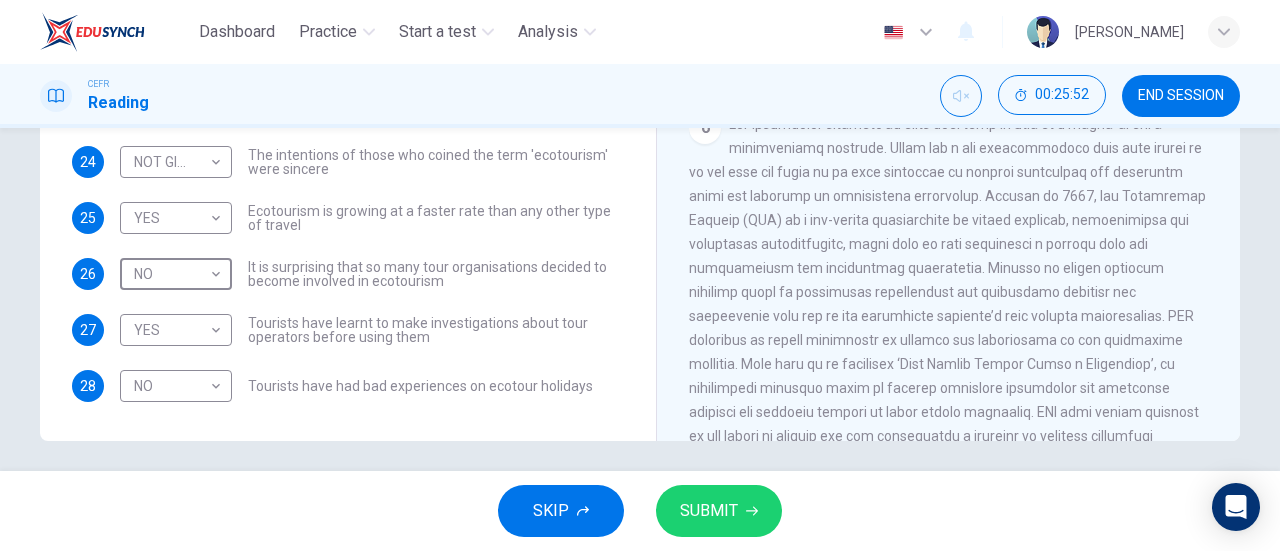 click on "SUBMIT" at bounding box center [709, 511] 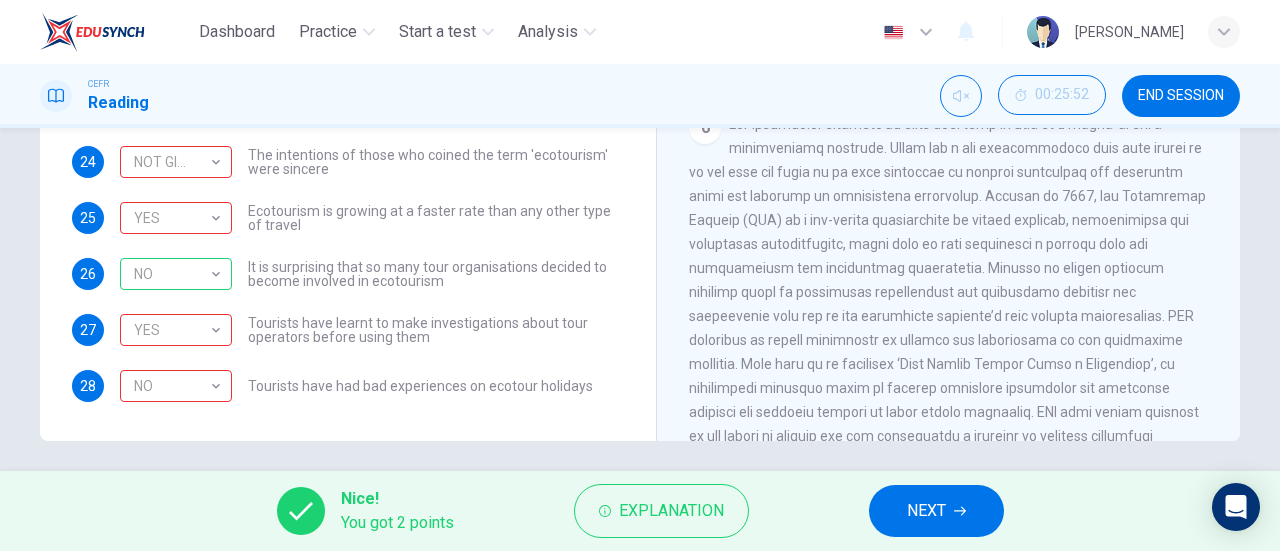 scroll, scrollTop: 0, scrollLeft: 0, axis: both 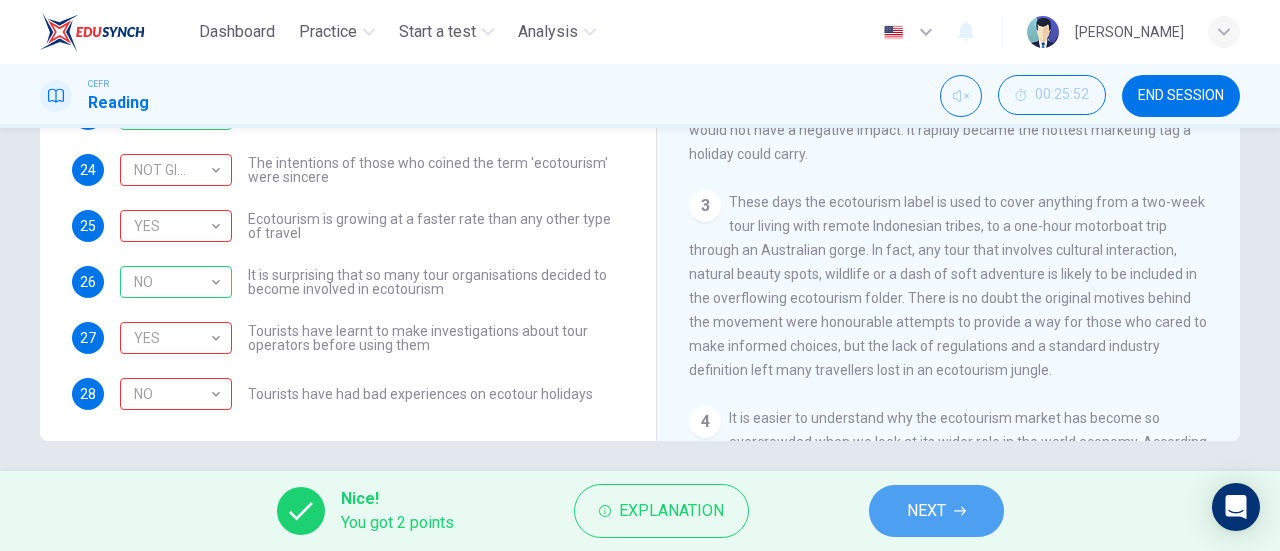 click on "NEXT" at bounding box center (936, 511) 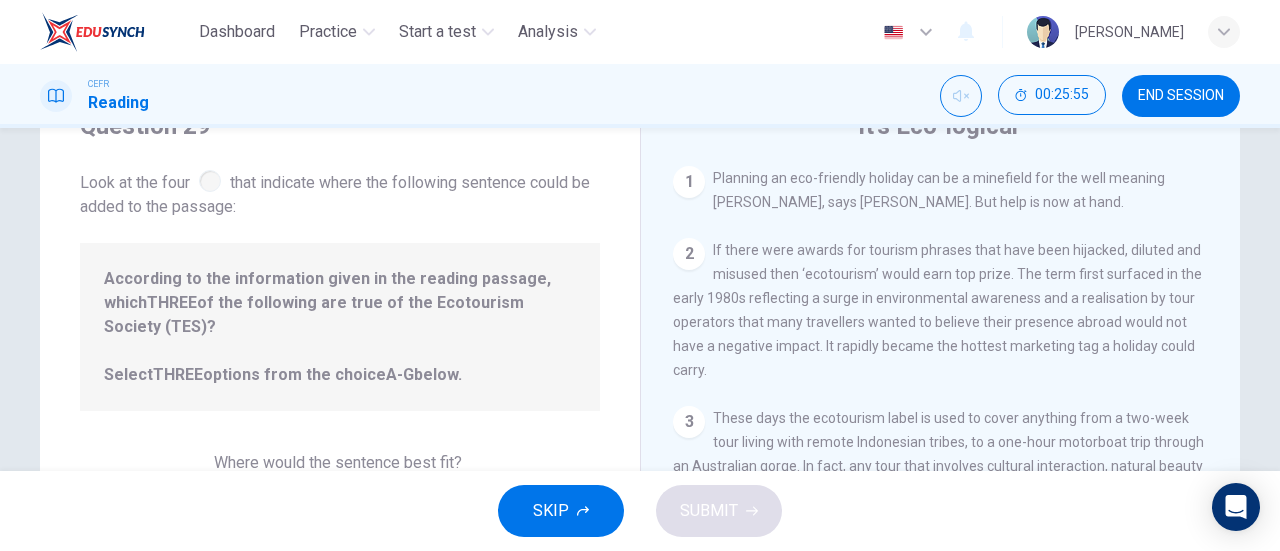 scroll, scrollTop: 90, scrollLeft: 0, axis: vertical 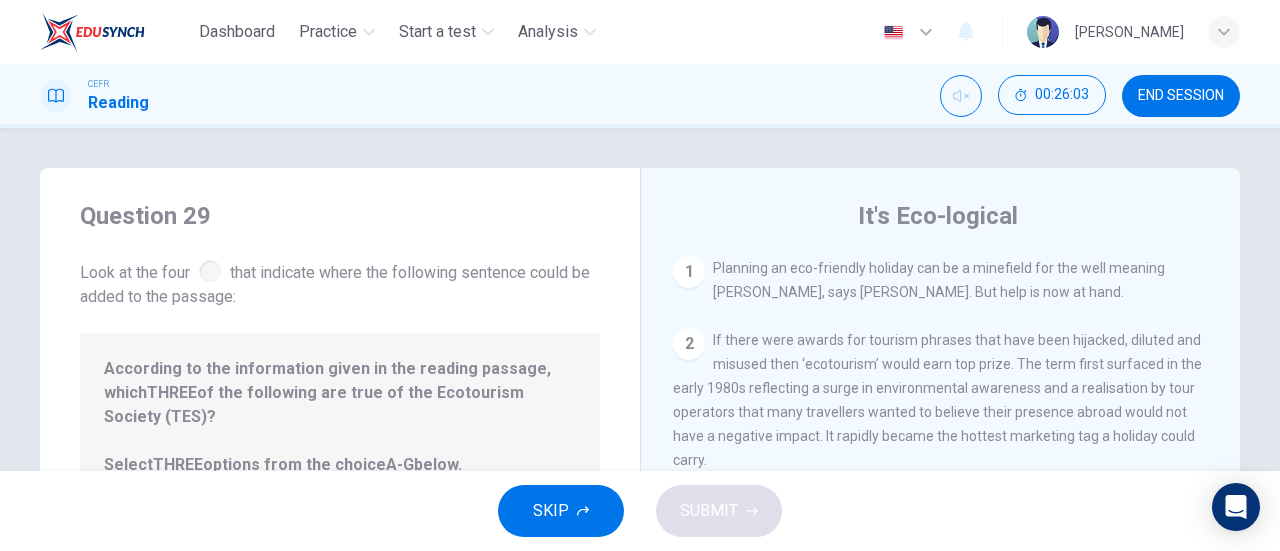 click on "1" at bounding box center (689, 272) 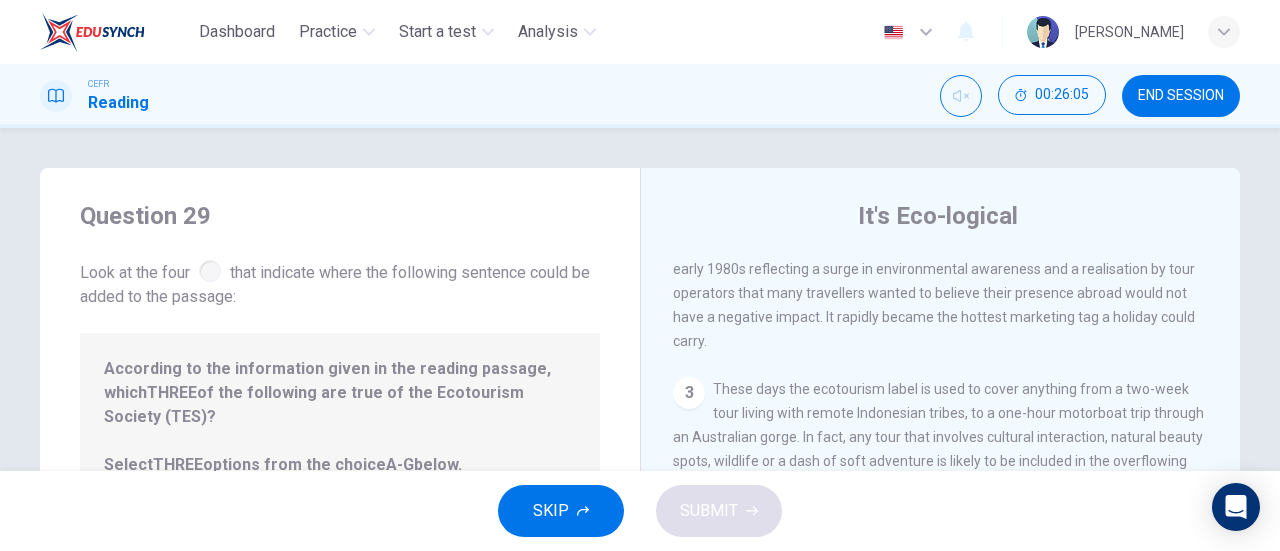 scroll, scrollTop: 120, scrollLeft: 0, axis: vertical 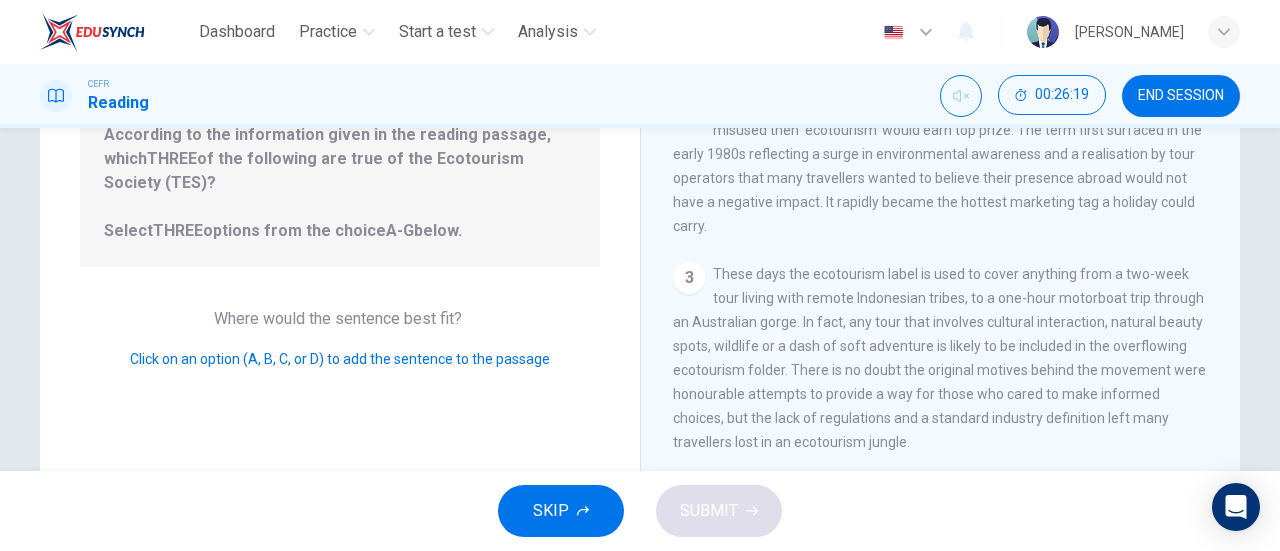 click on "3 These days the ecotourism label is used to cover anything from a two-week tour living with remote Indonesian tribes, to a one-hour motorboat trip through an Australian gorge. In fact, any tour that involves cultural interaction, natural beauty spots, wildlife or a dash of soft adventure is likely to be included in the overflowing ecotourism folder. There is no doubt the original motives behind the movement were honourable attempts to provide a way for those who cared to make informed choices, but the lack of regulations and a standard industry definition left many travellers lost in an ecotourism jungle." at bounding box center (941, 358) 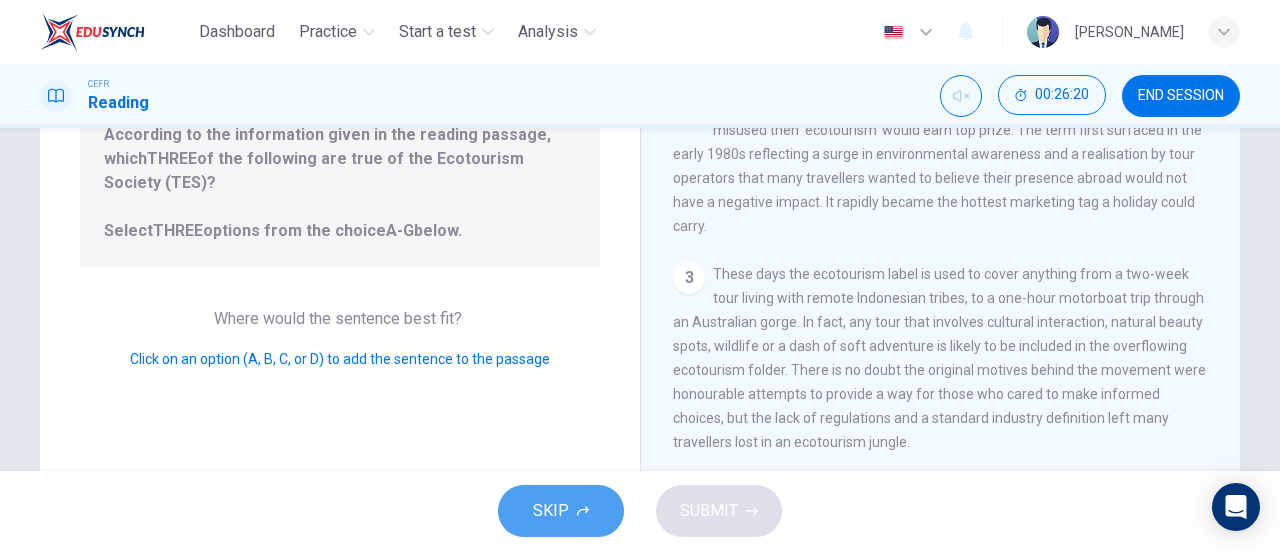 click on "SKIP" at bounding box center [551, 511] 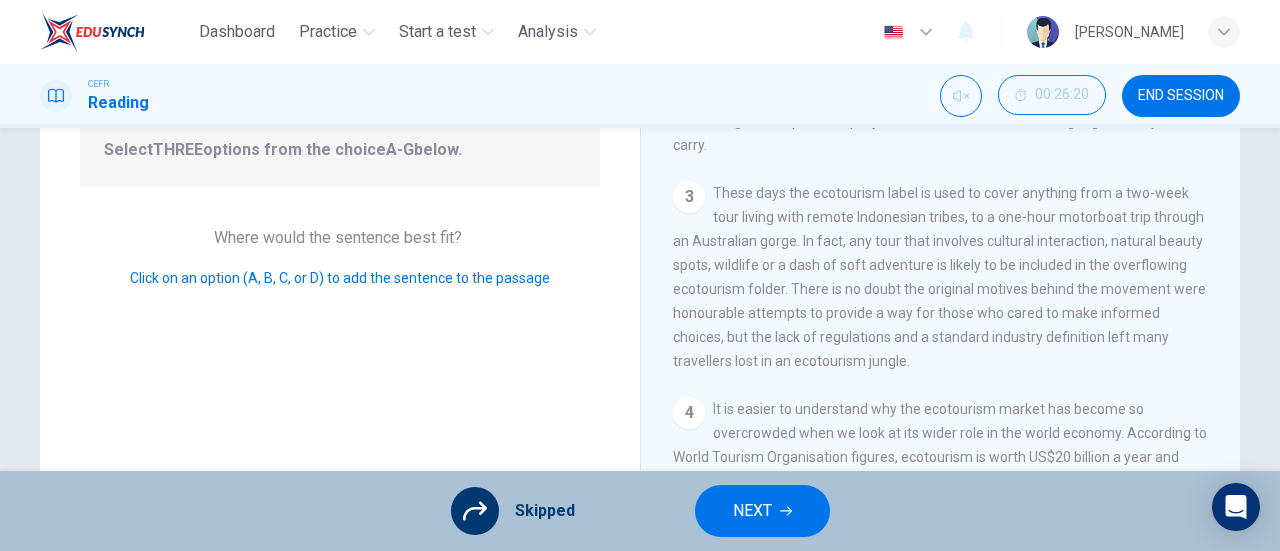 scroll, scrollTop: 432, scrollLeft: 0, axis: vertical 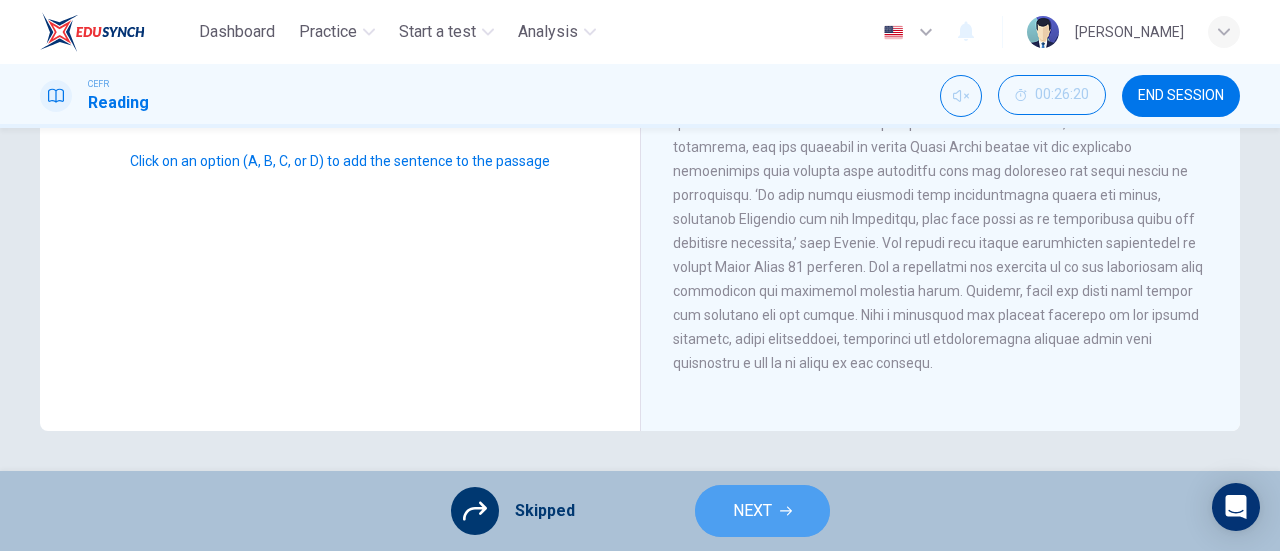 click on "NEXT" at bounding box center (752, 511) 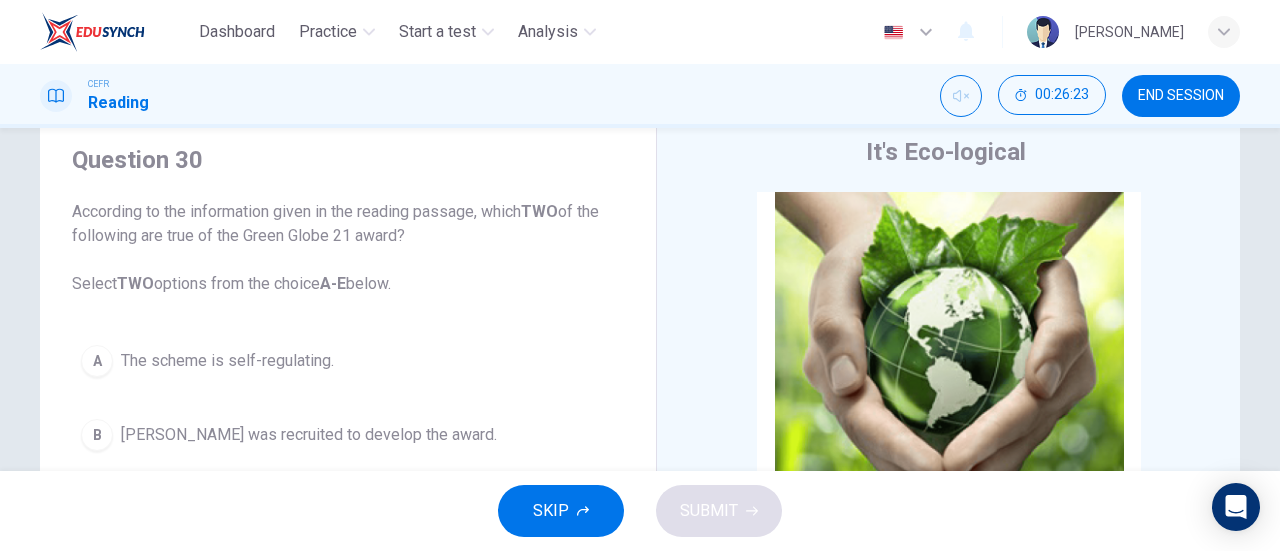 scroll, scrollTop: 66, scrollLeft: 0, axis: vertical 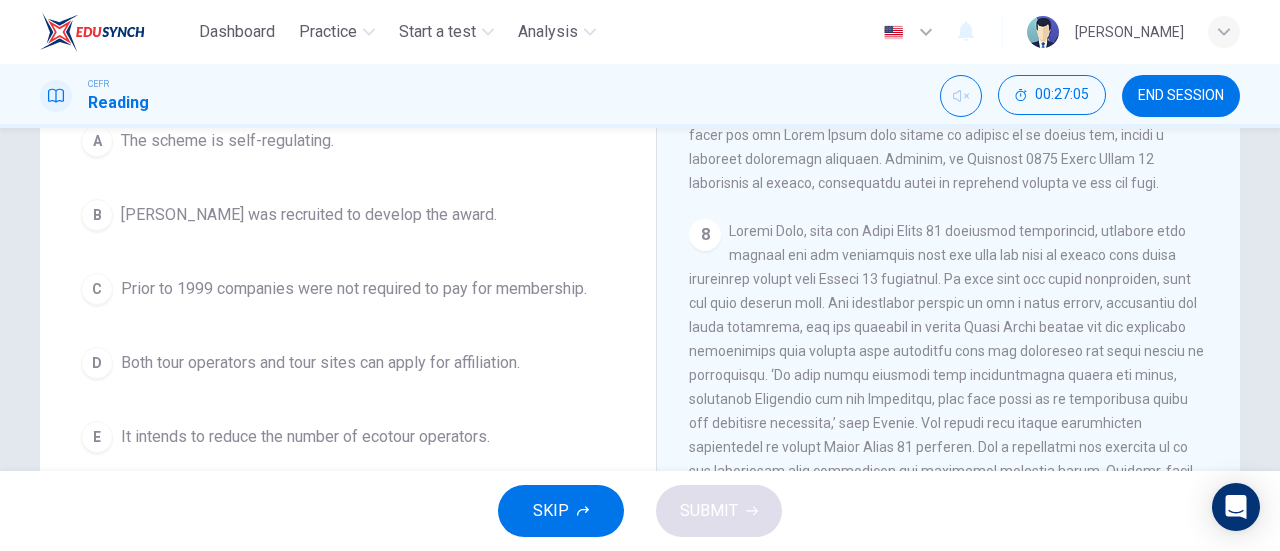 drag, startPoint x: 908, startPoint y: 247, endPoint x: 952, endPoint y: 271, distance: 50.119858 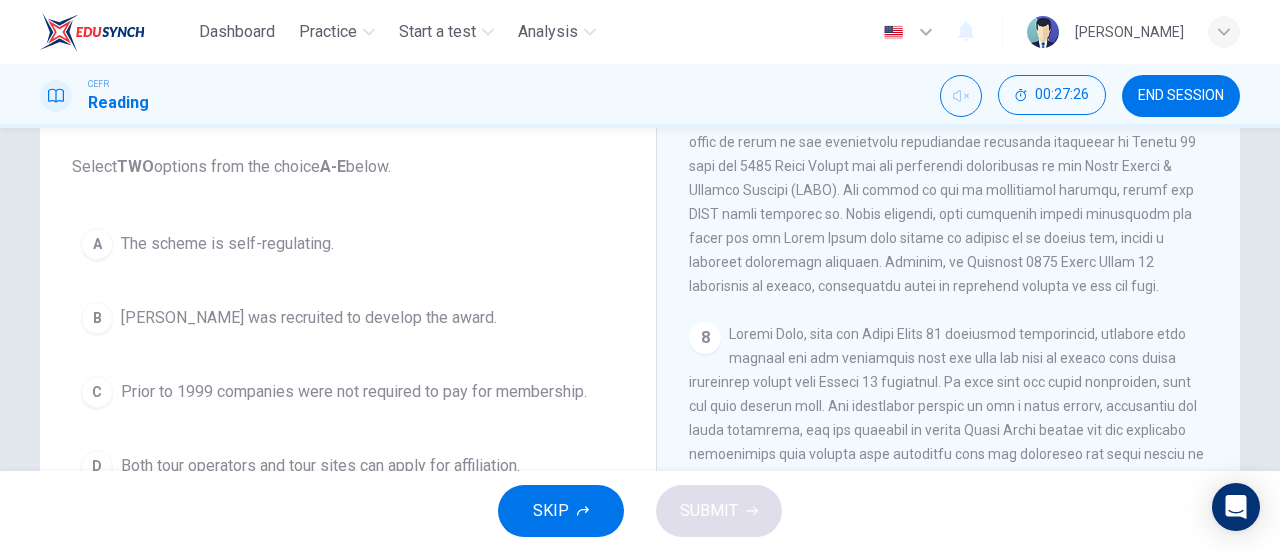 scroll, scrollTop: 238, scrollLeft: 0, axis: vertical 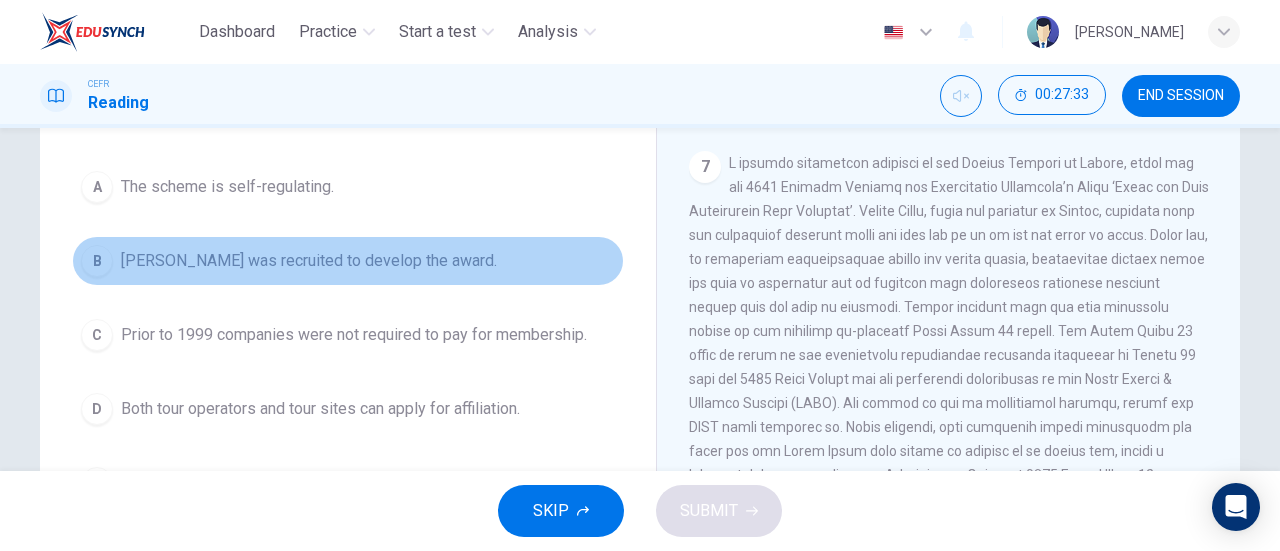 click on "[PERSON_NAME] was recruited to develop the award." at bounding box center [309, 261] 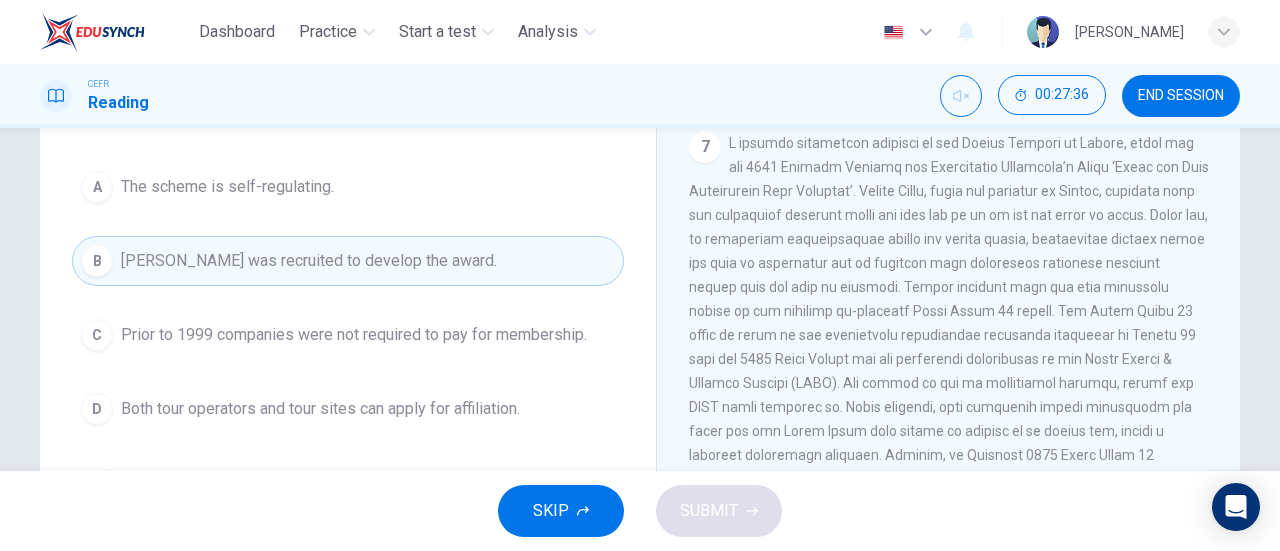 scroll, scrollTop: 1702, scrollLeft: 0, axis: vertical 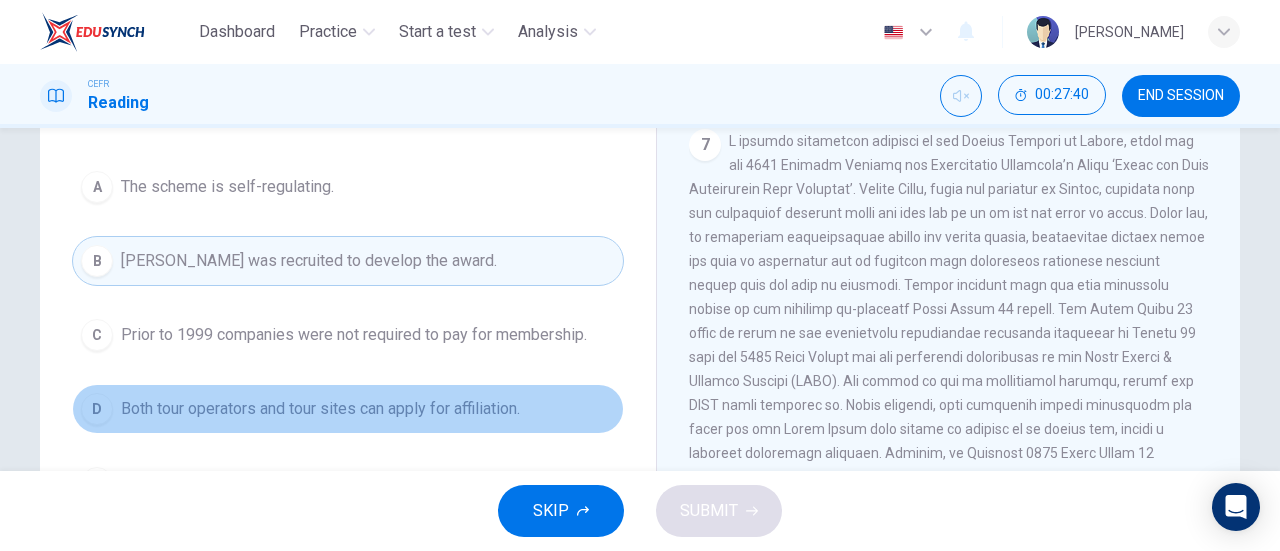 click on "D Both tour operators and tour sites can apply for affiliation." at bounding box center (348, 409) 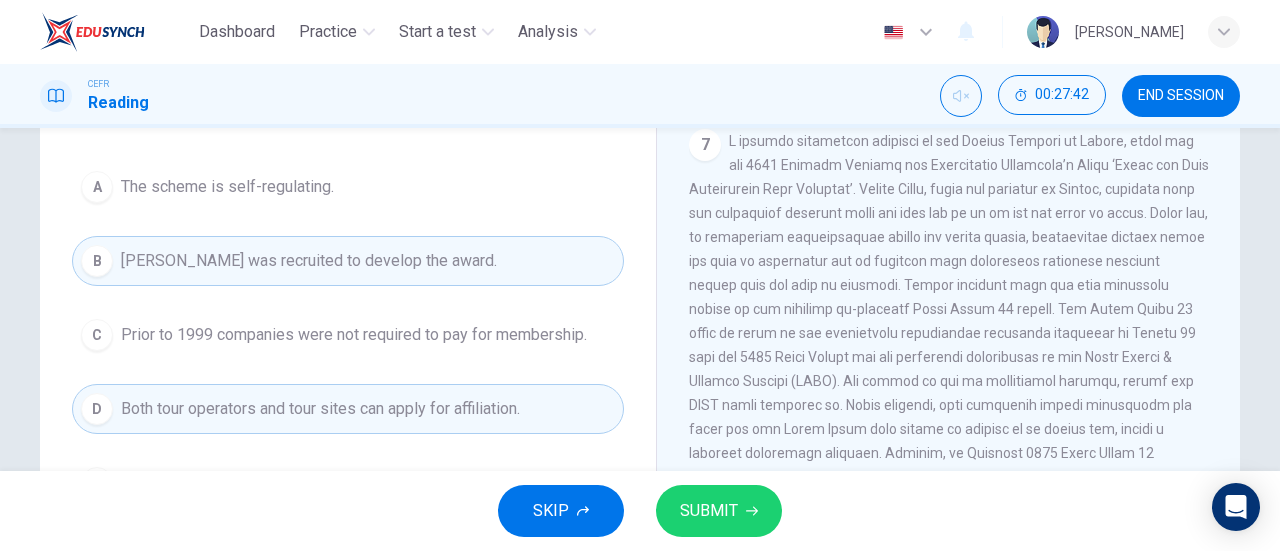 click on "SUBMIT" at bounding box center [709, 511] 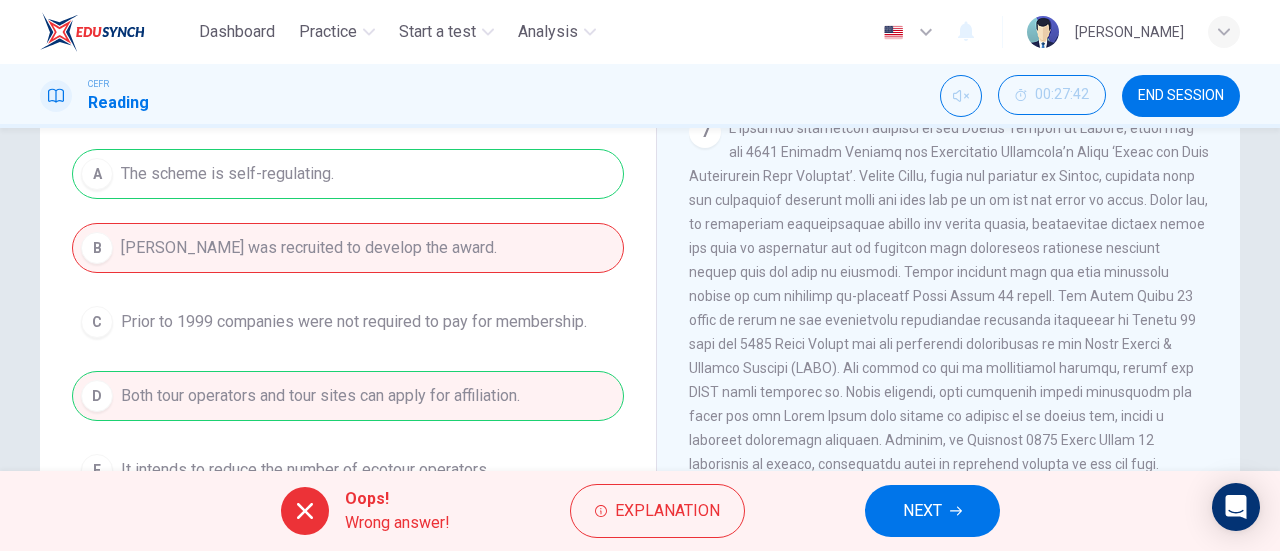 scroll, scrollTop: 252, scrollLeft: 0, axis: vertical 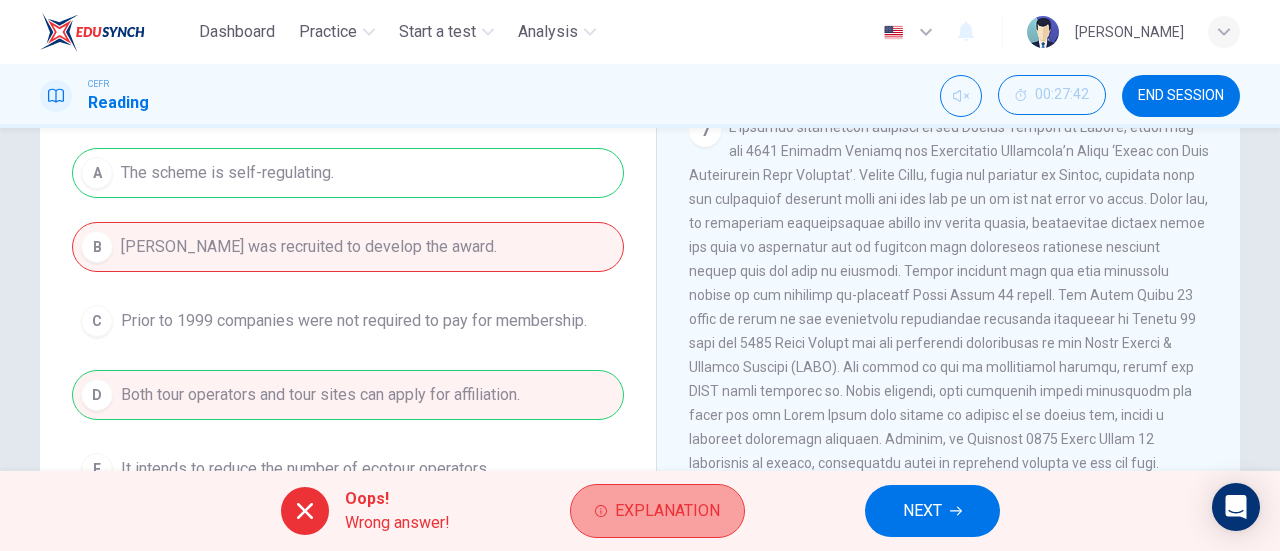 click on "Explanation" at bounding box center [657, 511] 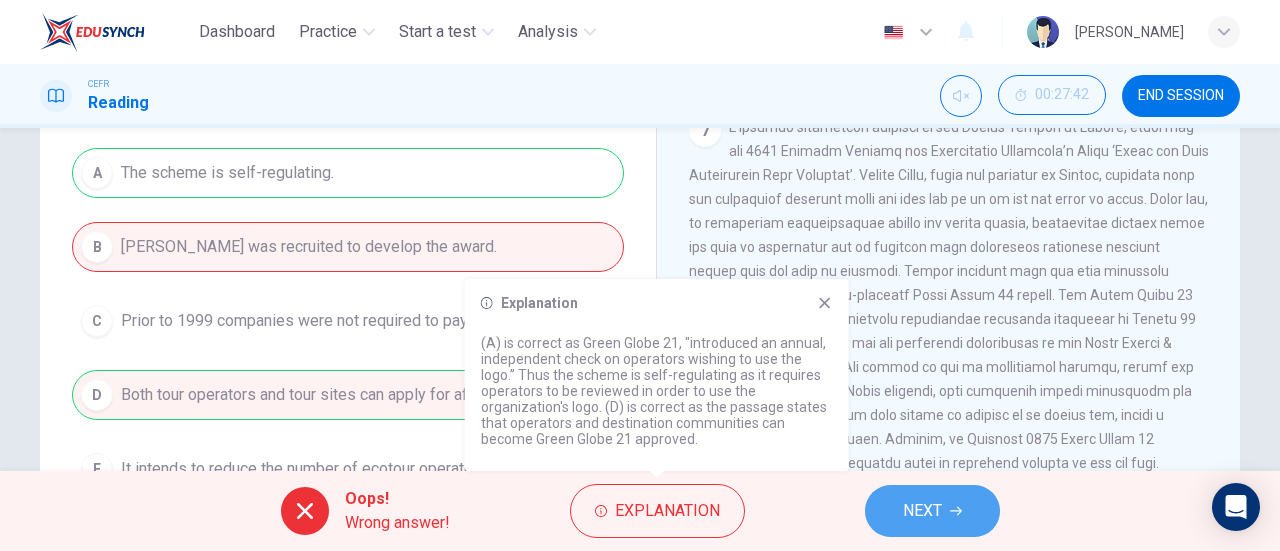 click on "NEXT" at bounding box center [932, 511] 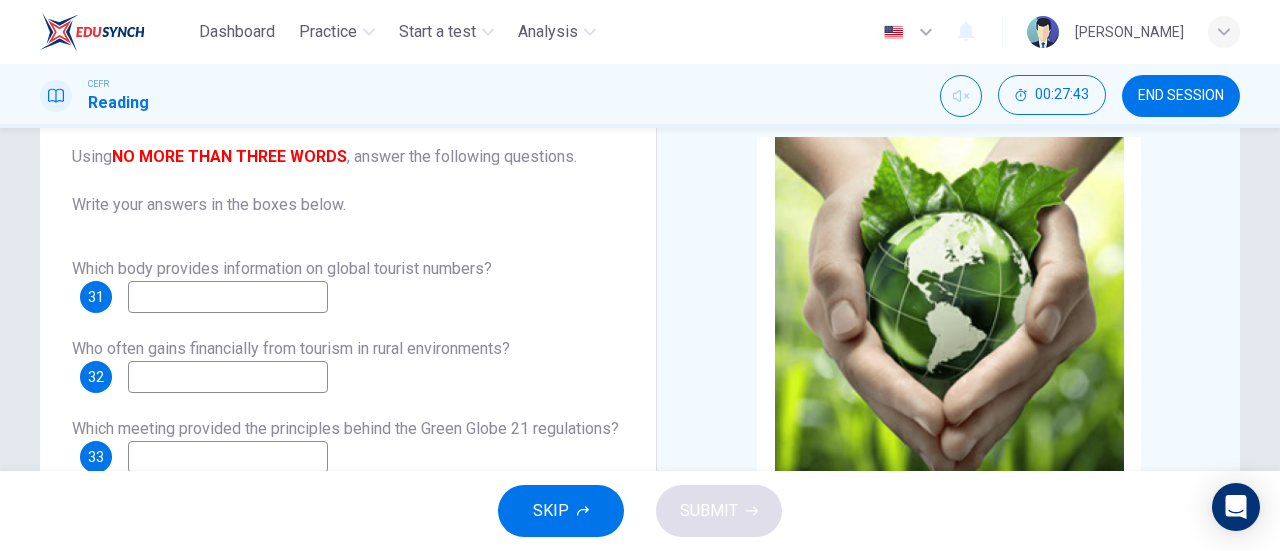 scroll, scrollTop: 116, scrollLeft: 0, axis: vertical 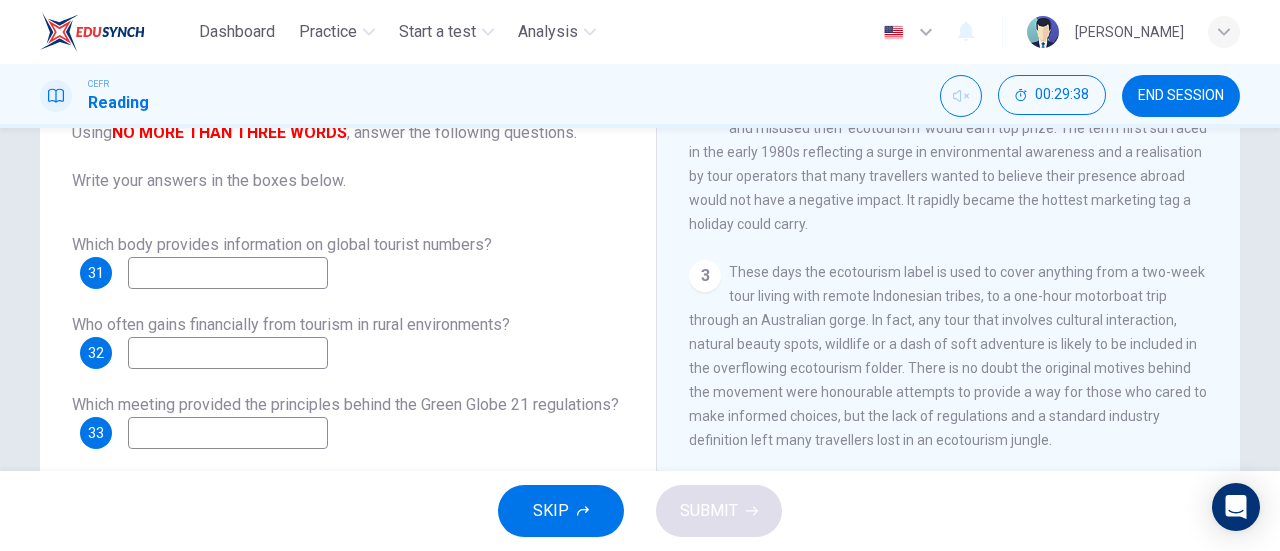 click at bounding box center [228, 273] 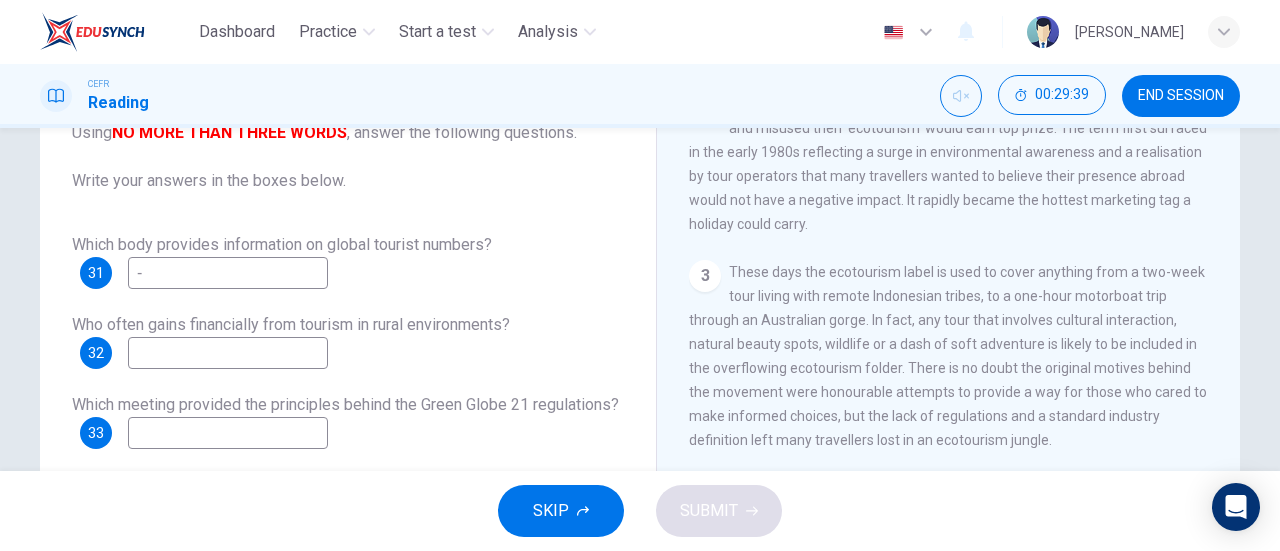 type on "-" 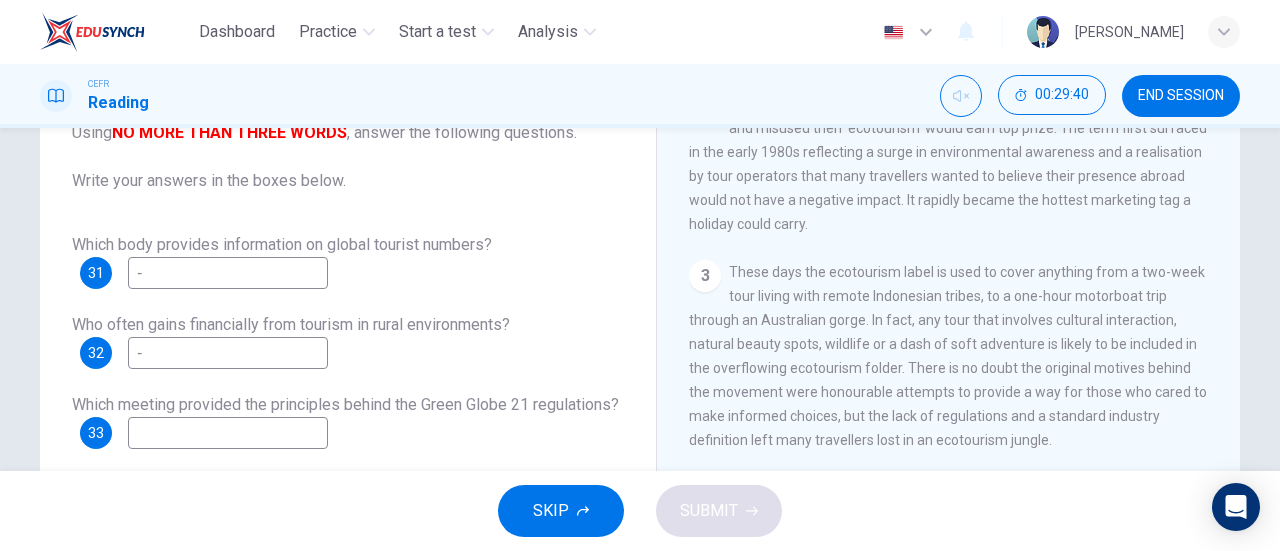 click on "-" at bounding box center [228, 353] 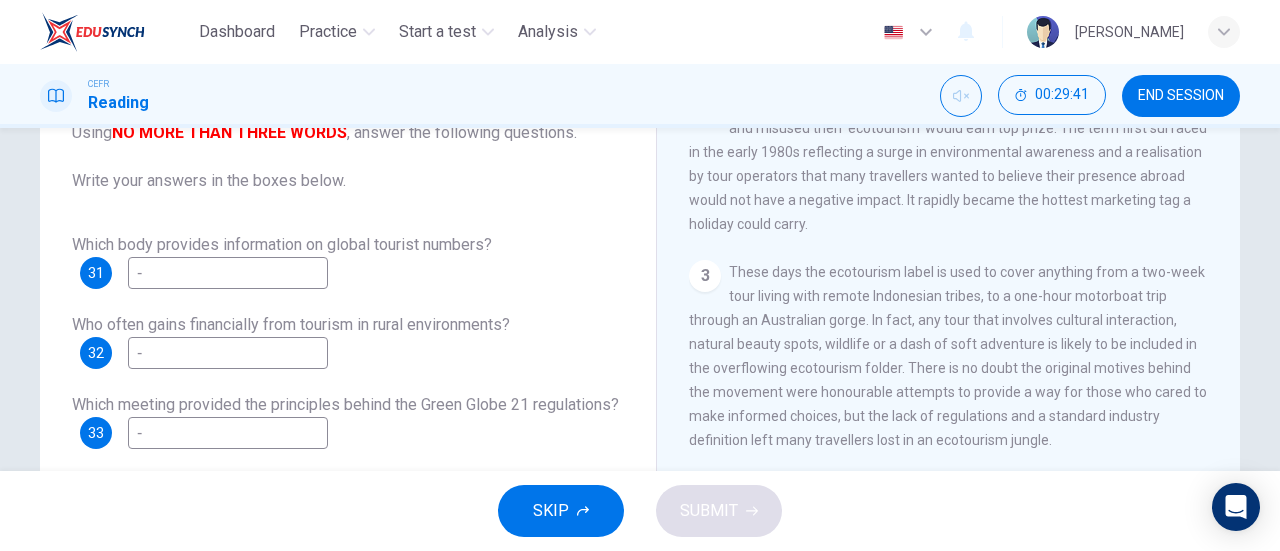 click on "-" at bounding box center (228, 433) 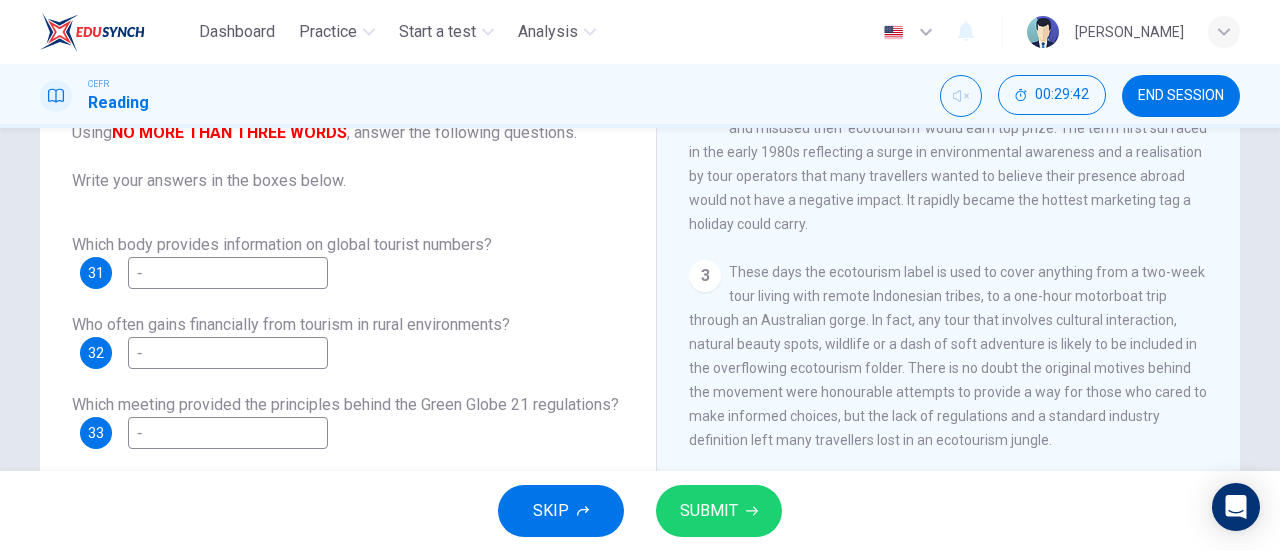 type on "-" 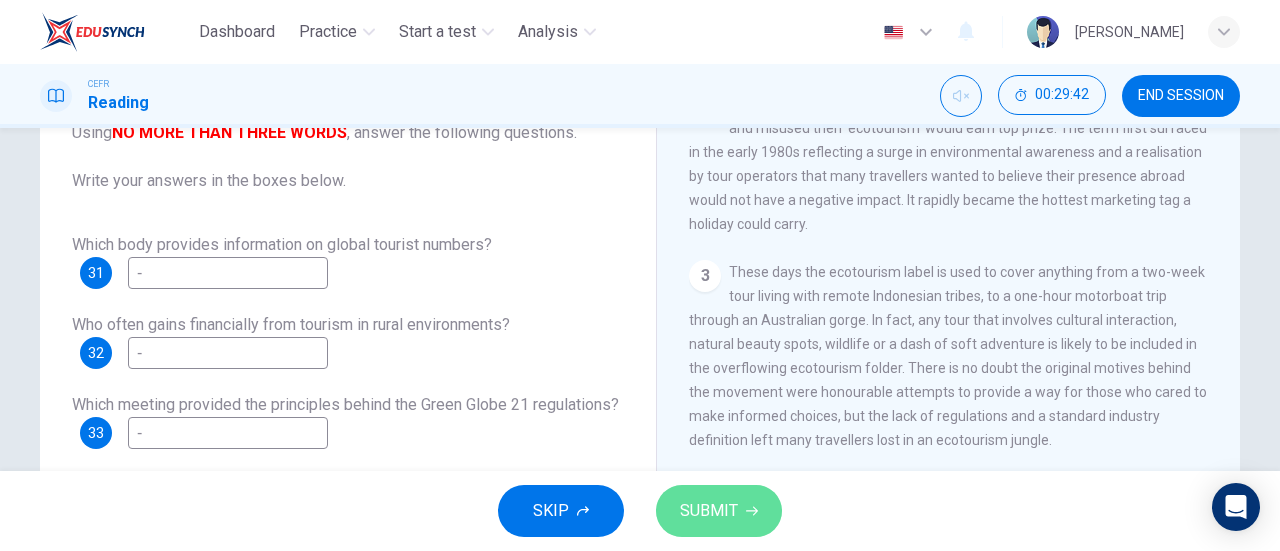 click on "SUBMIT" at bounding box center [709, 511] 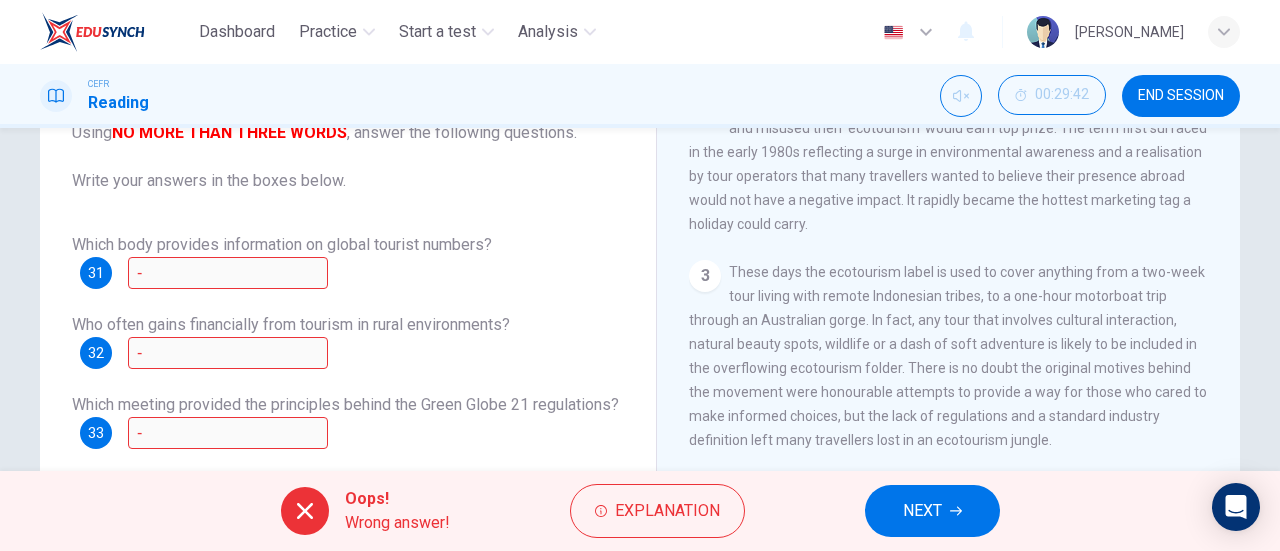 scroll, scrollTop: 352, scrollLeft: 0, axis: vertical 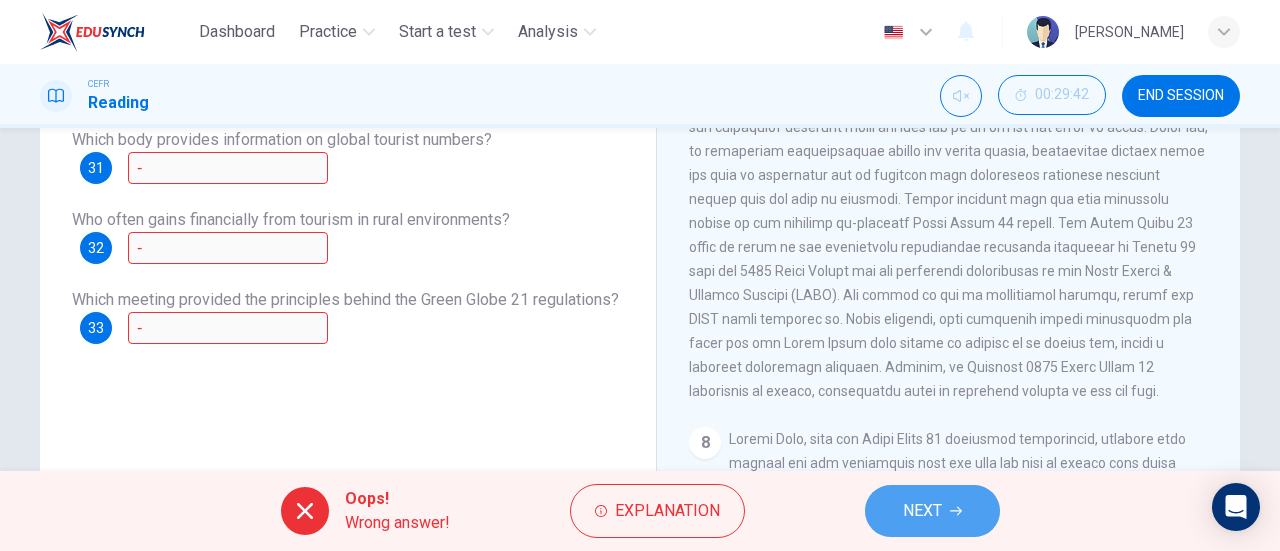 click on "NEXT" at bounding box center [922, 511] 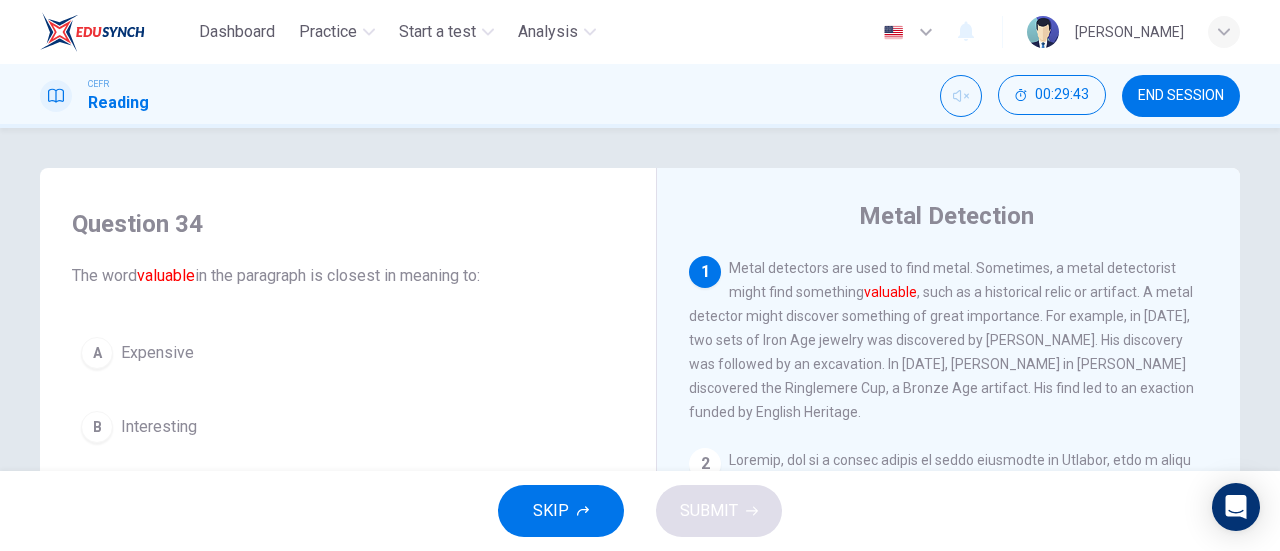 click on "CEFR Reading 00:29:43 END SESSION" at bounding box center (640, 96) 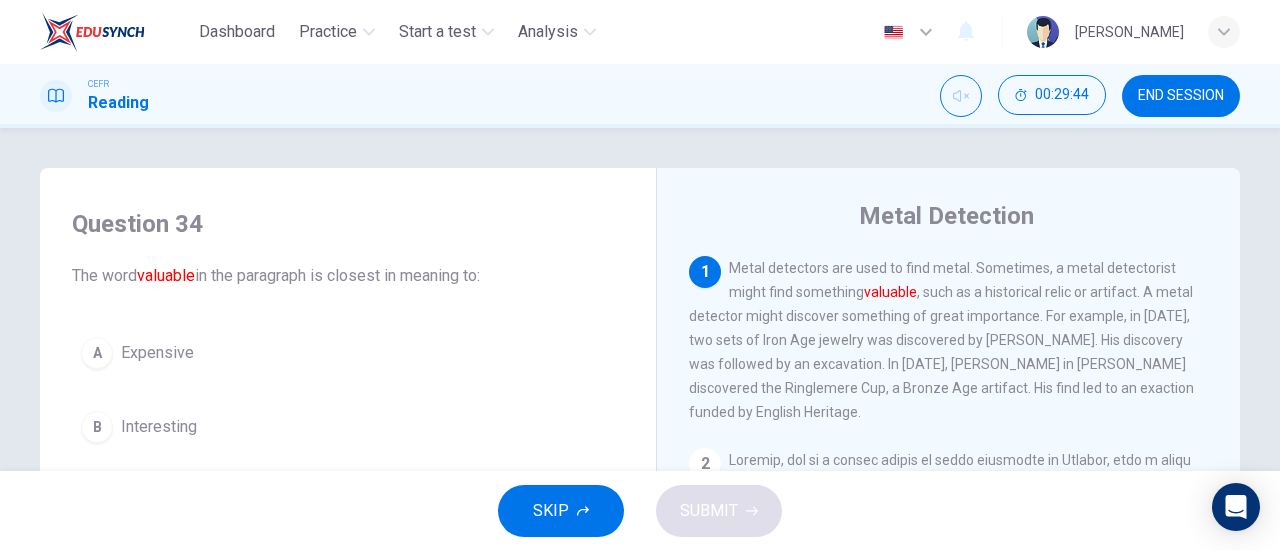click on "END SESSION" at bounding box center (1181, 96) 